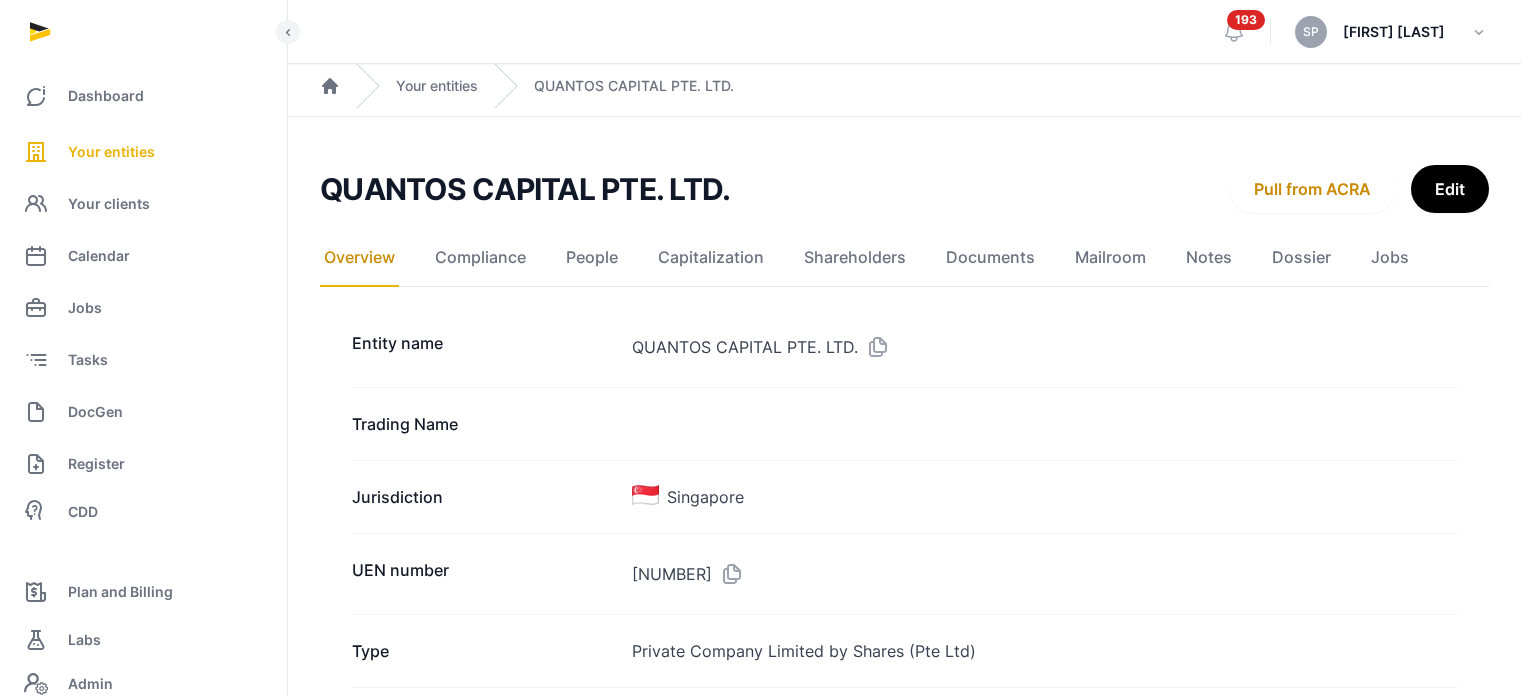scroll, scrollTop: 0, scrollLeft: 0, axis: both 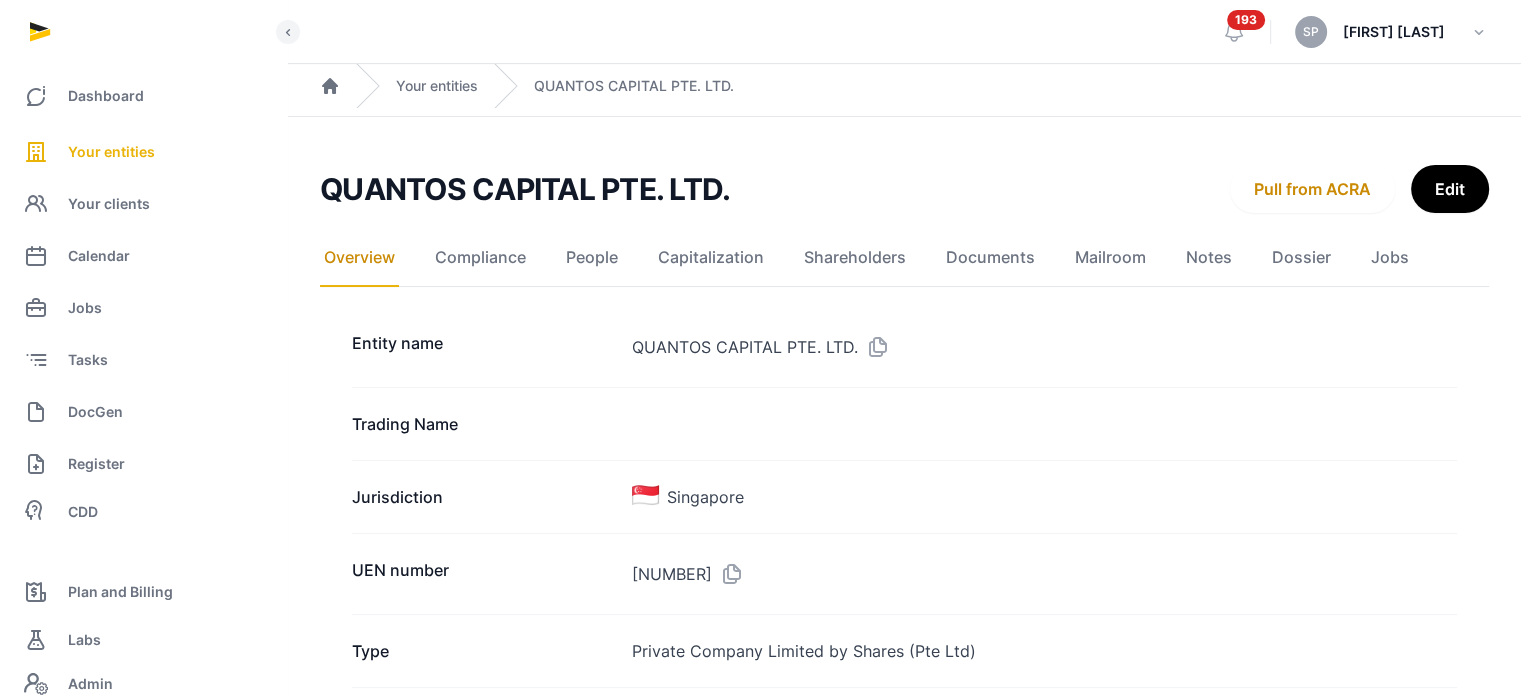 click on "DocGen" at bounding box center [143, 412] 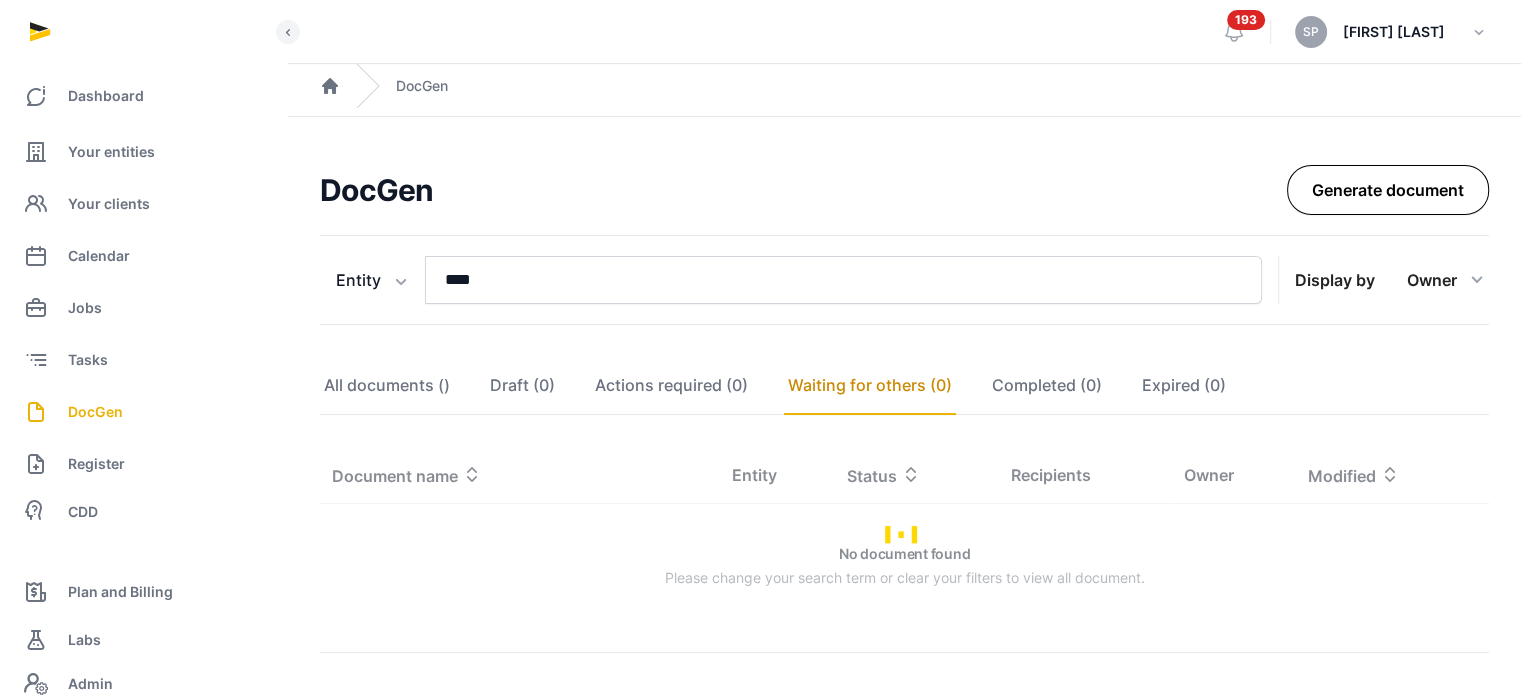 click on "Generate document" at bounding box center [1388, 190] 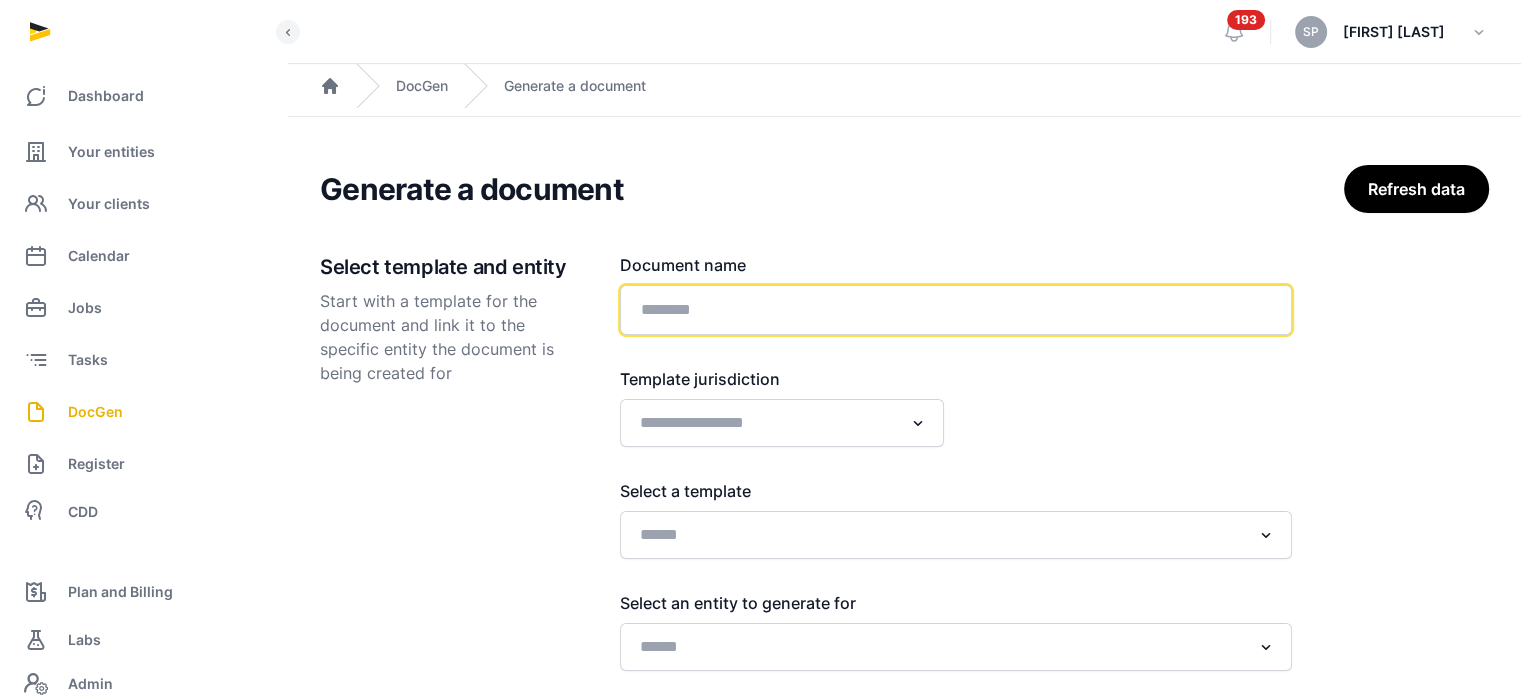 click 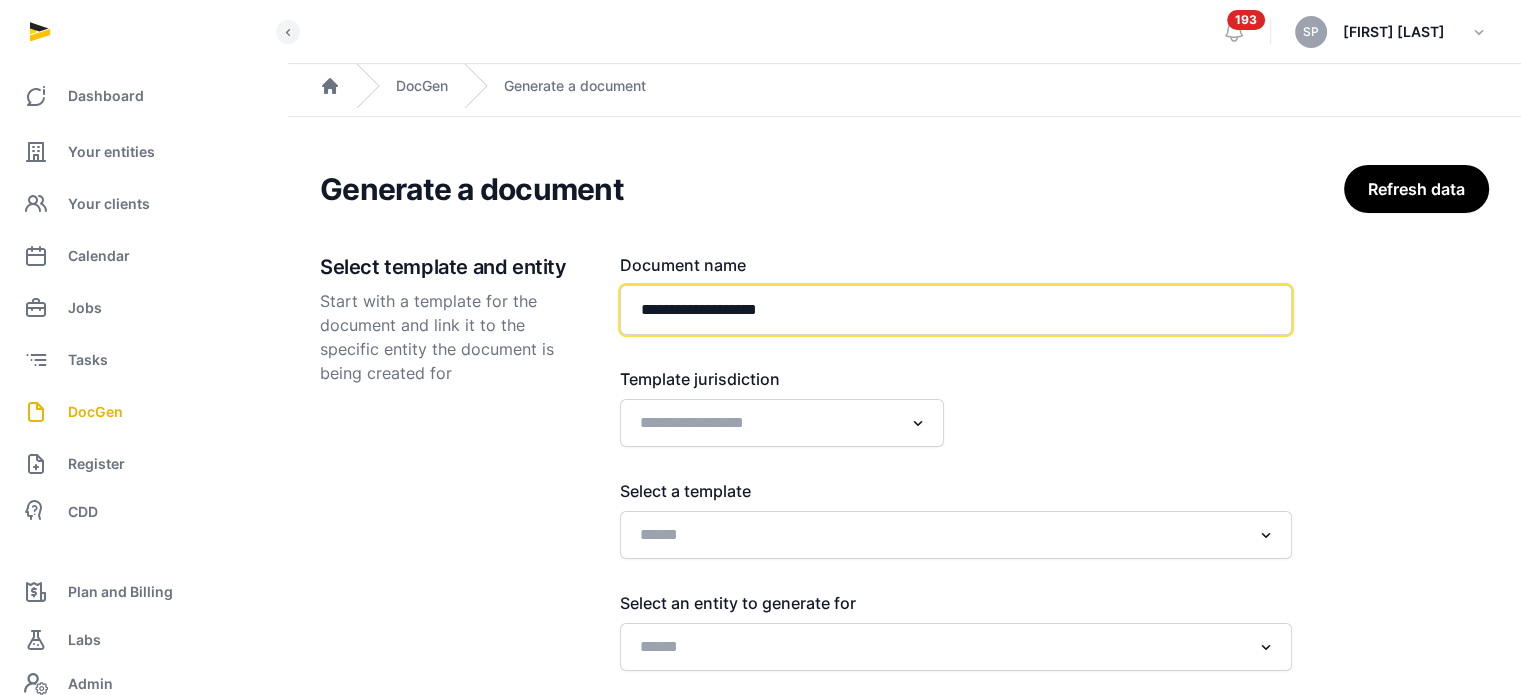 type on "**********" 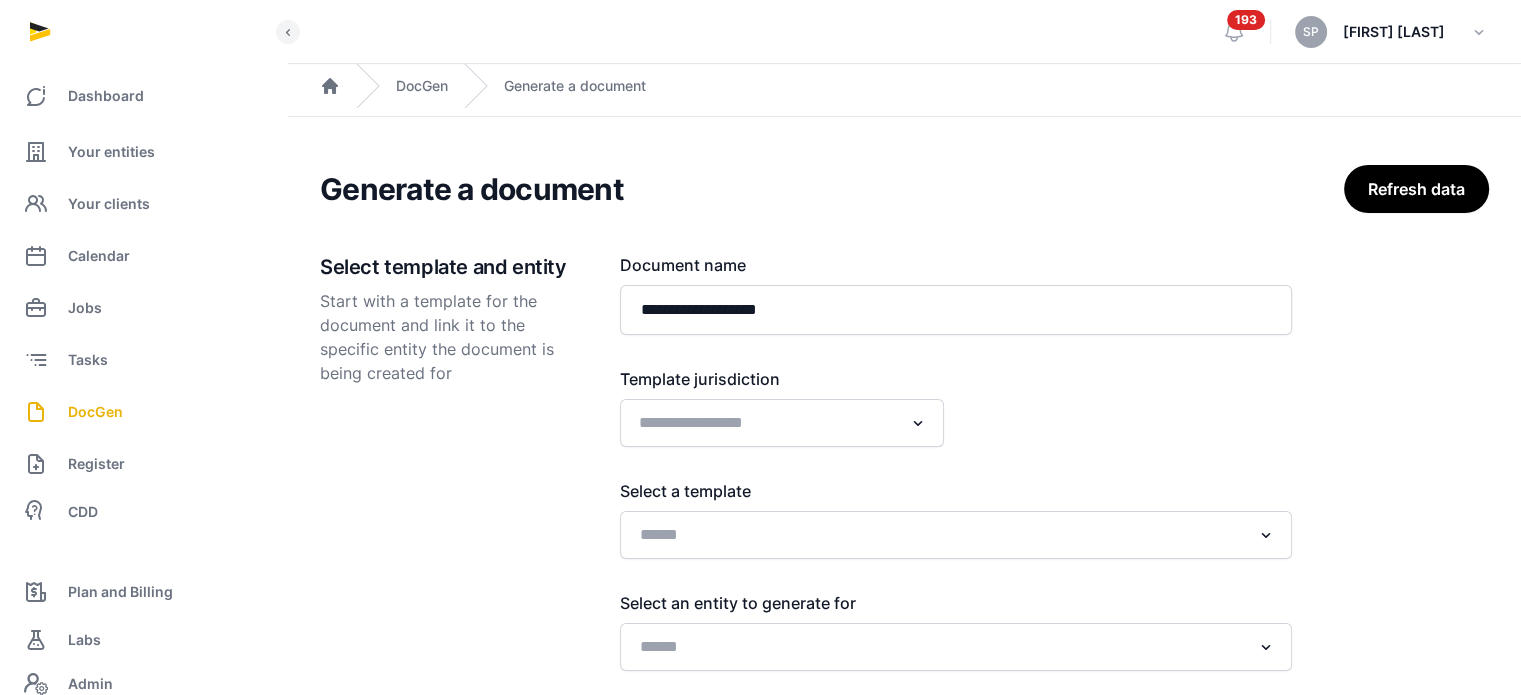 click 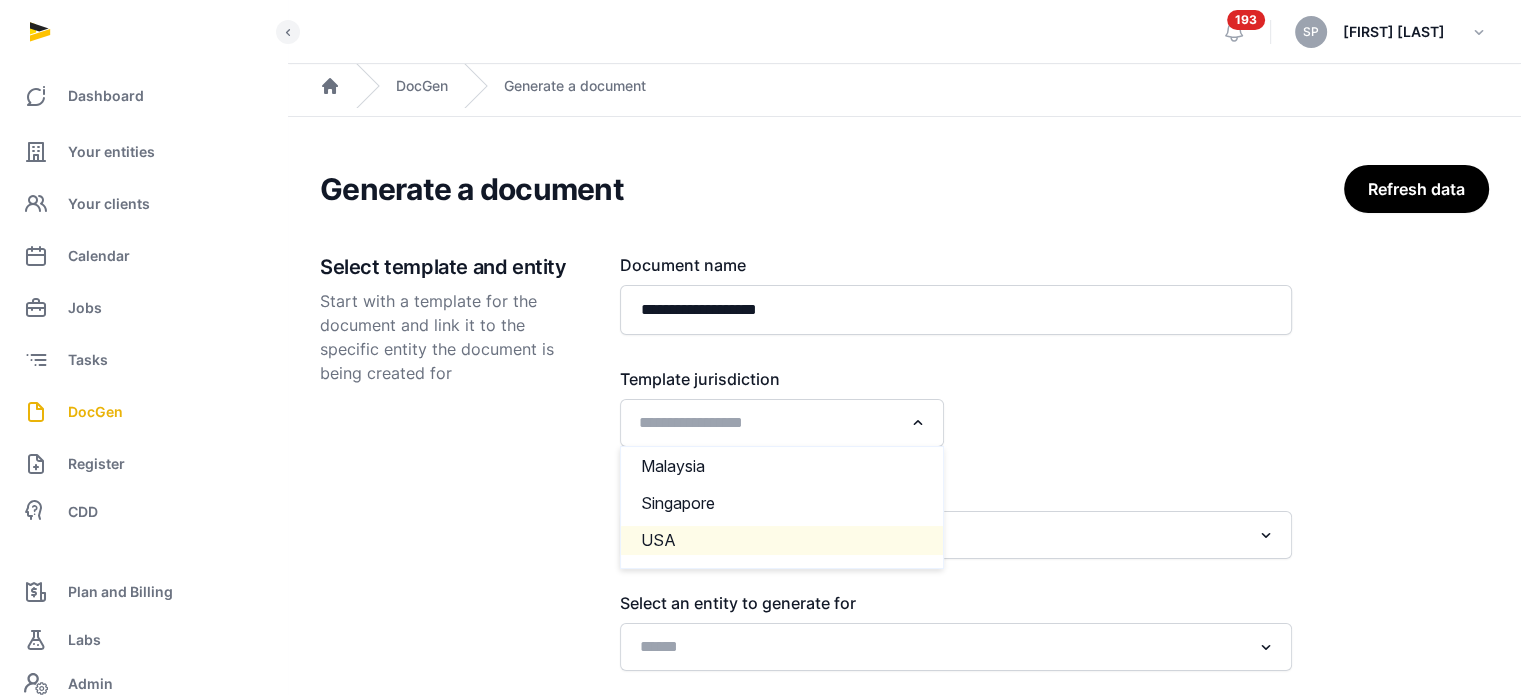 click on "USA" 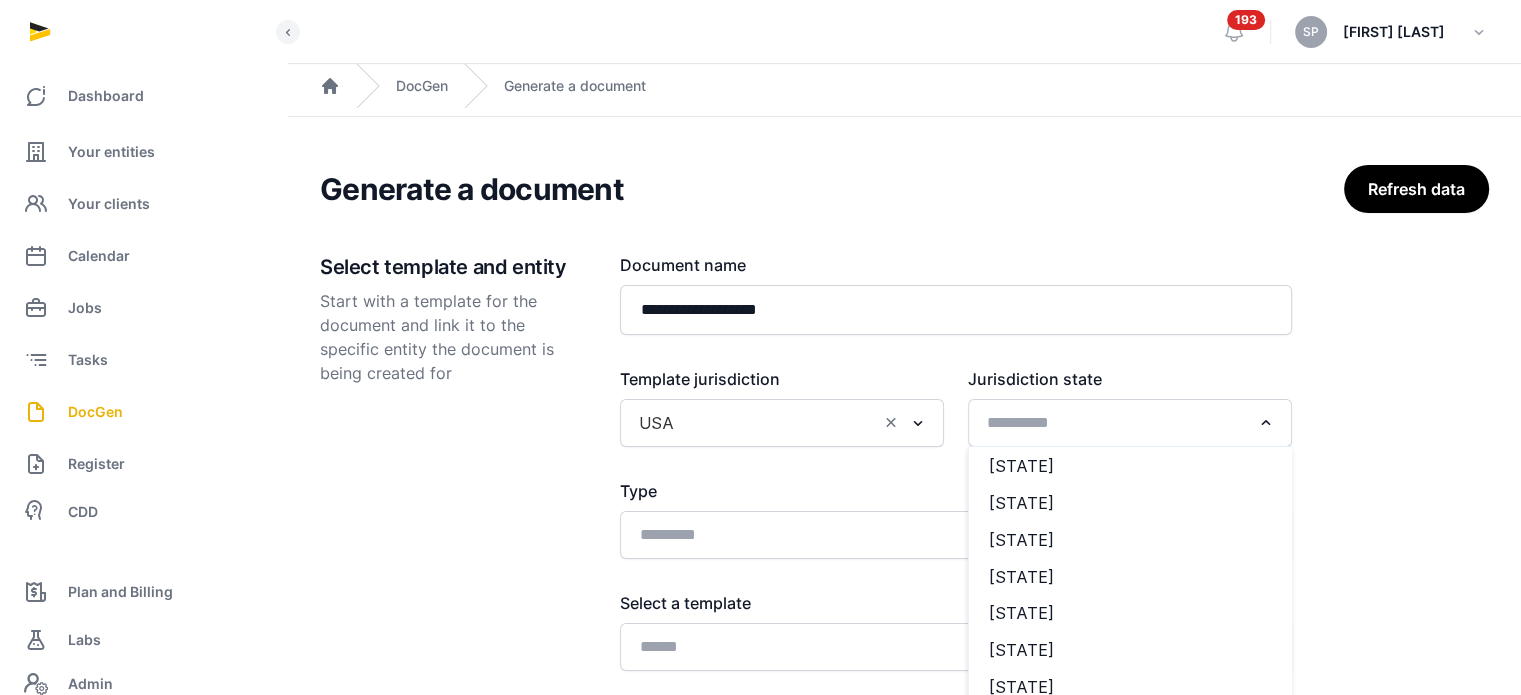click at bounding box center [1266, 423] 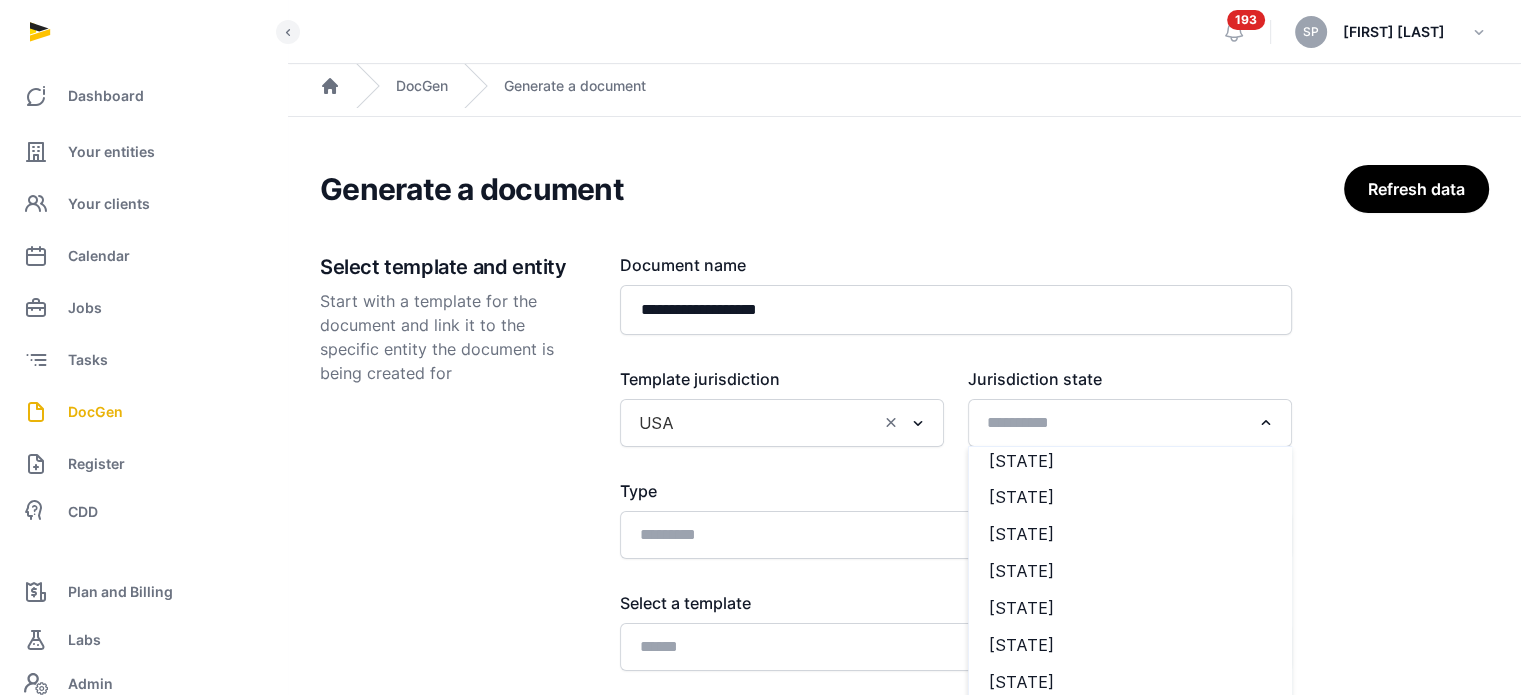 scroll, scrollTop: 131, scrollLeft: 0, axis: vertical 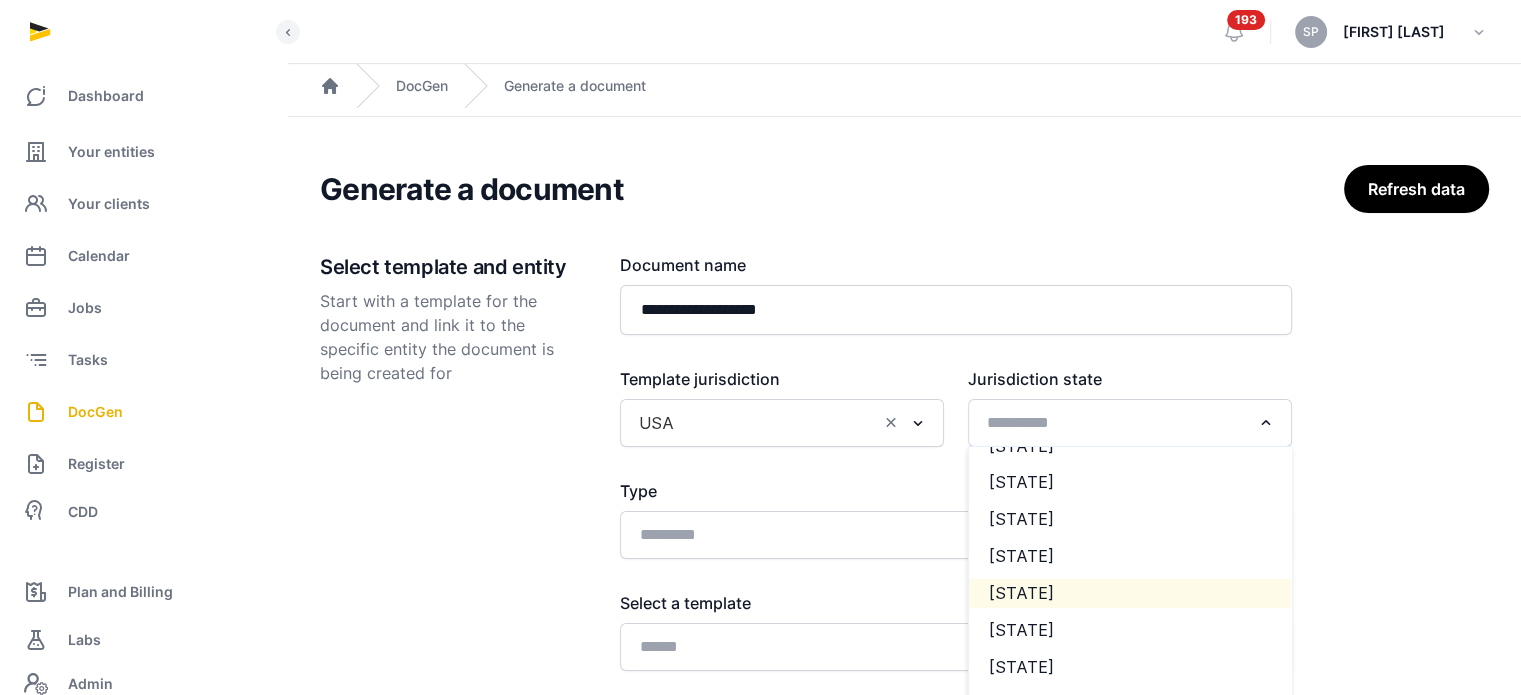 click on "[STATE]" 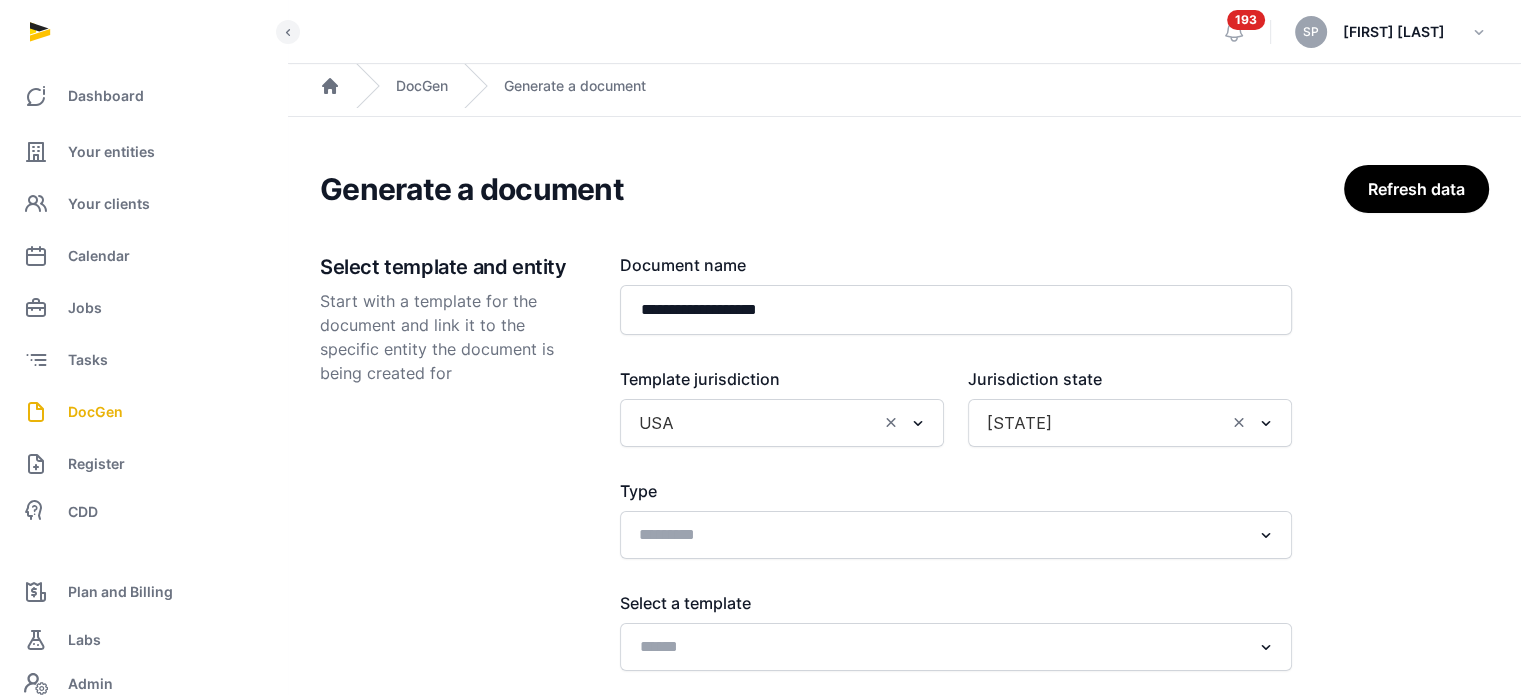 click 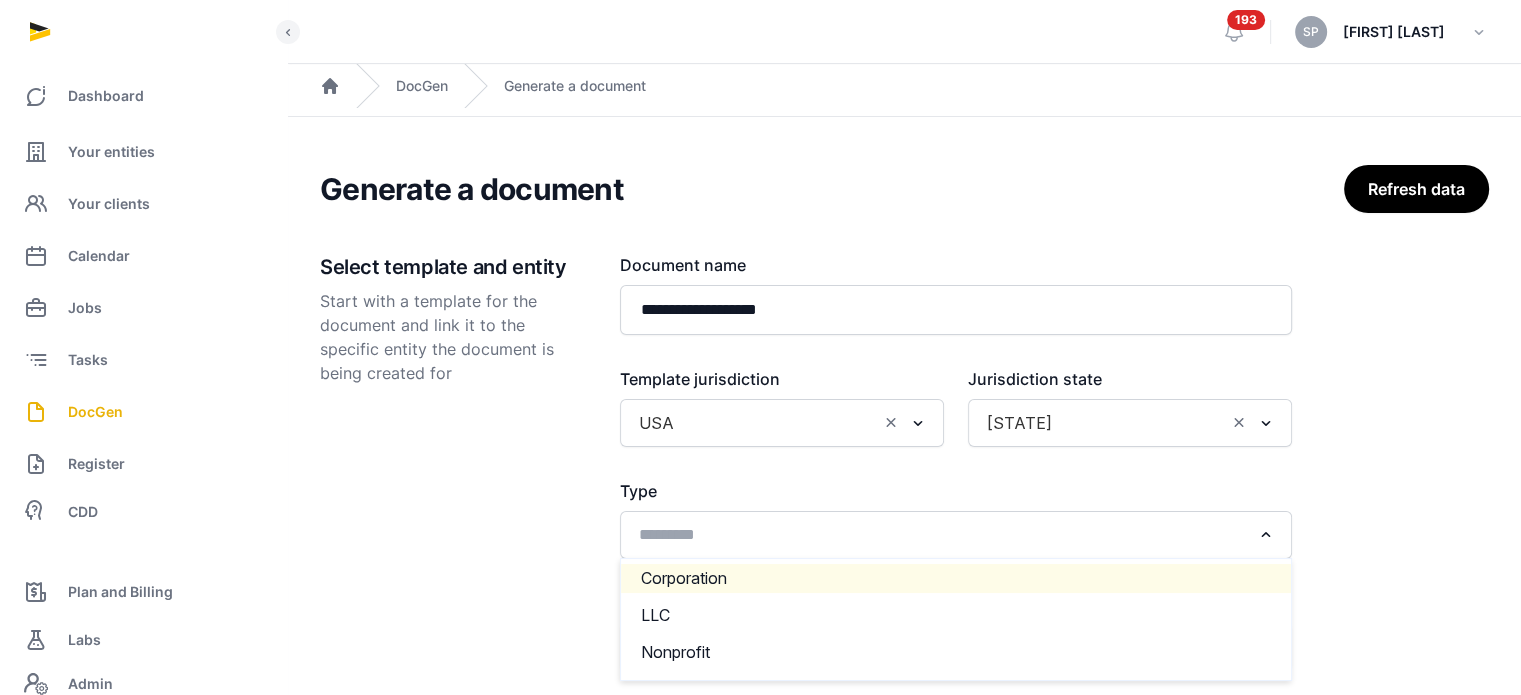click on "Corporation" 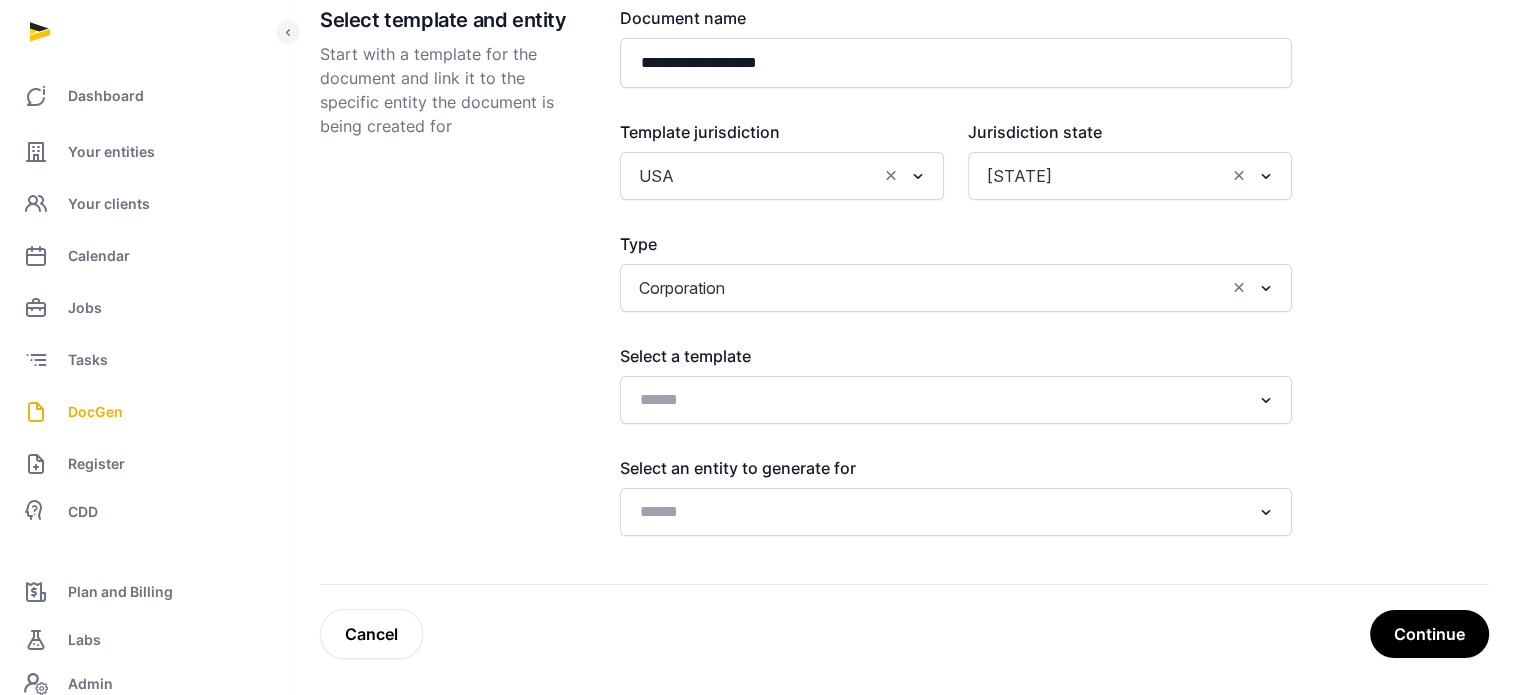 scroll, scrollTop: 249, scrollLeft: 0, axis: vertical 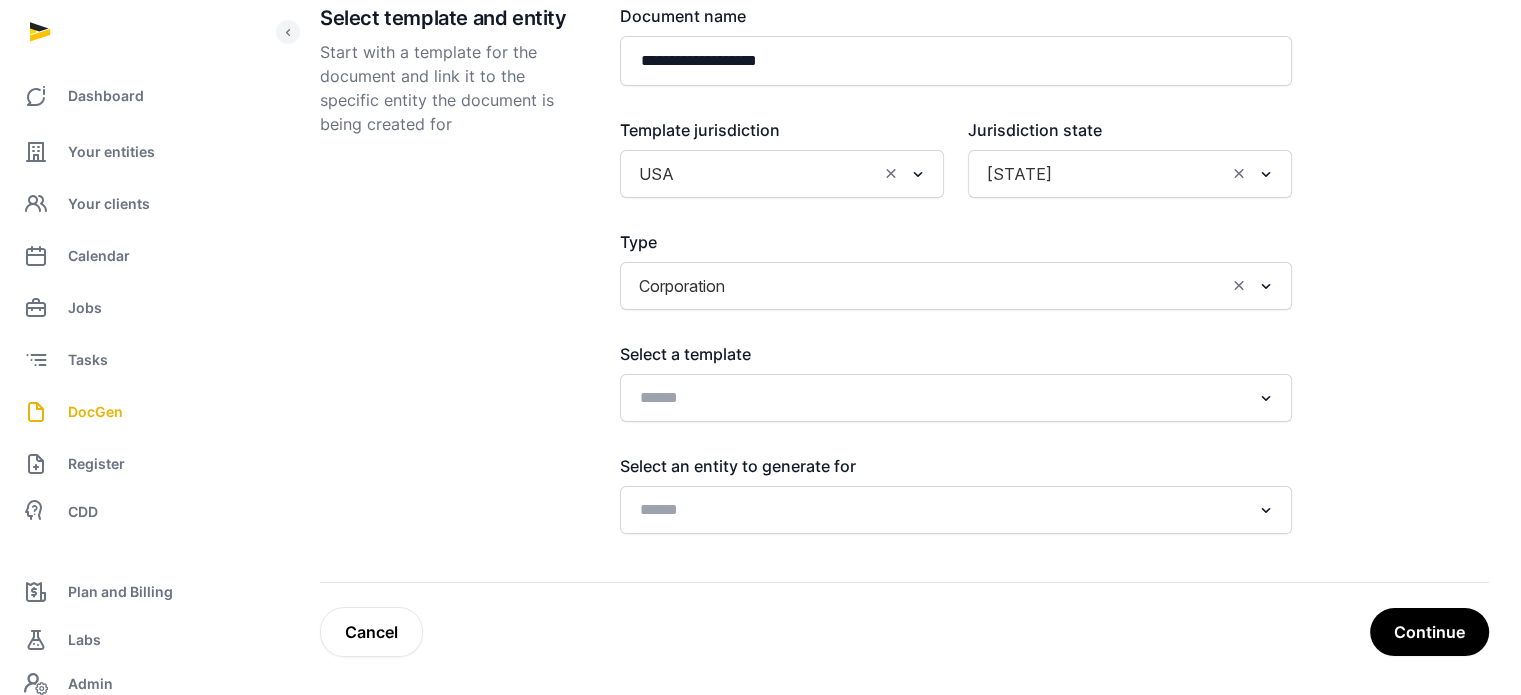 click on "Select a template Loading..." at bounding box center (956, 382) 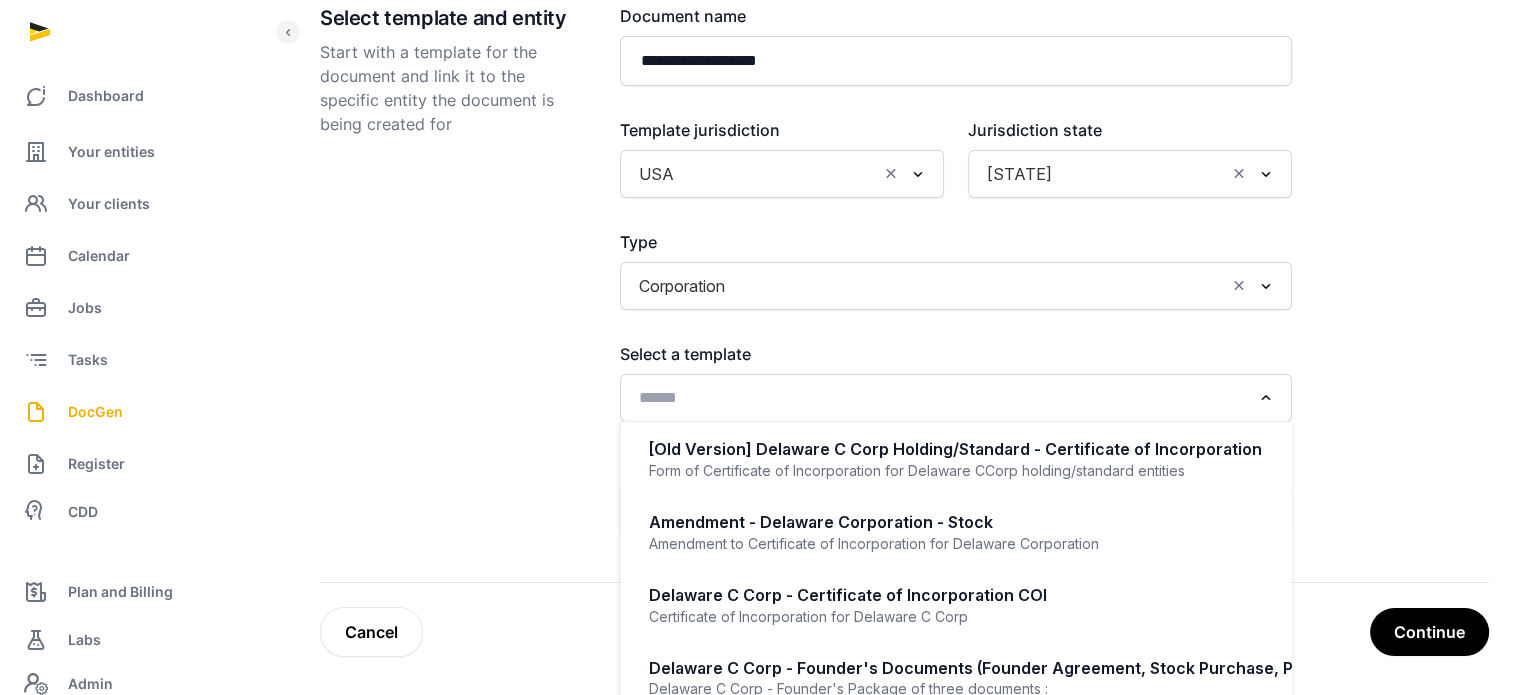 click 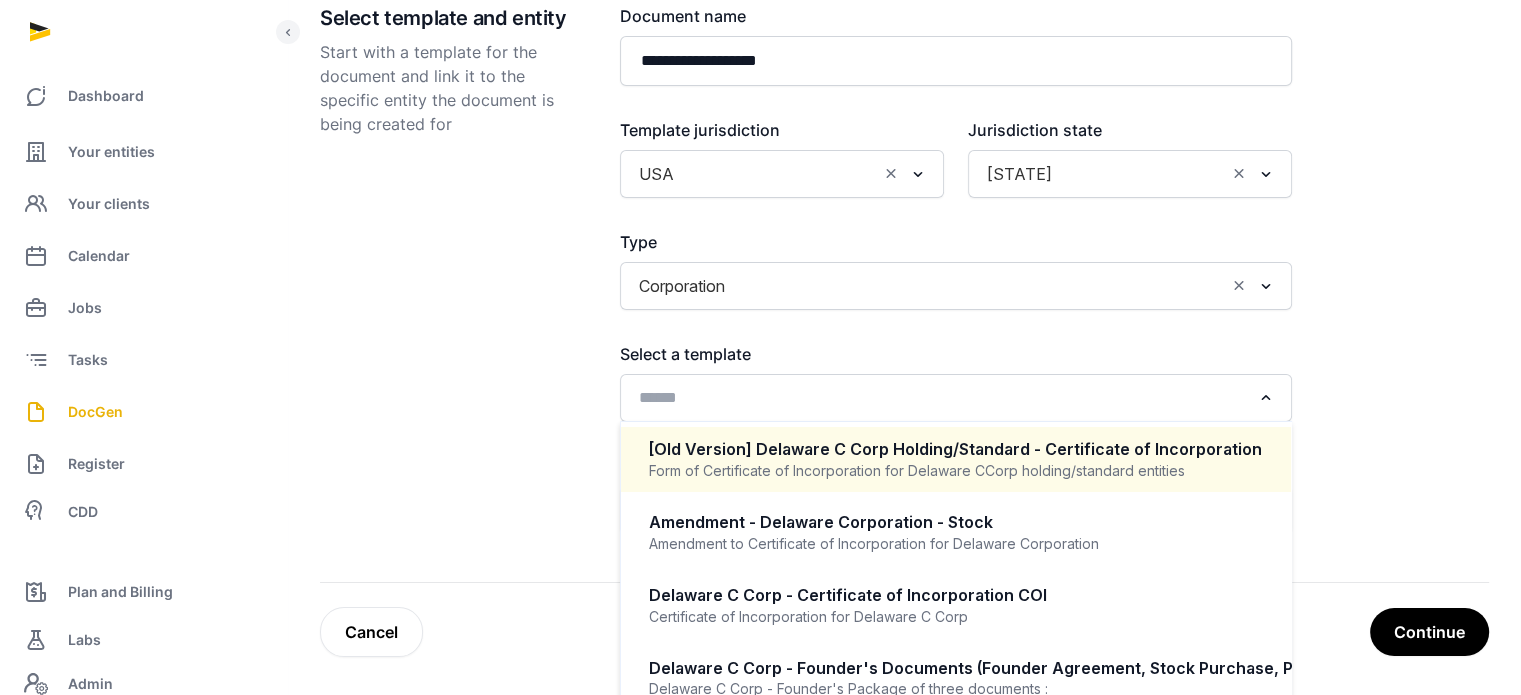 drag, startPoint x: 1274, startPoint y: 483, endPoint x: 1280, endPoint y: 508, distance: 25.70992 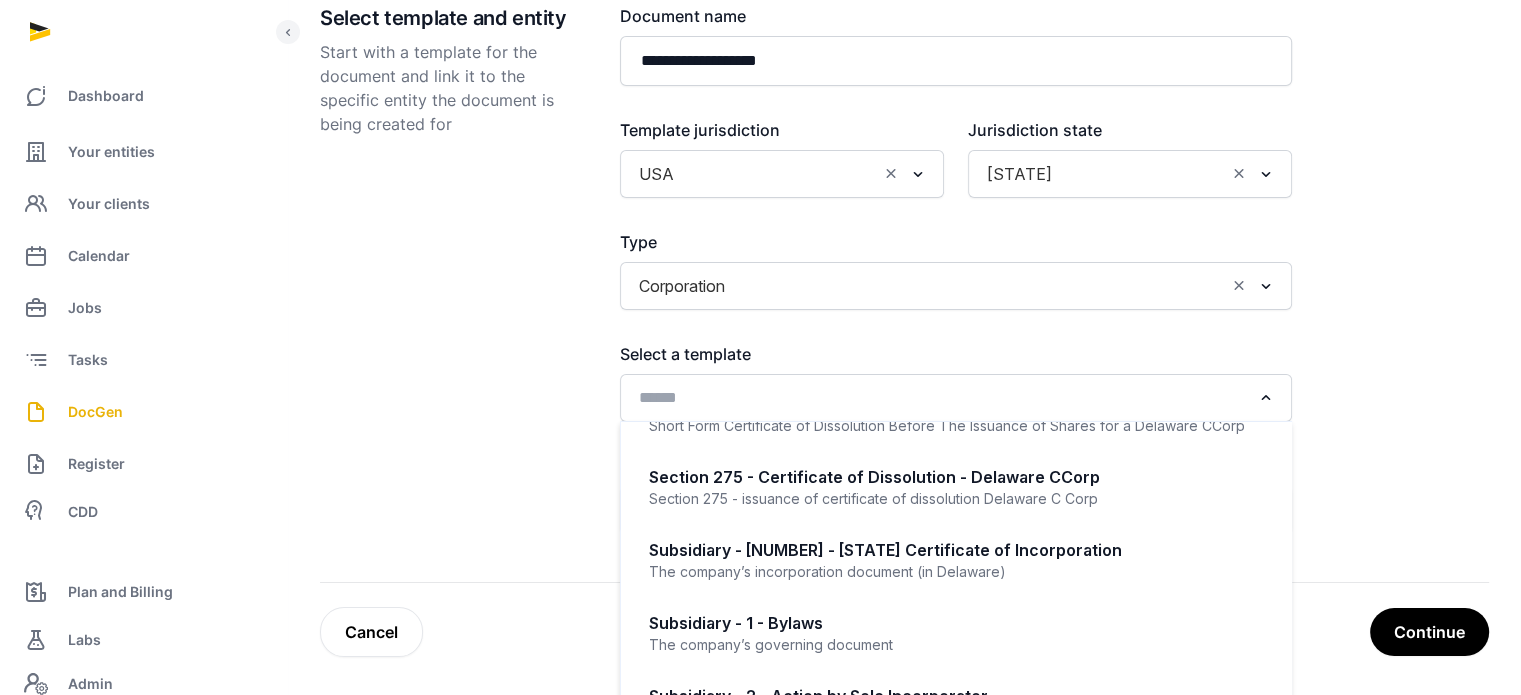 scroll, scrollTop: 1065, scrollLeft: 0, axis: vertical 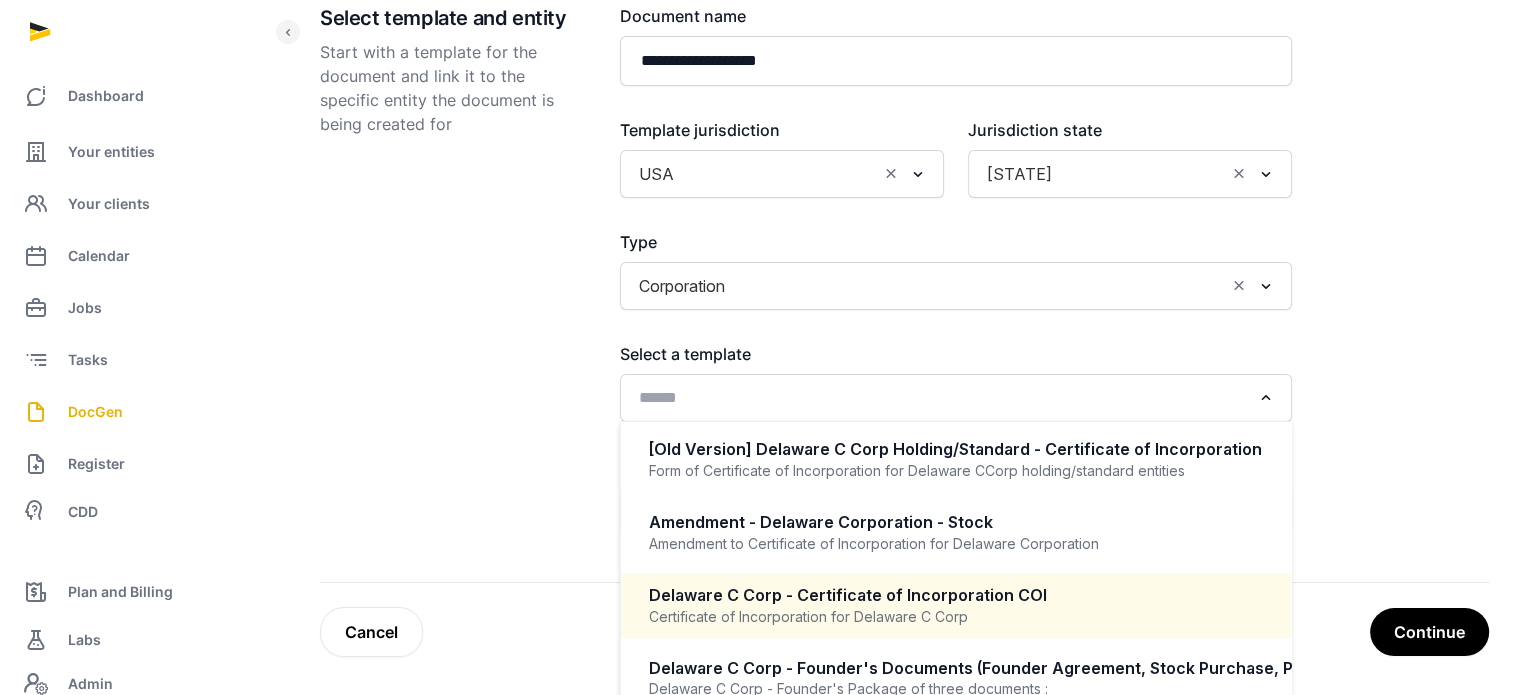 click on "Delaware C Corp - Certificate of Incorporation COI" at bounding box center [956, 595] 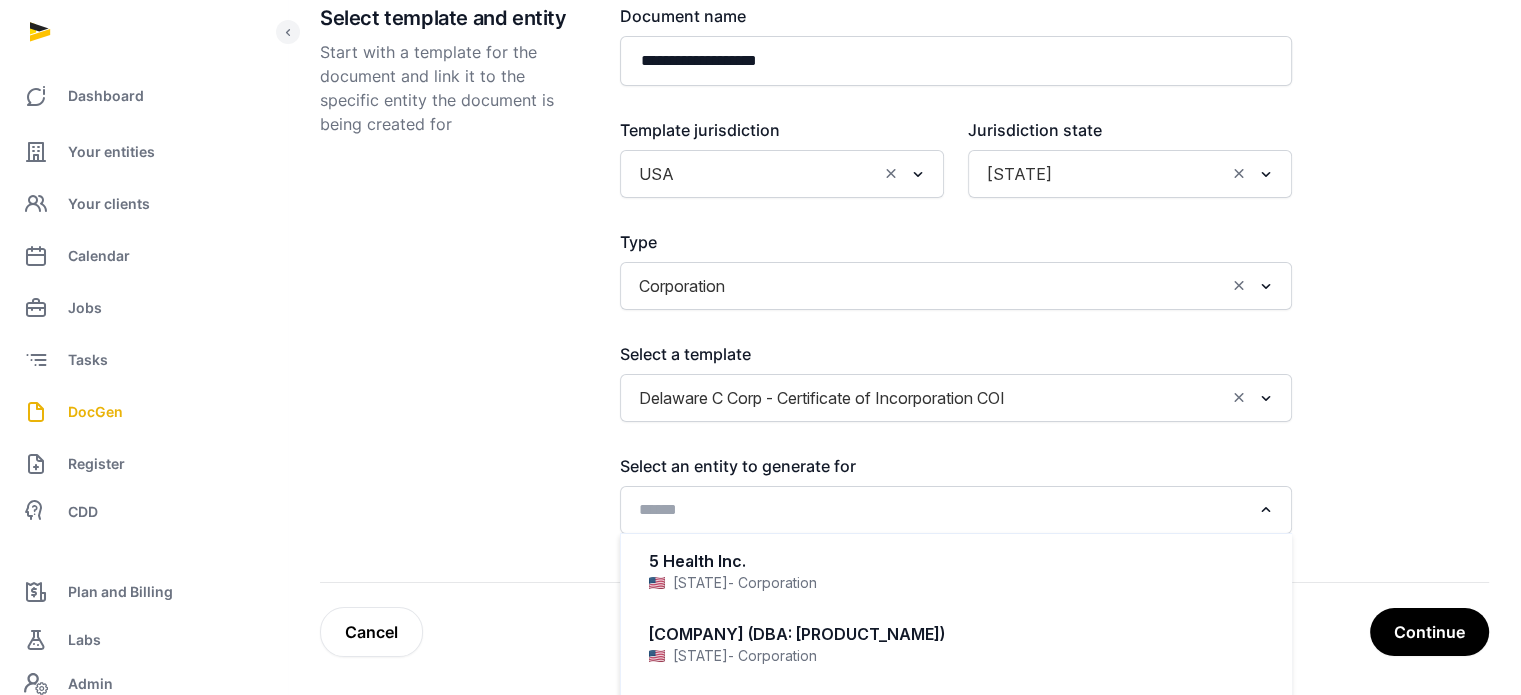 click at bounding box center [941, 508] 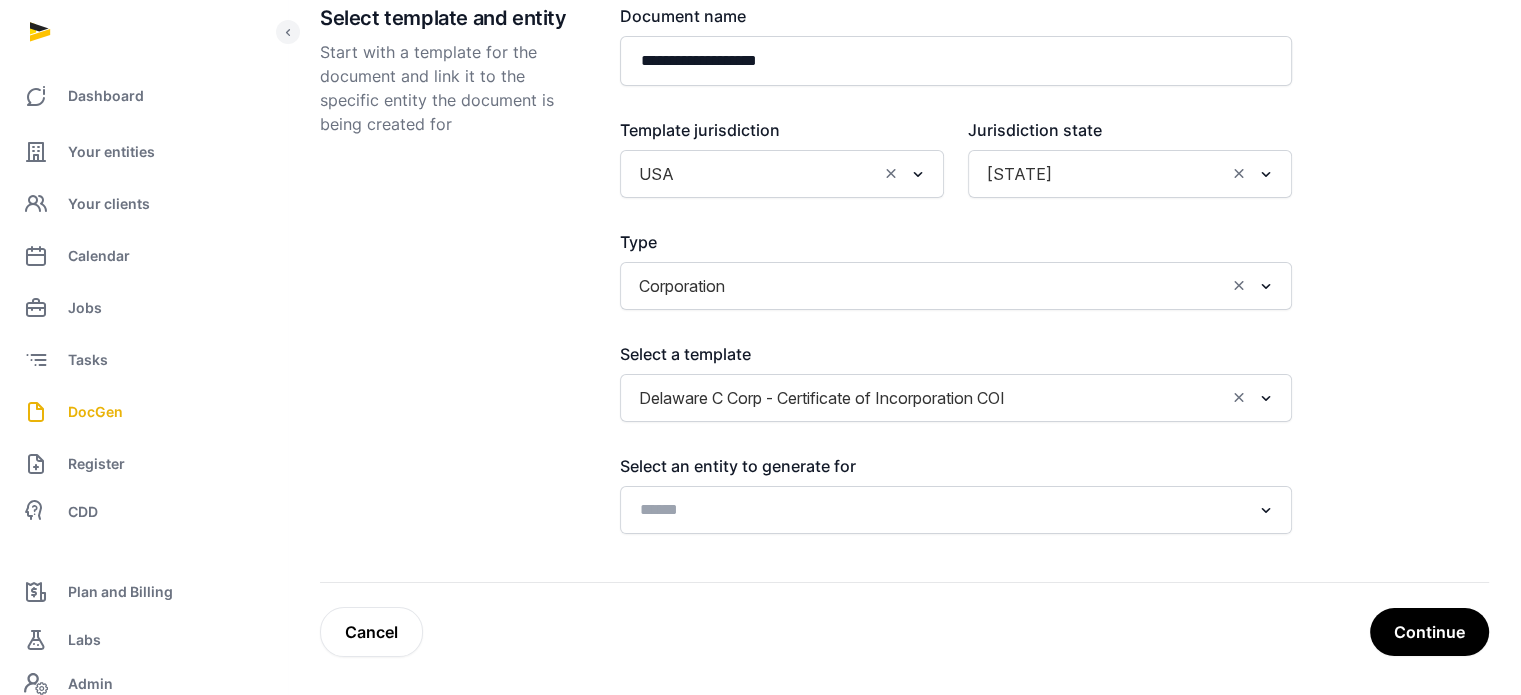 click at bounding box center [941, 508] 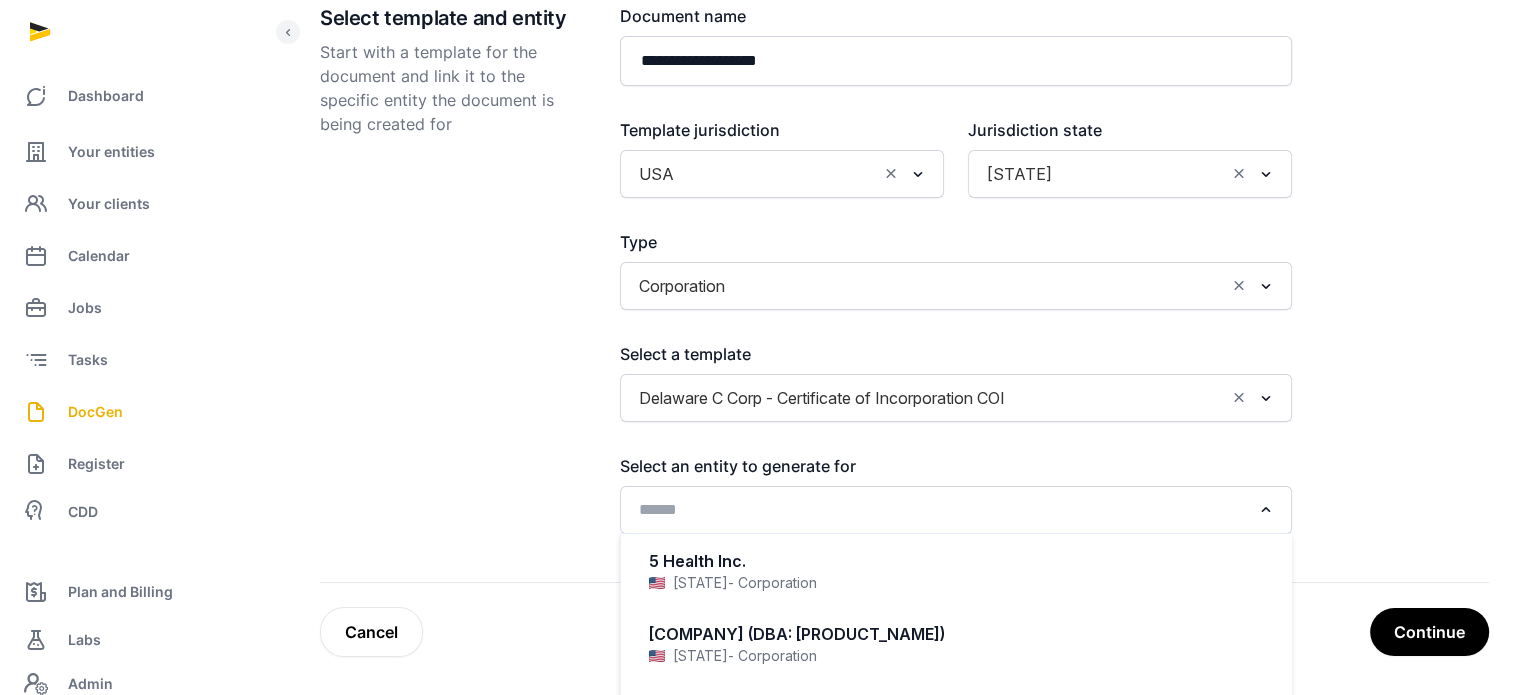 click 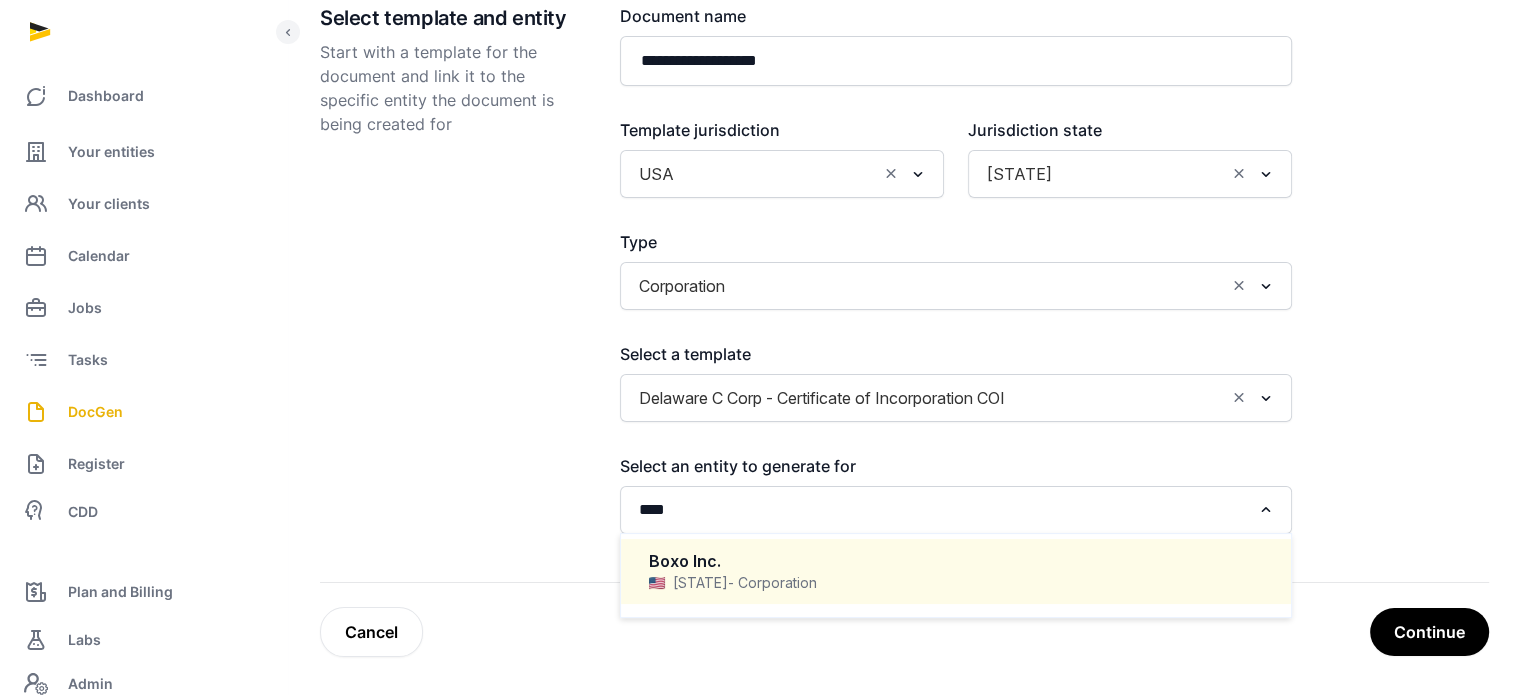 click on "[COMPANY] [STATE]   - Corporation" 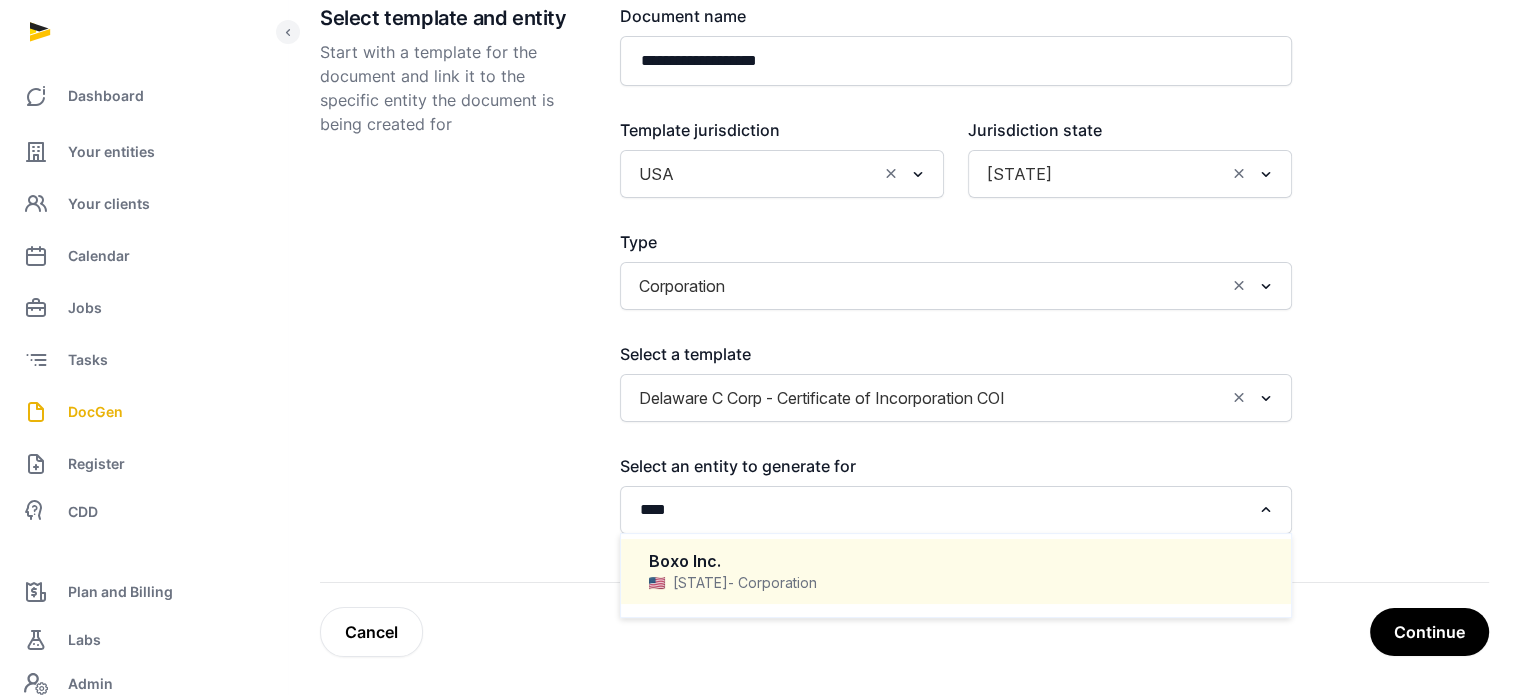 type 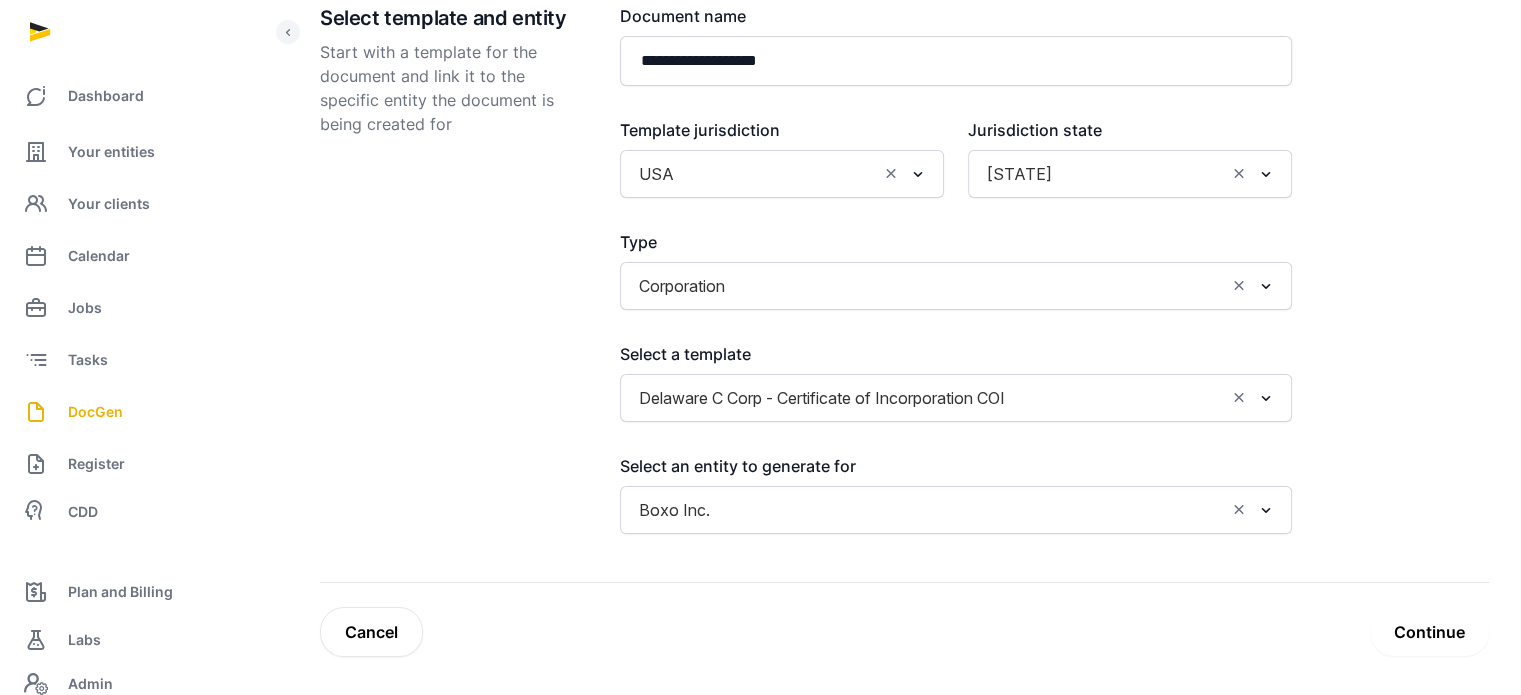 click on "Continue" at bounding box center (1429, 632) 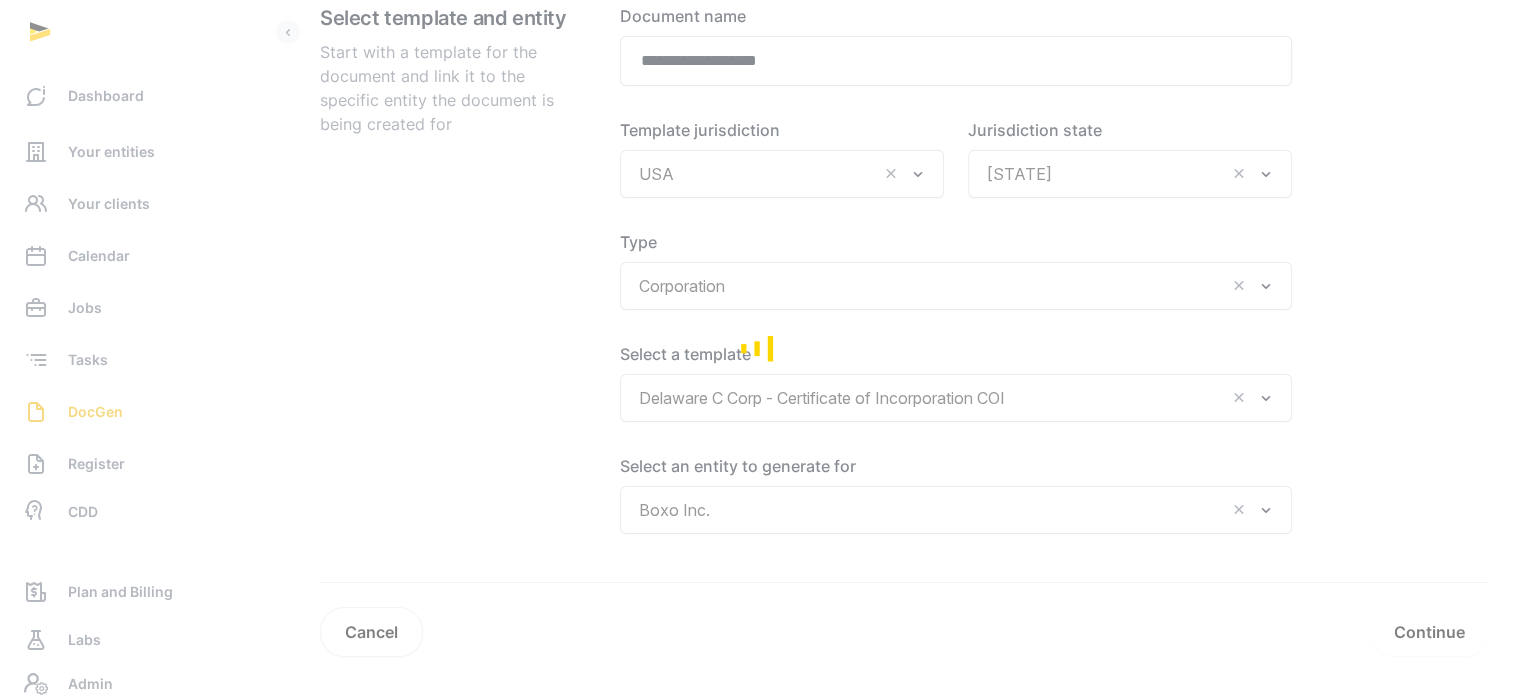 scroll, scrollTop: 214, scrollLeft: 0, axis: vertical 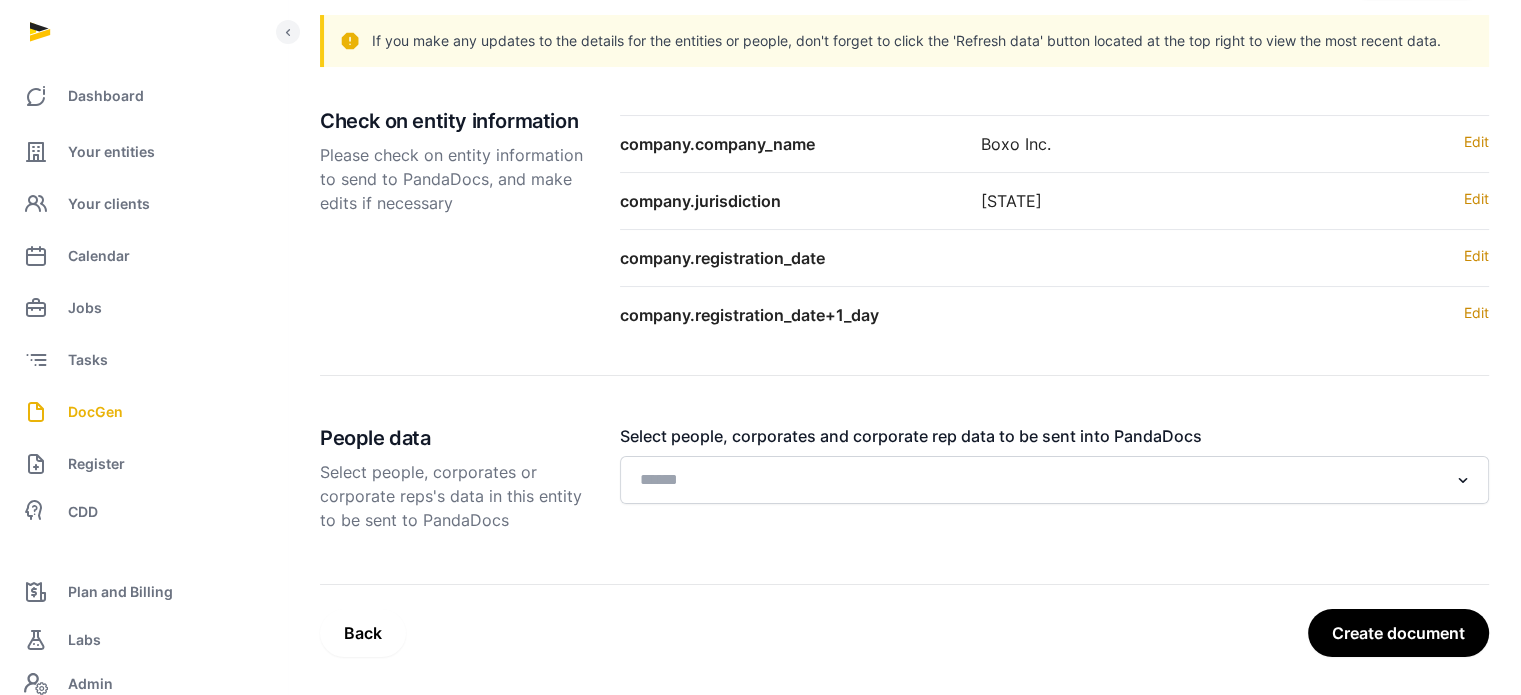 click on "Create document" at bounding box center (1398, 633) 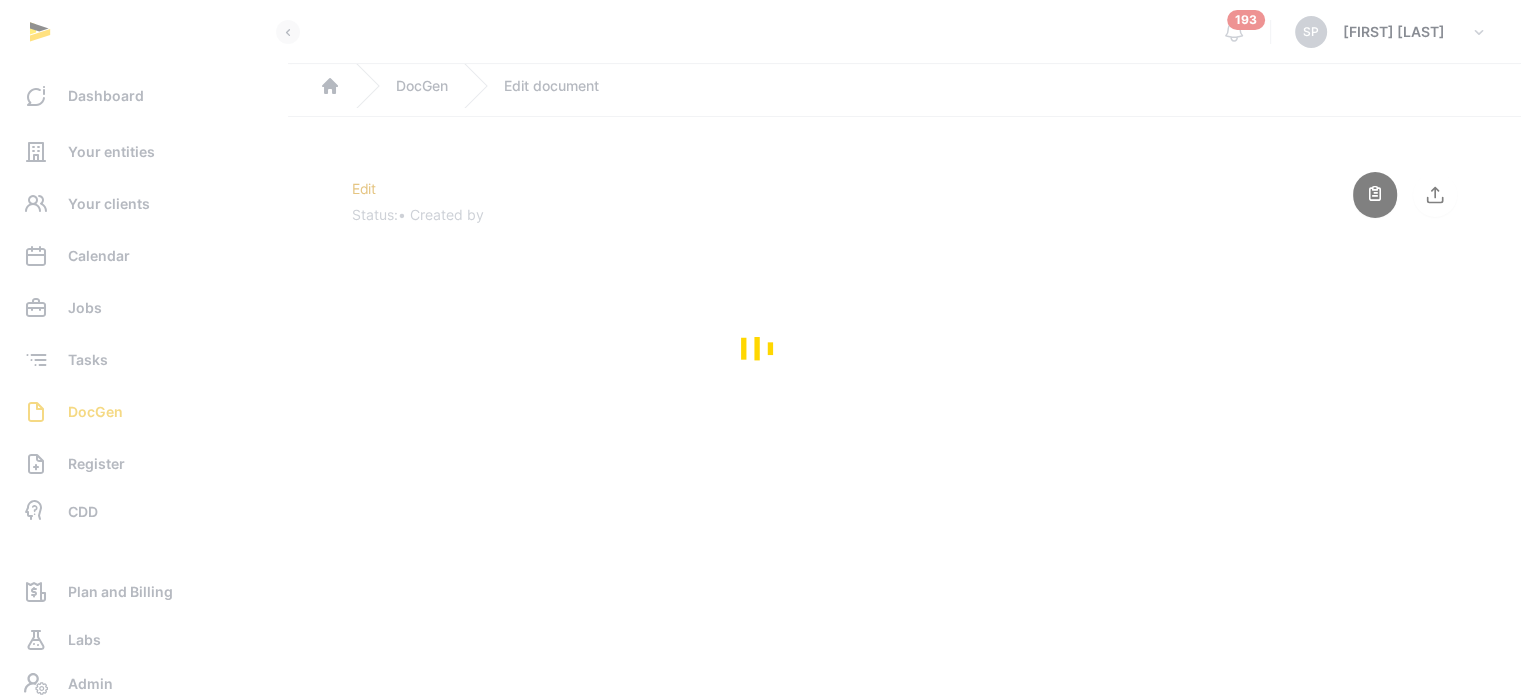 scroll, scrollTop: 0, scrollLeft: 0, axis: both 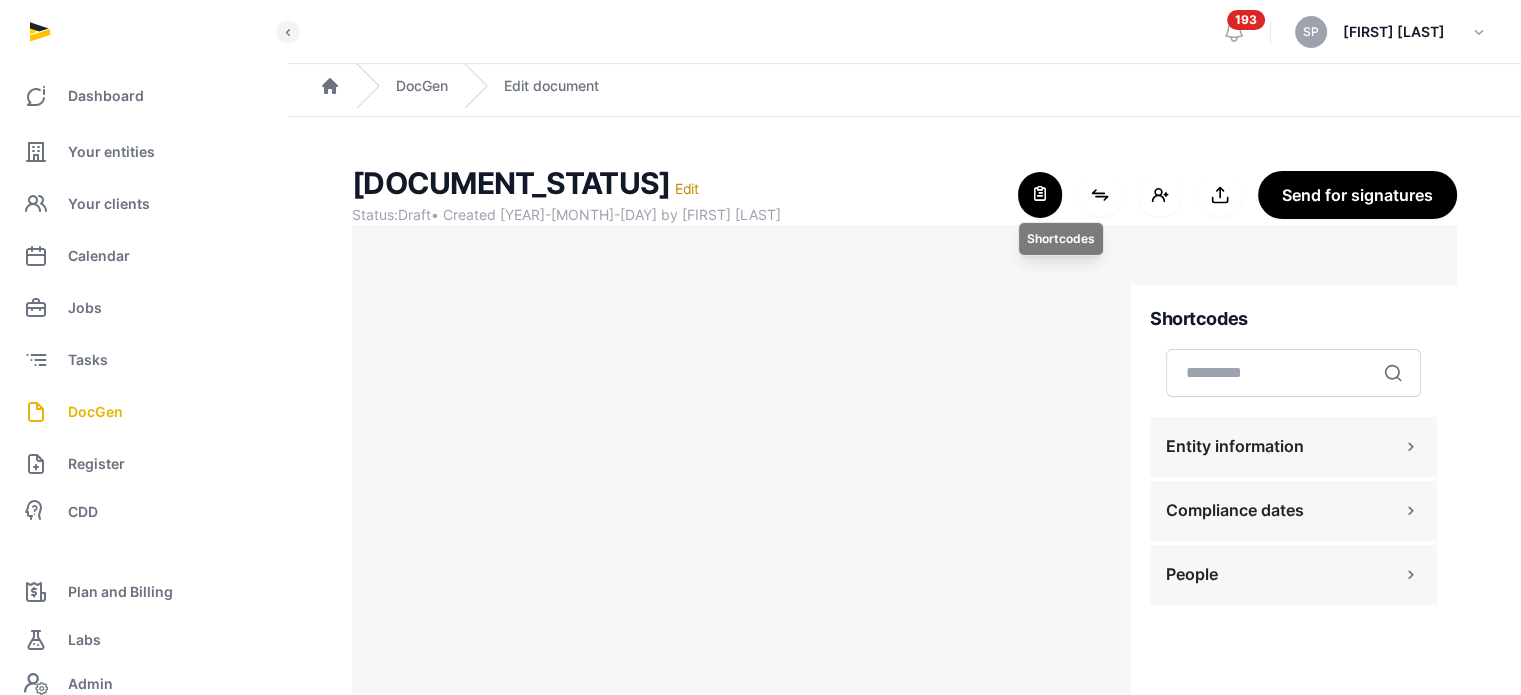 click at bounding box center (1040, 195) 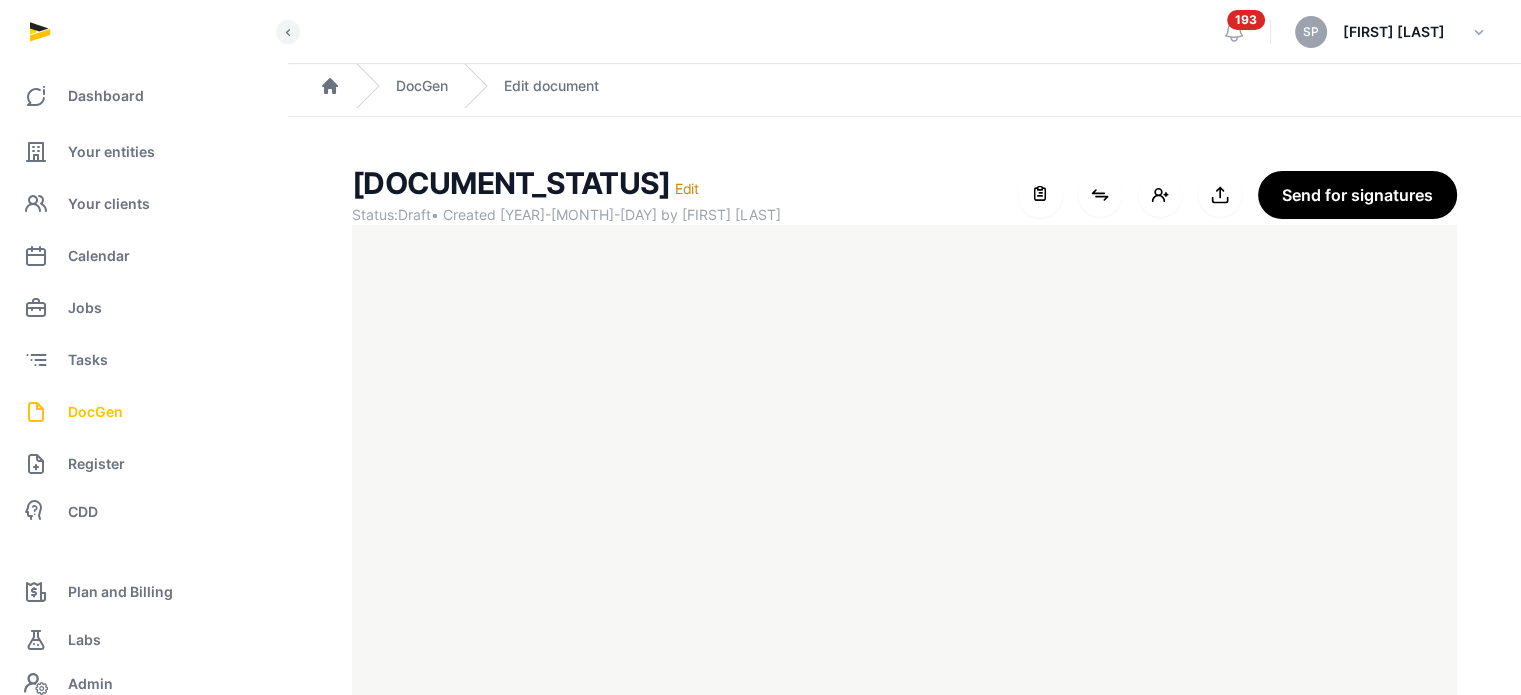 click on "DocGen" at bounding box center [95, 412] 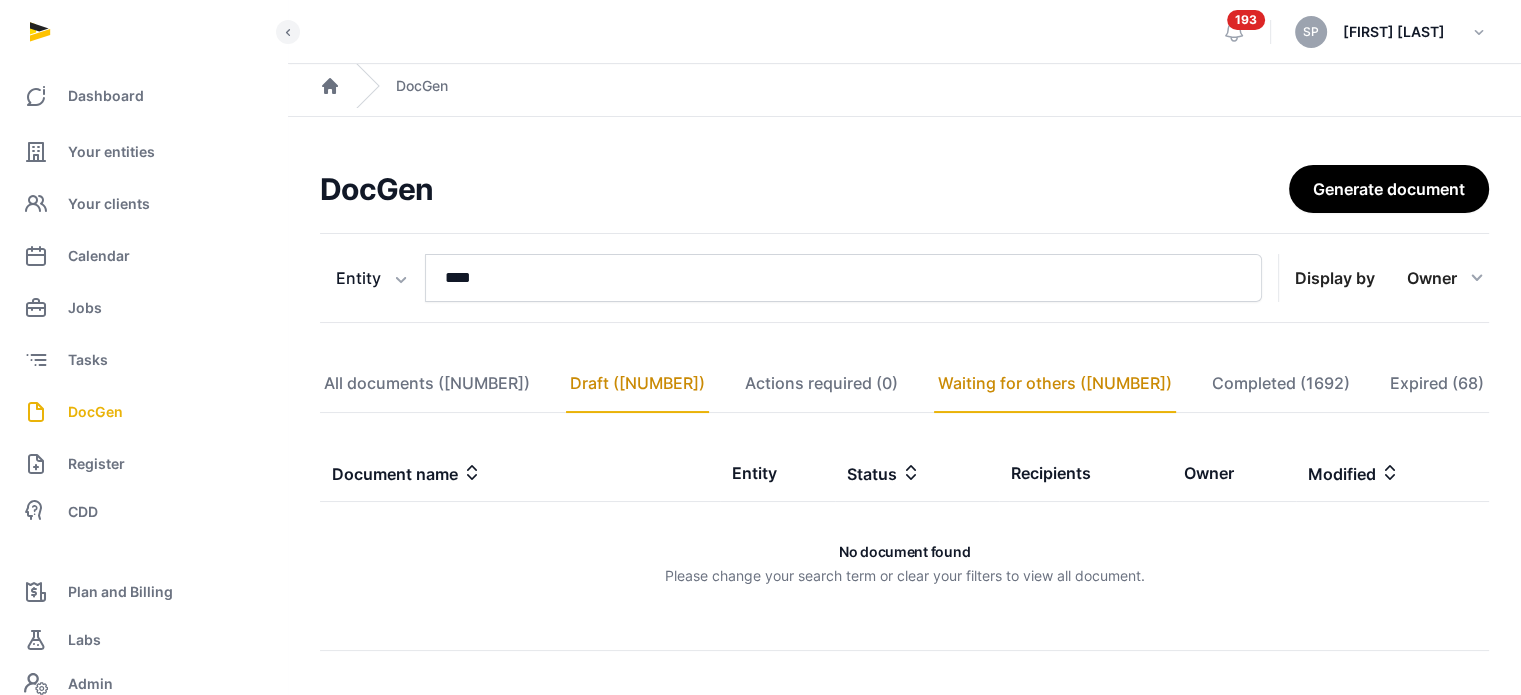 click on "Draft ([NUMBER])" 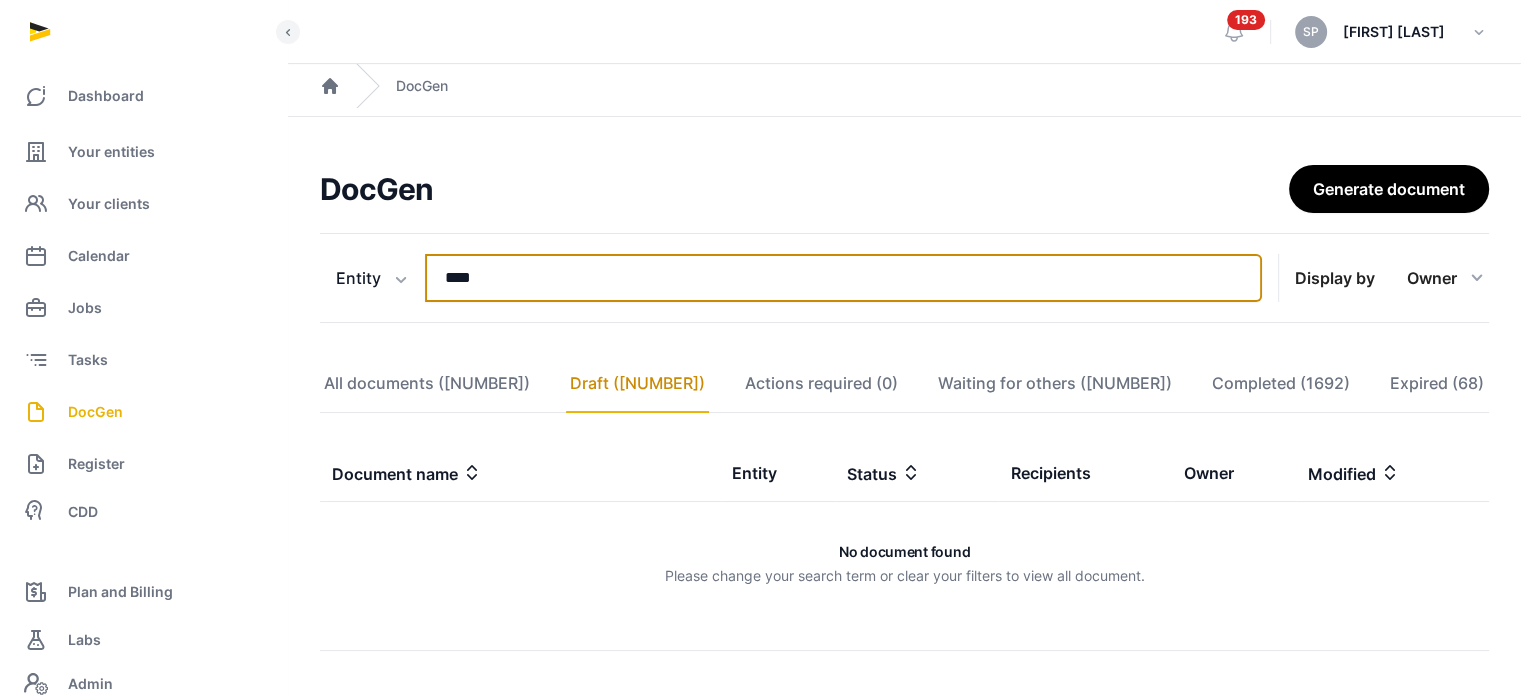 click on "****" at bounding box center (843, 278) 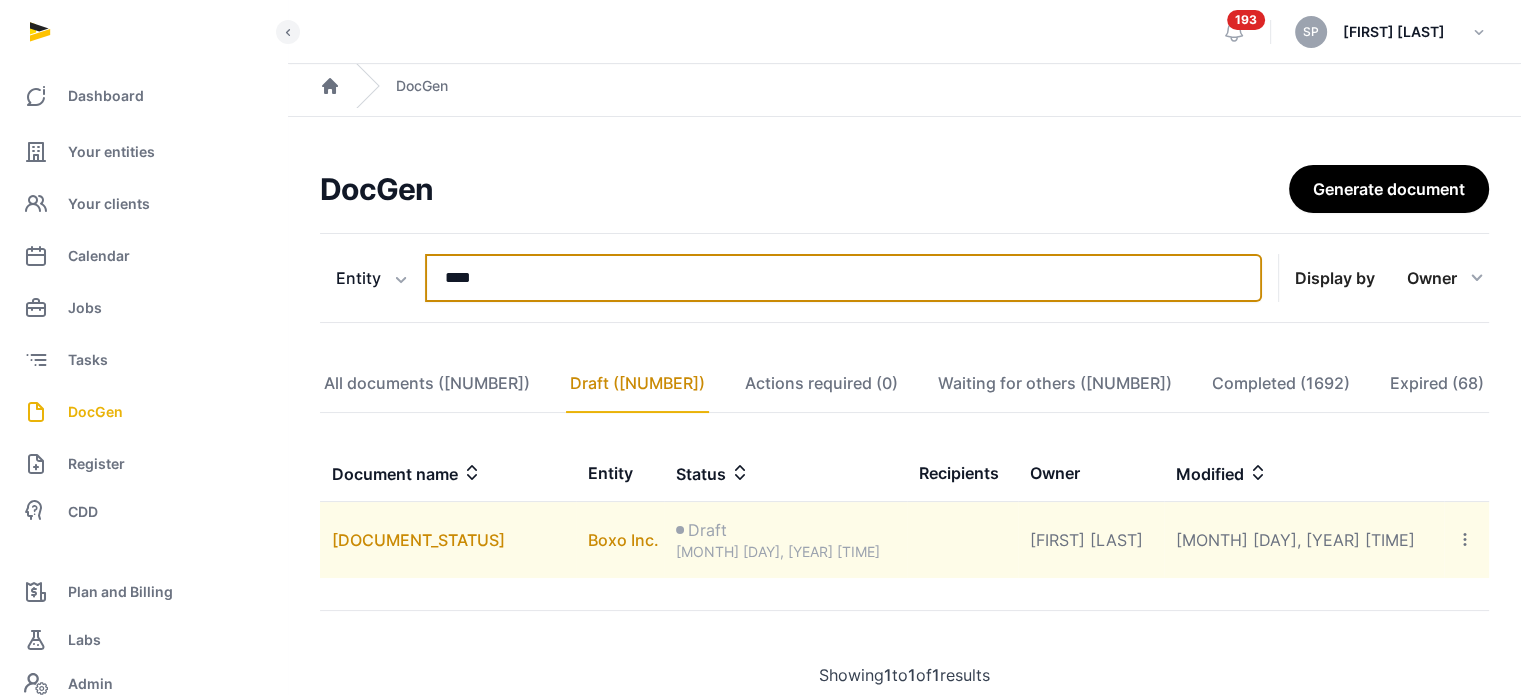 type on "****" 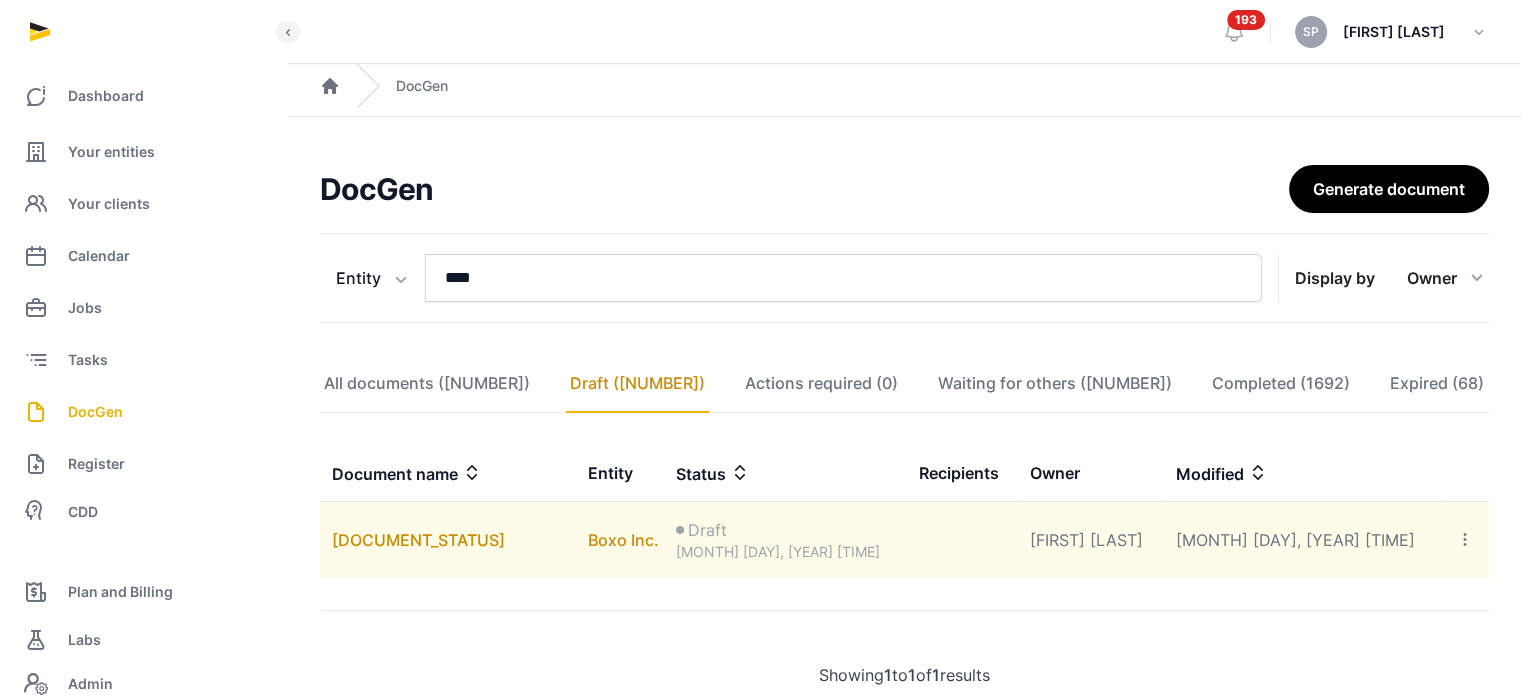 click on "Copy links Delete" at bounding box center (1466, 540) 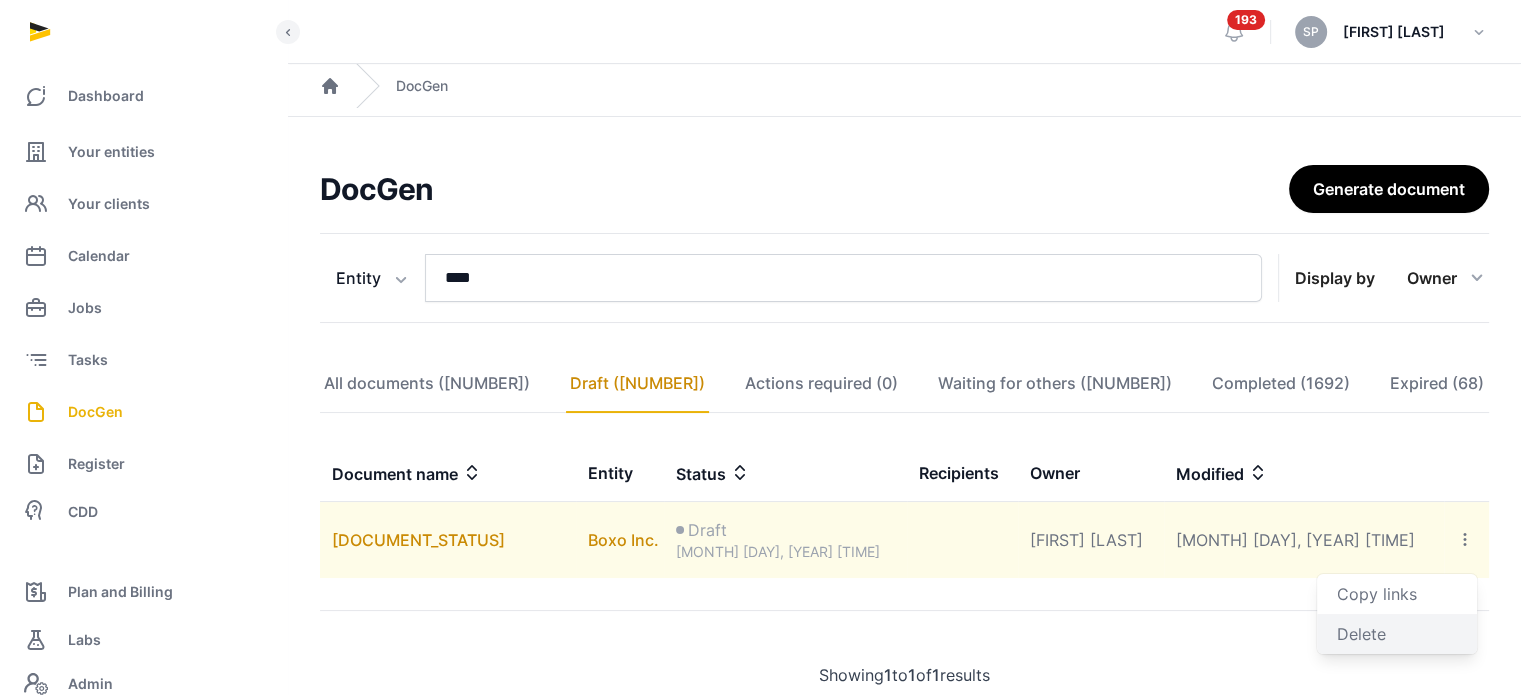 click on "Delete" 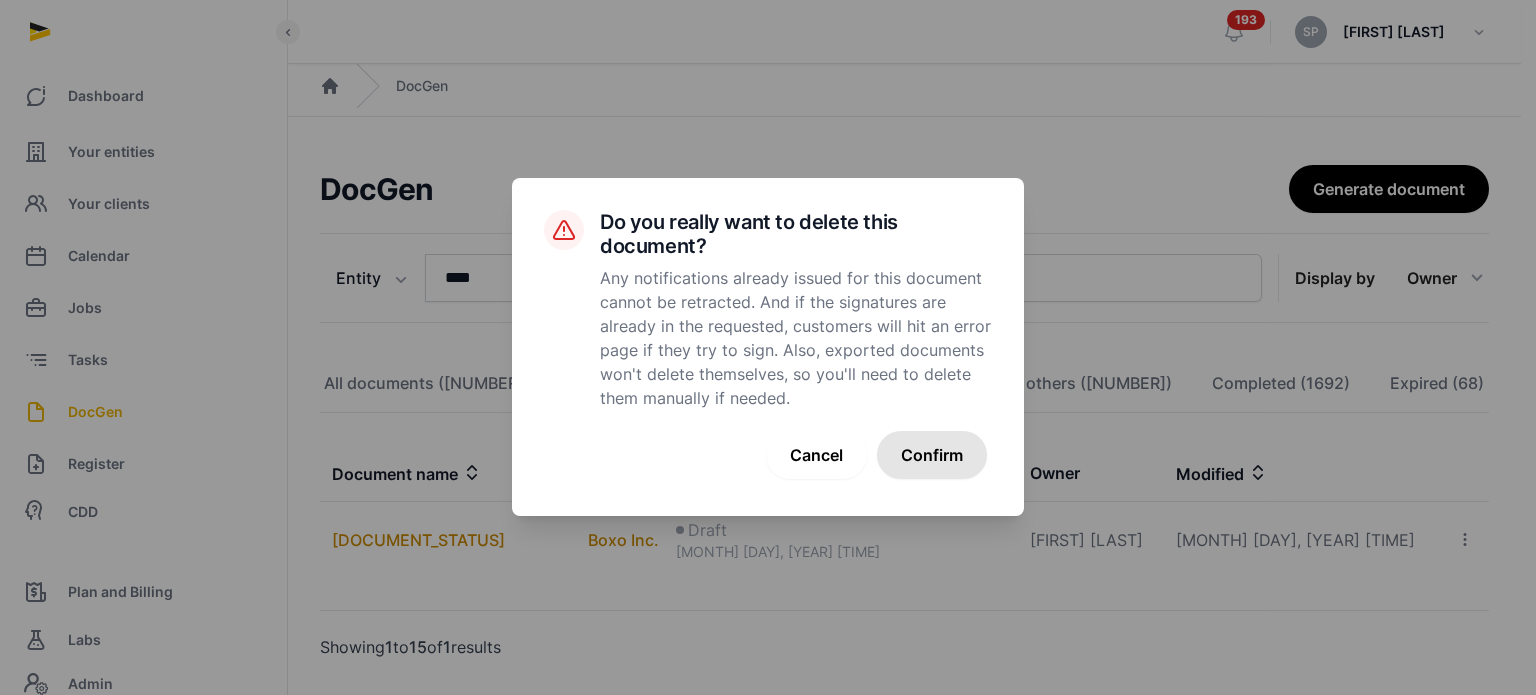 click on "Confirm" at bounding box center [932, 455] 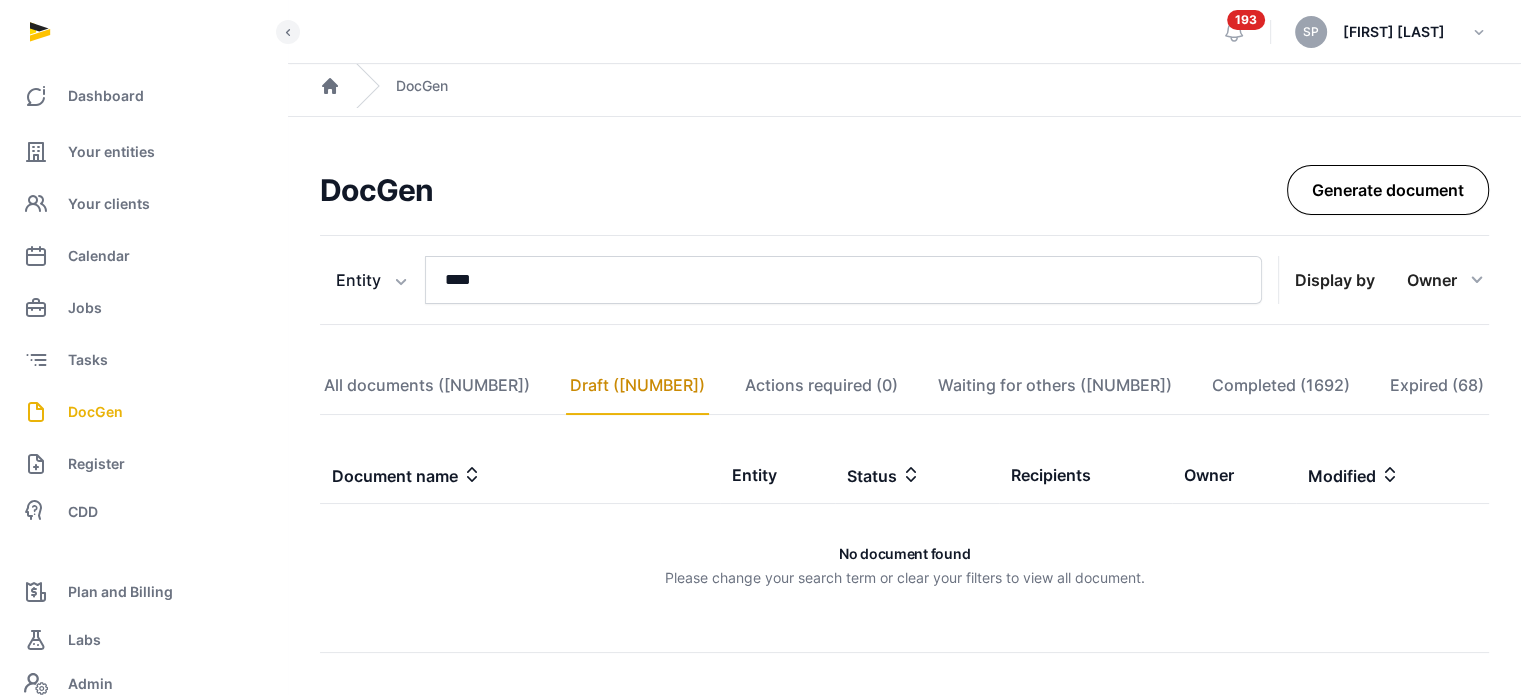 click on "Generate document" at bounding box center (1388, 190) 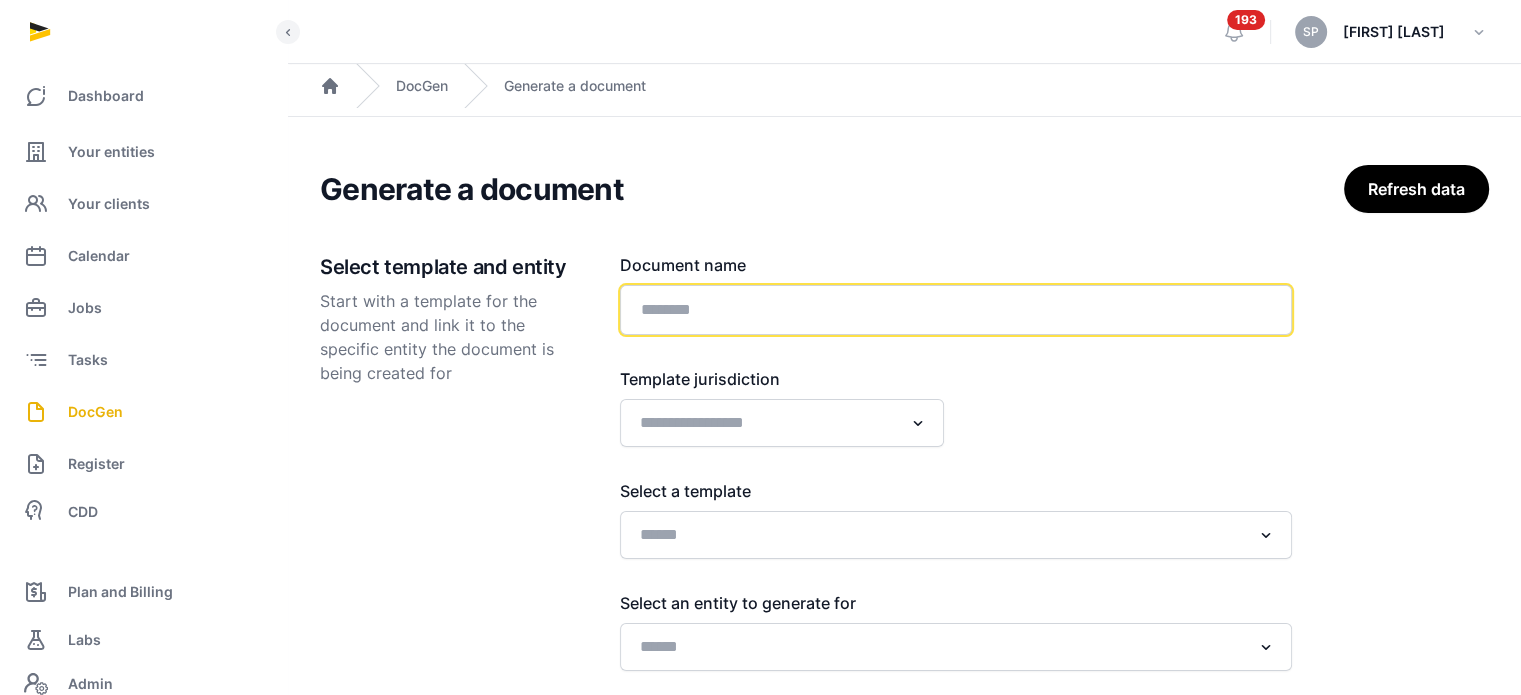 click 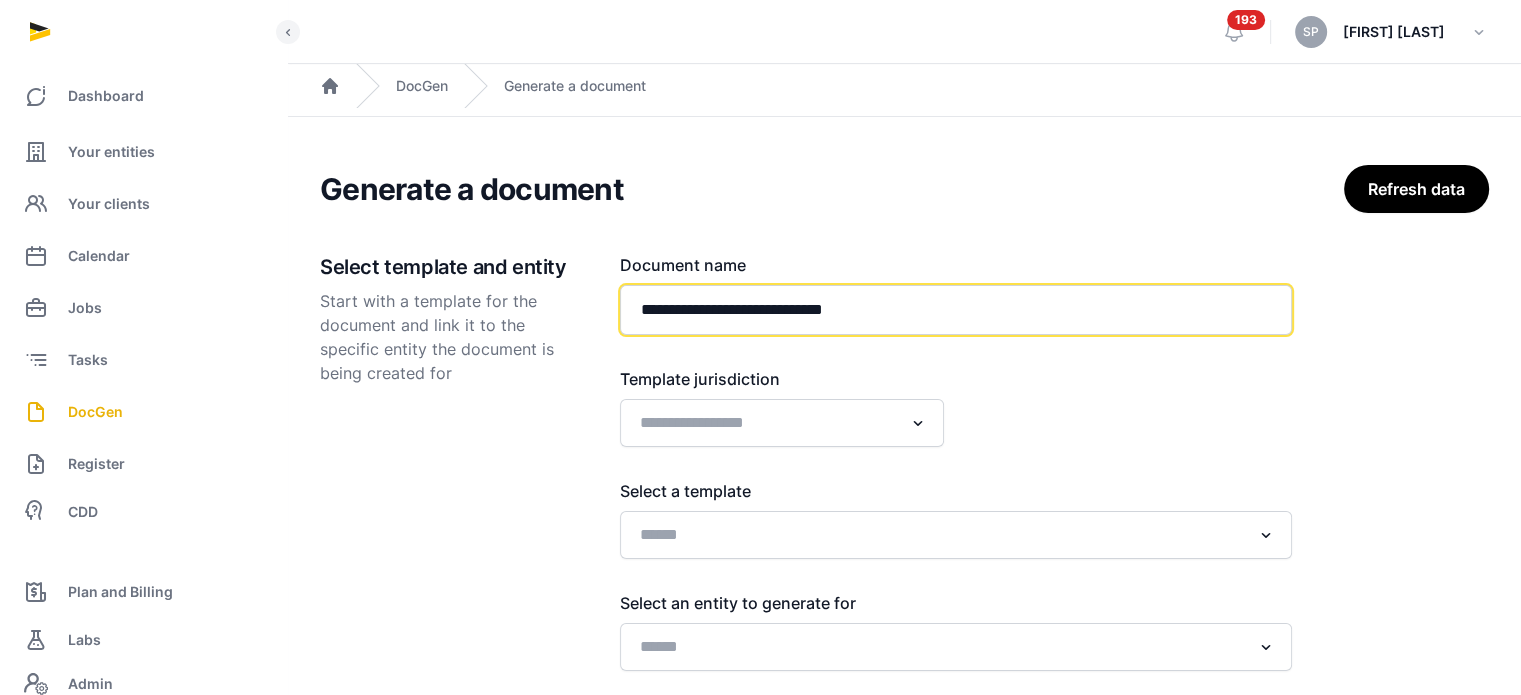 paste on "**********" 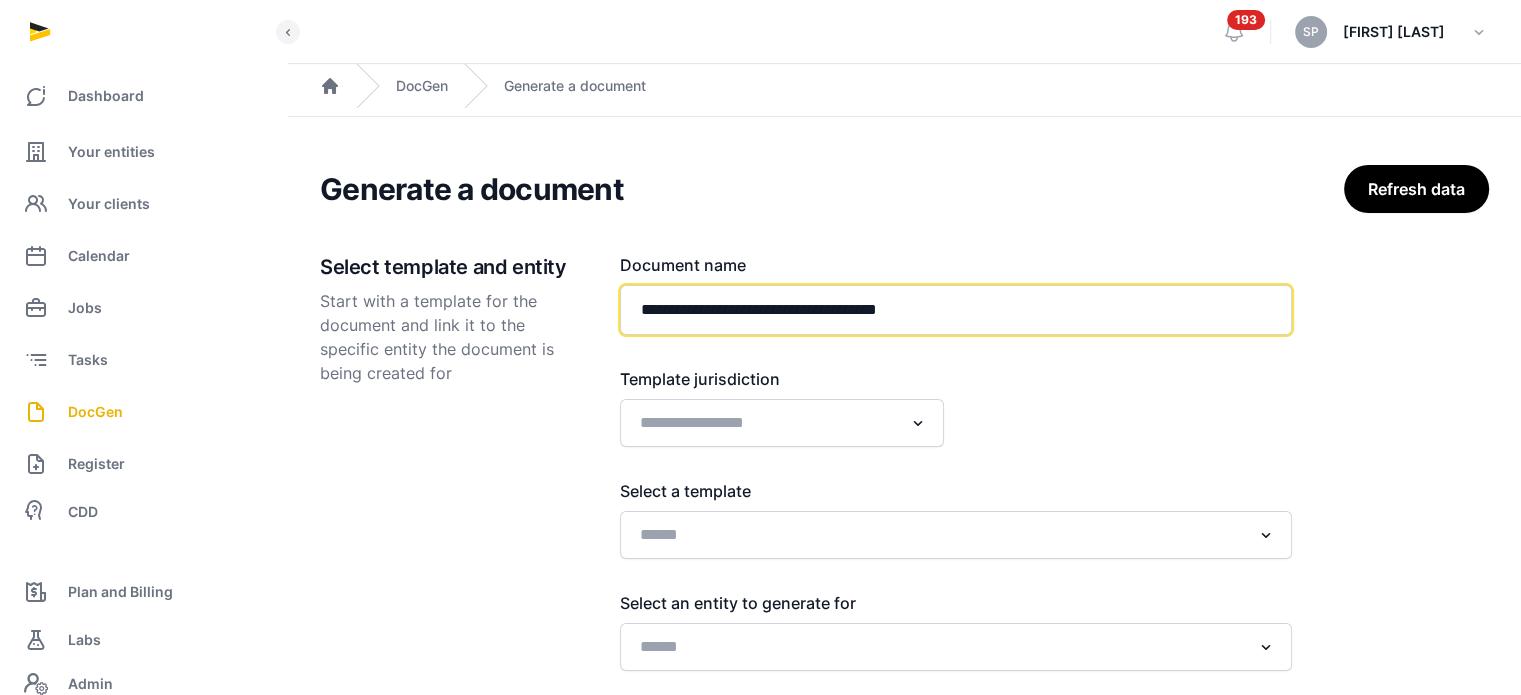 type on "**********" 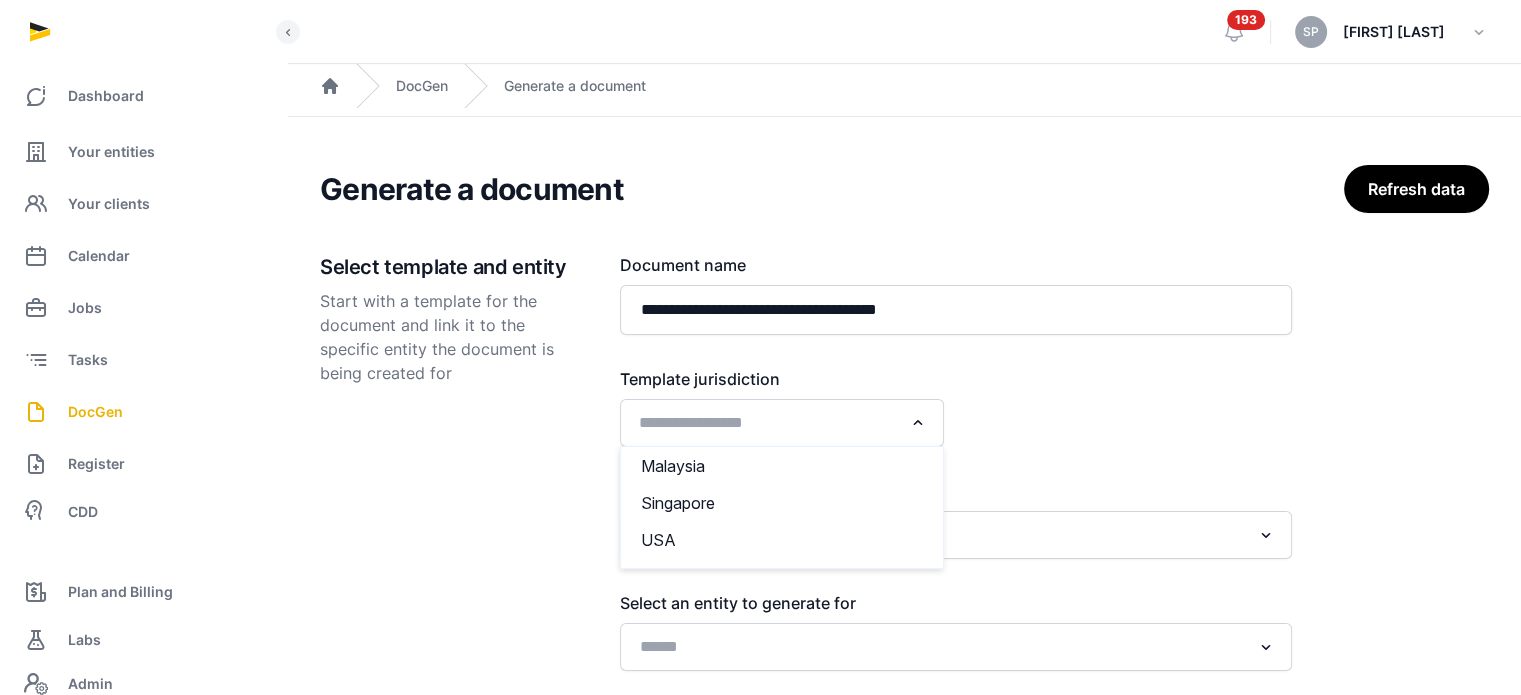 click 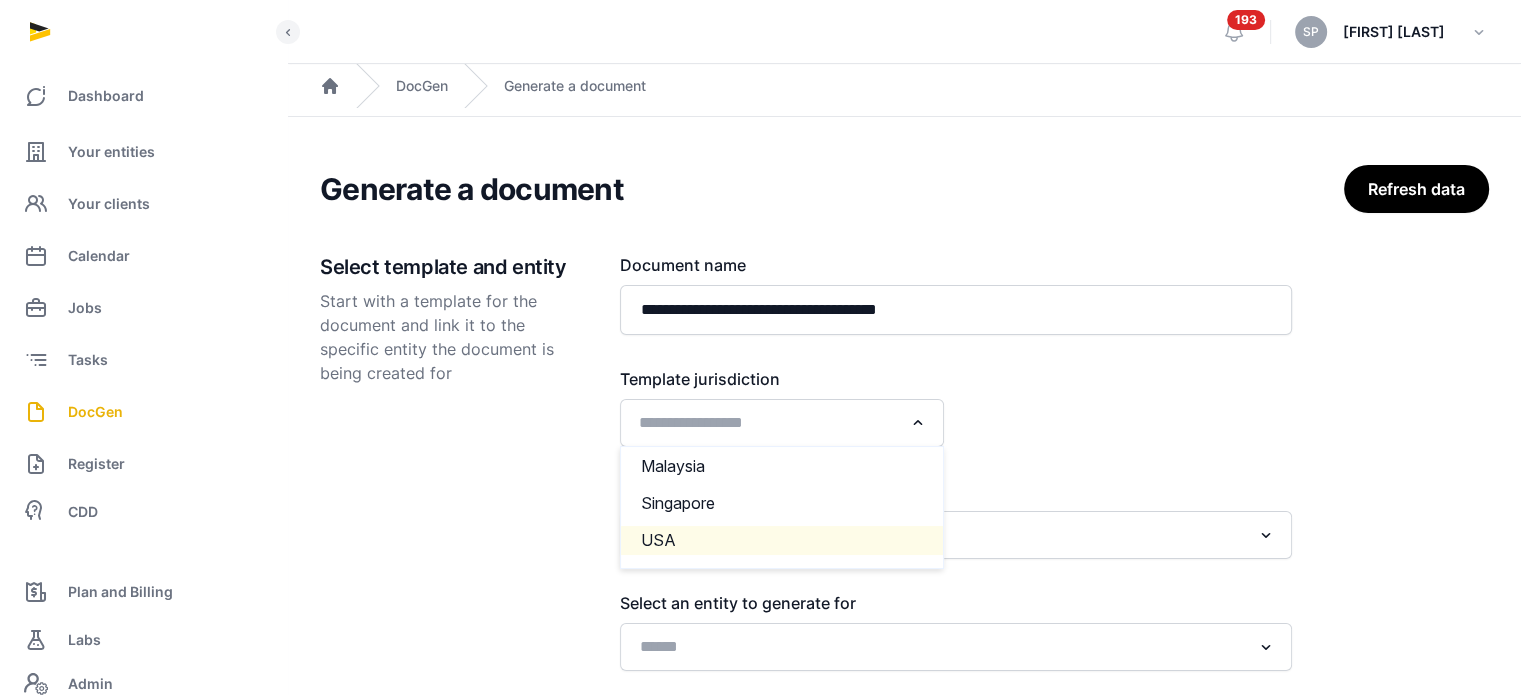 click on "USA" 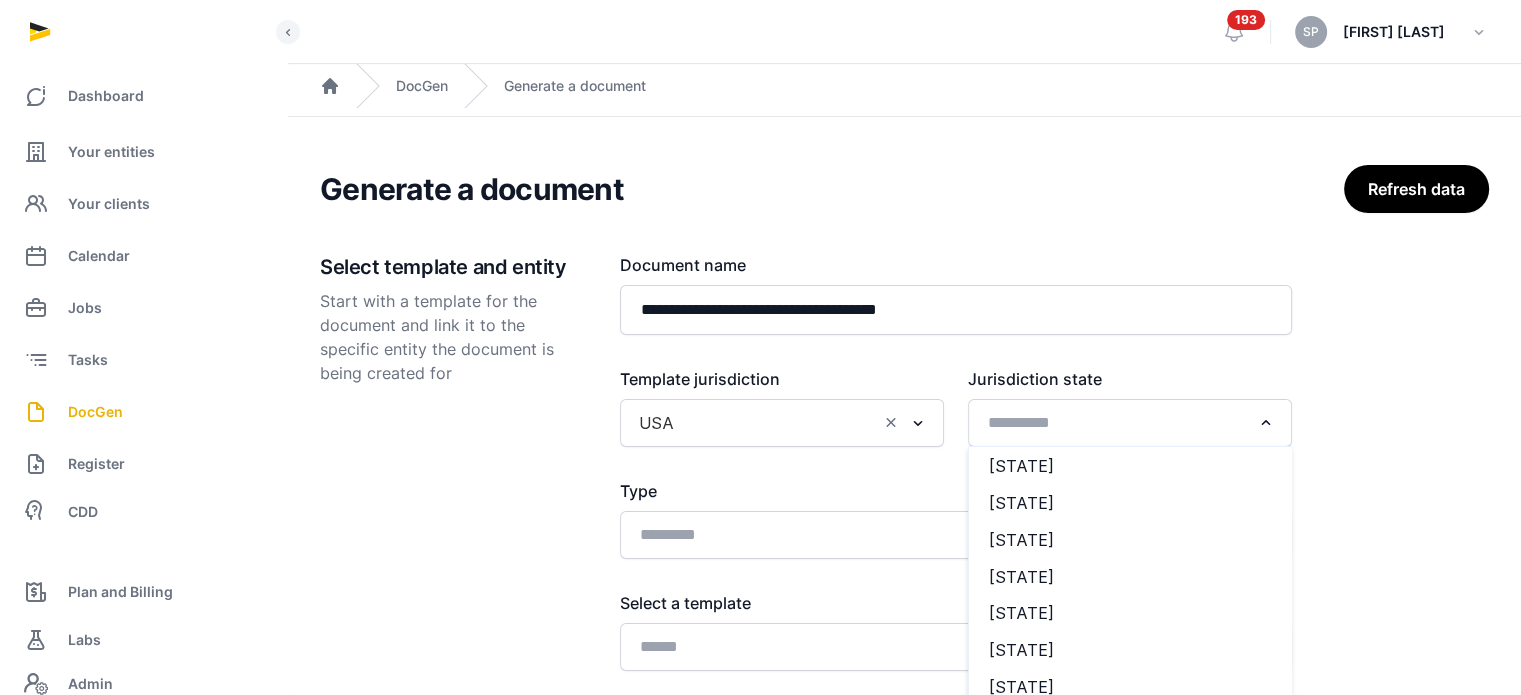 click 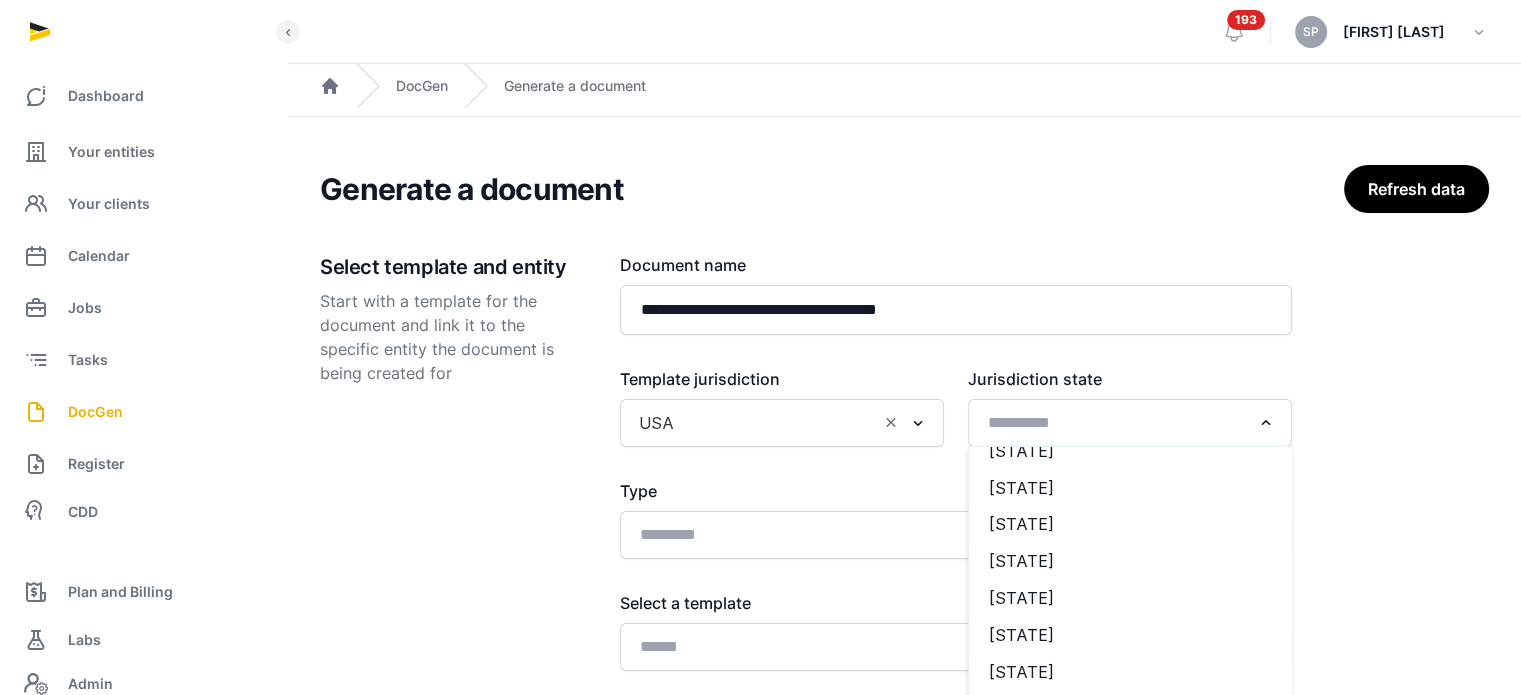 scroll, scrollTop: 1278, scrollLeft: 0, axis: vertical 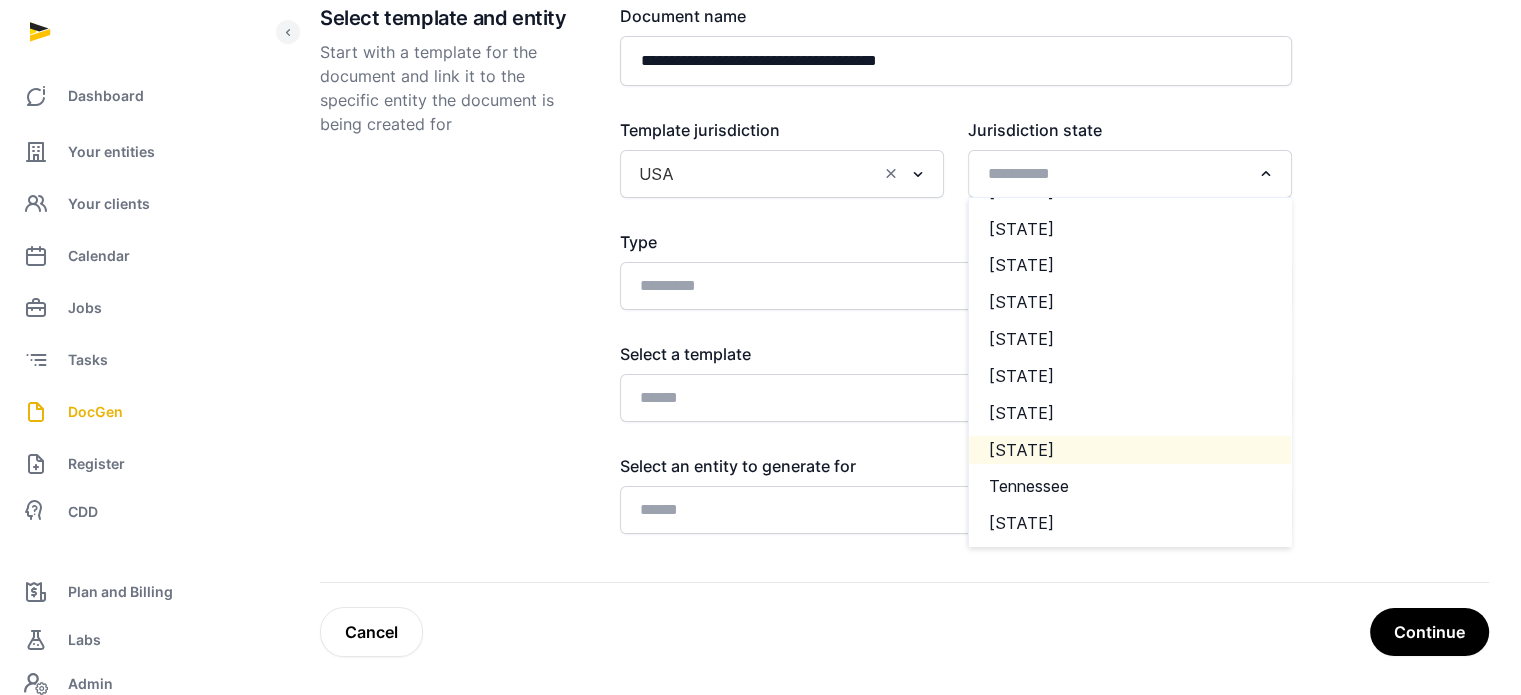 drag, startPoint x: 1274, startPoint y: 467, endPoint x: 1274, endPoint y: 447, distance: 20 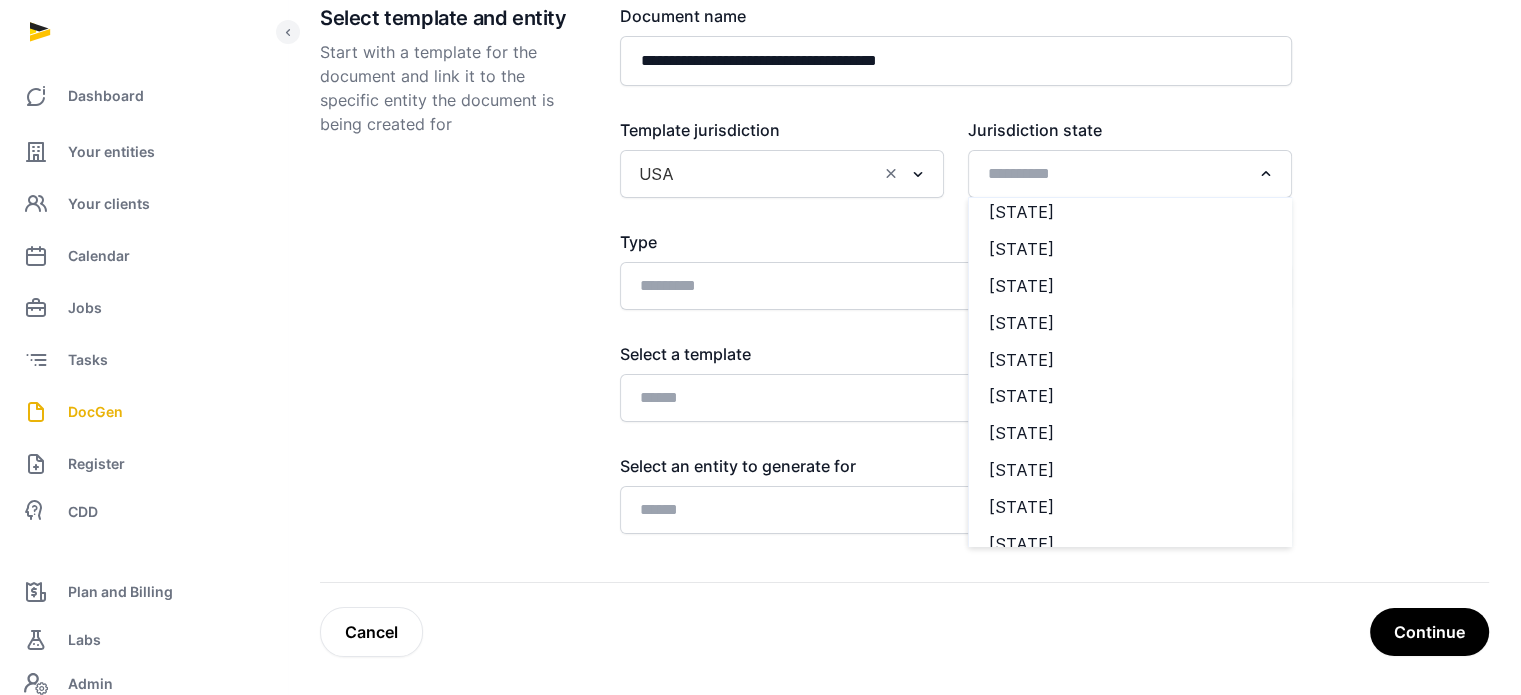 scroll, scrollTop: 175, scrollLeft: 0, axis: vertical 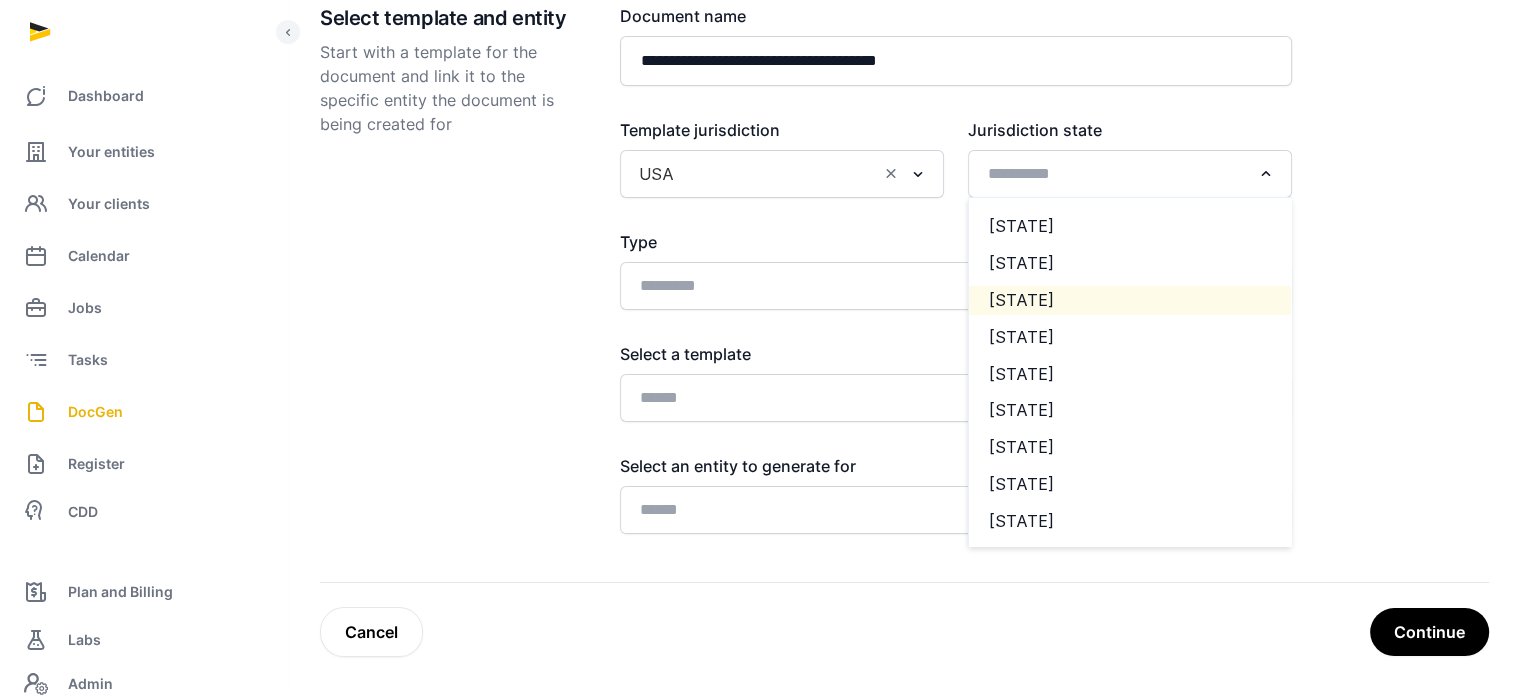 click on "[STATE] [STATE] [STATE] [STATE] [STATE] [STATE] [STATE] [STATE] [STATE] [STATE] [STATE] [STATE] [STATE] [STATE] [STATE] [STATE] [STATE] [STATE] [STATE] [STATE] [STATE] [STATE] [STATE] [STATE] [STATE] [STATE] [STATE] [STATE] [STATE] [STATE] [STATE] [STATE] [STATE] [STATE] [STATE]" 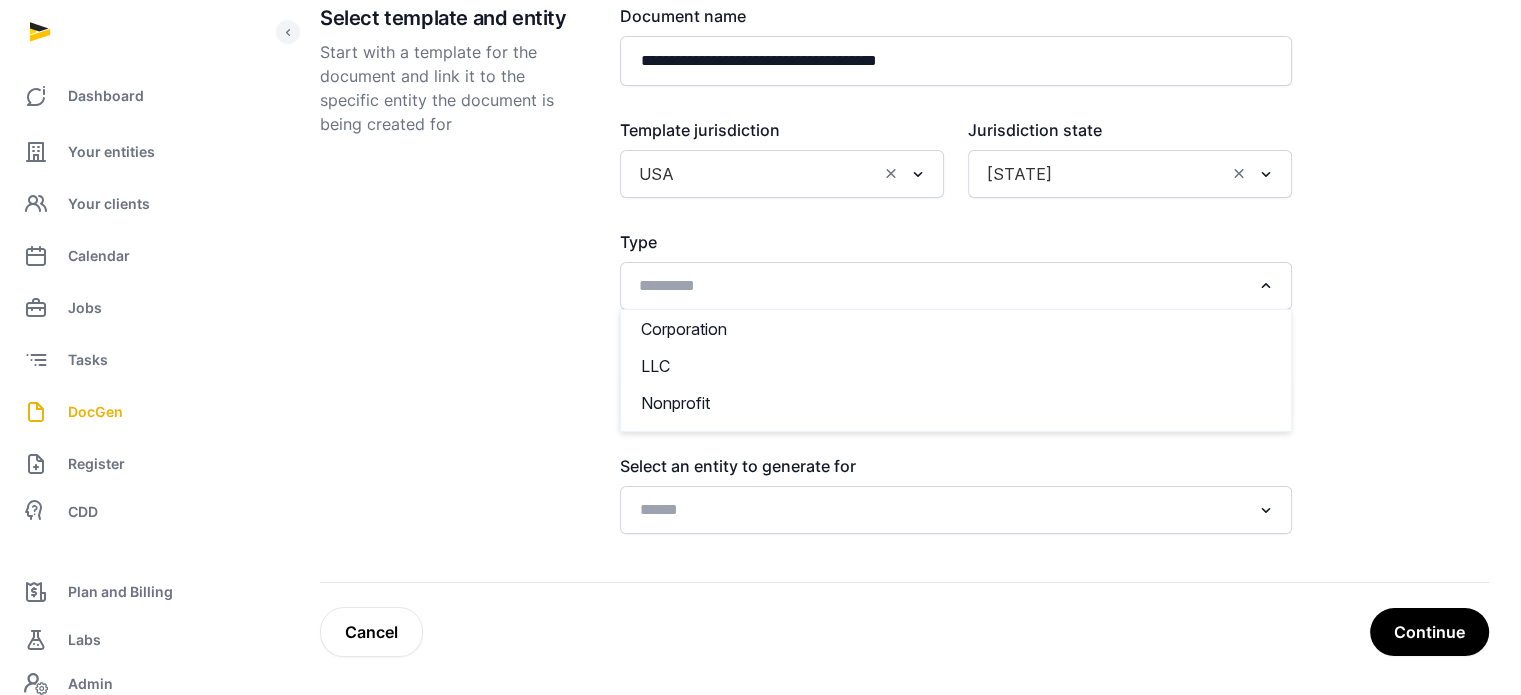 click 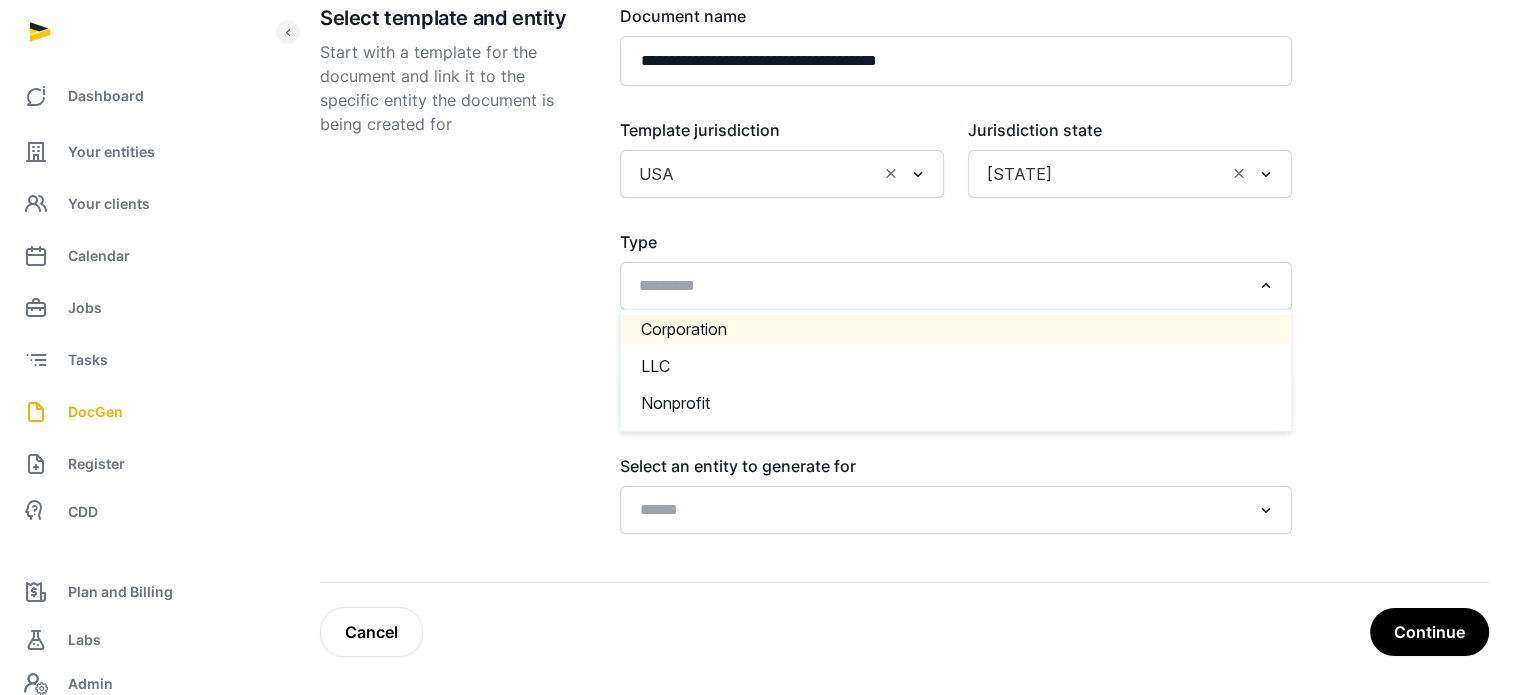click on "Corporation" 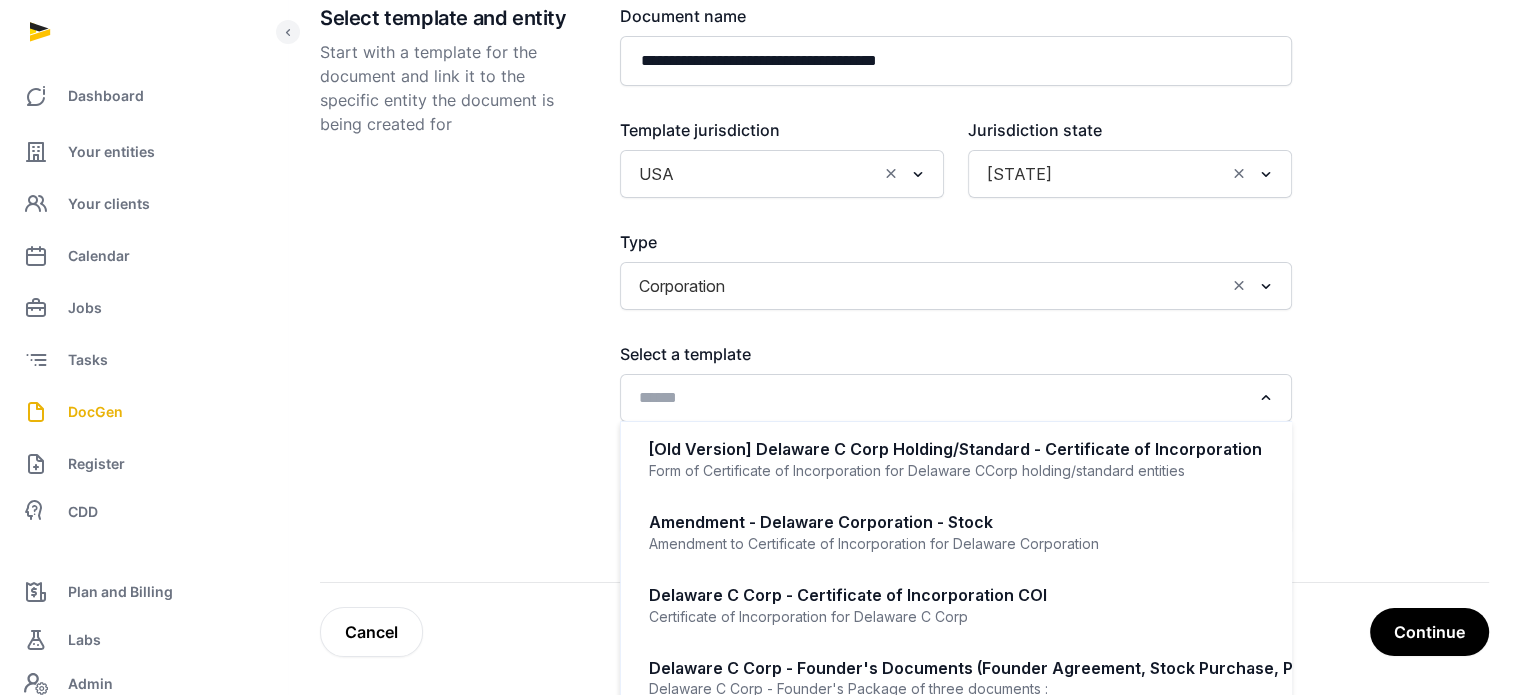 click 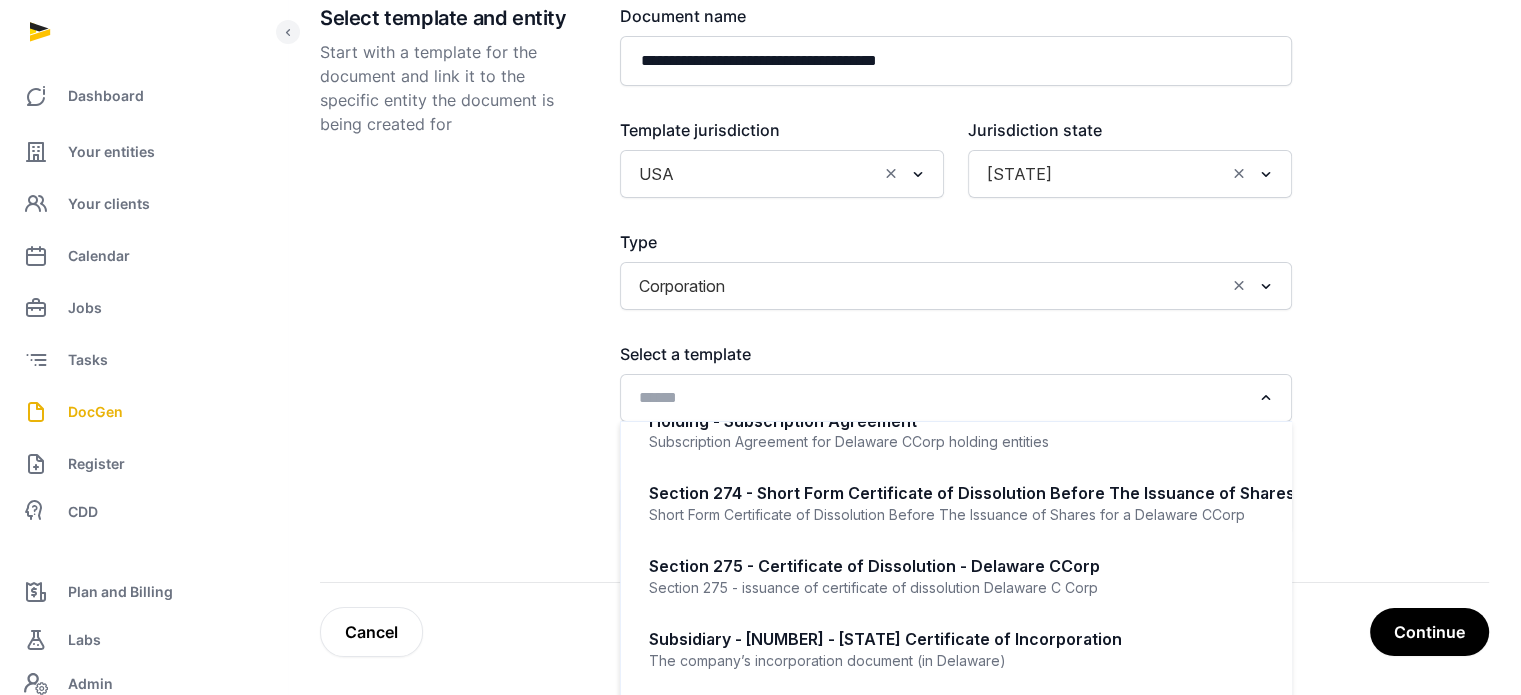 scroll, scrollTop: 1088, scrollLeft: 0, axis: vertical 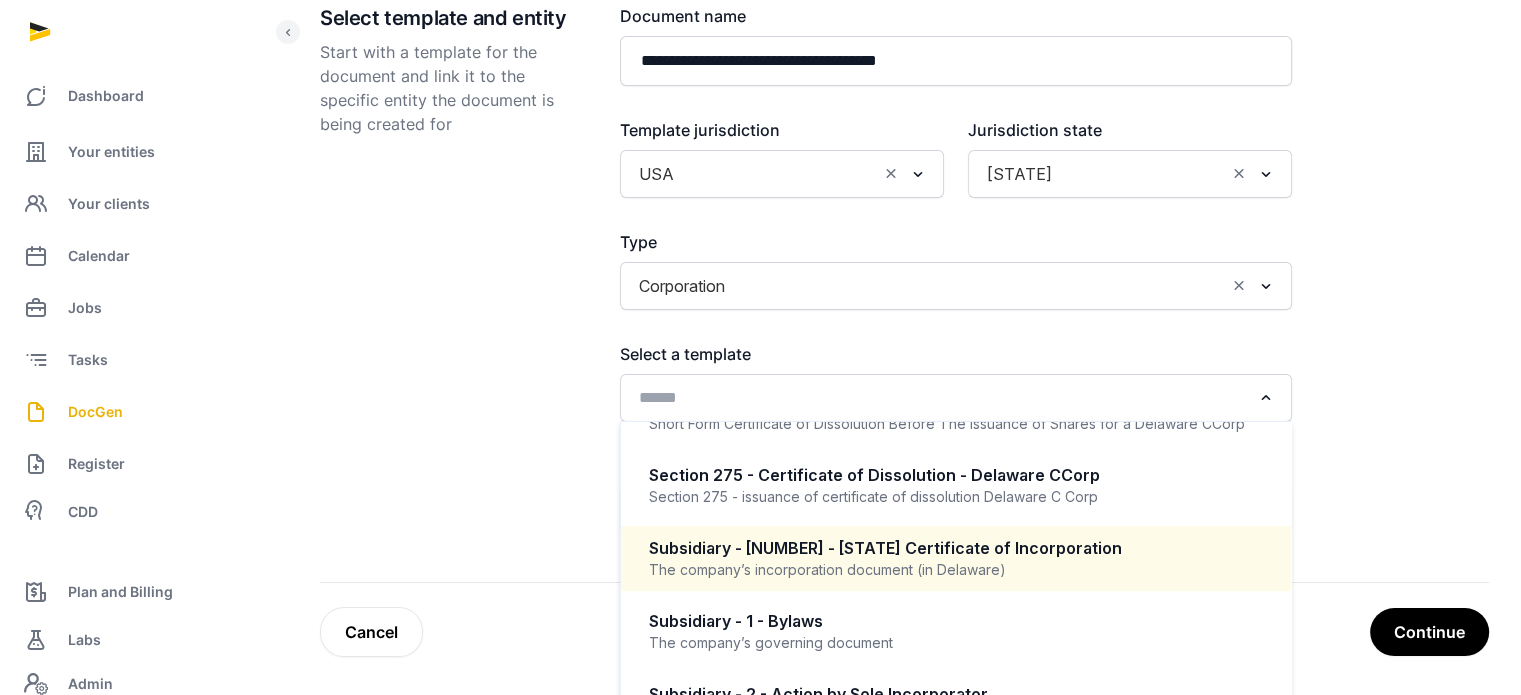 click on "Subsidiary - [NUMBER] - [STATE] Certificate of Incorporation" at bounding box center (956, 548) 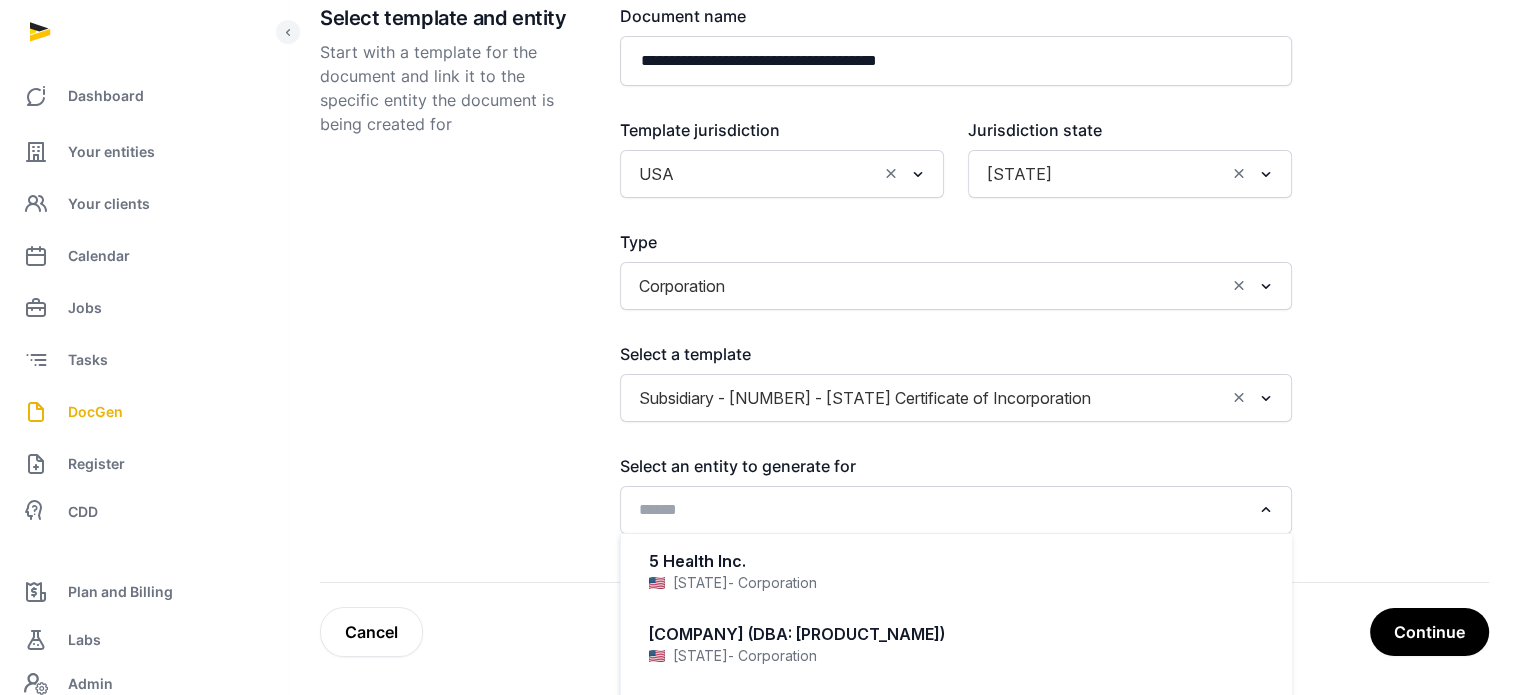 click 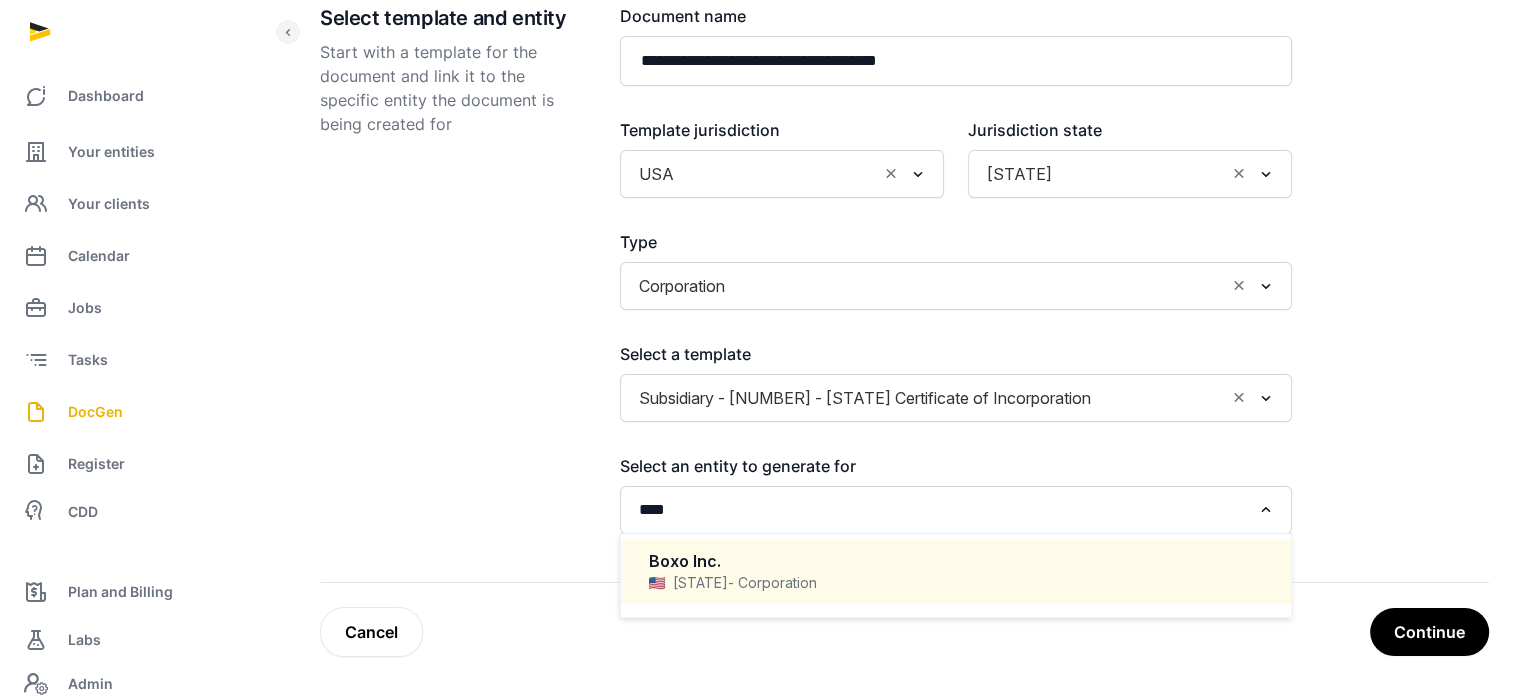 click on "- Corporation" at bounding box center (772, 583) 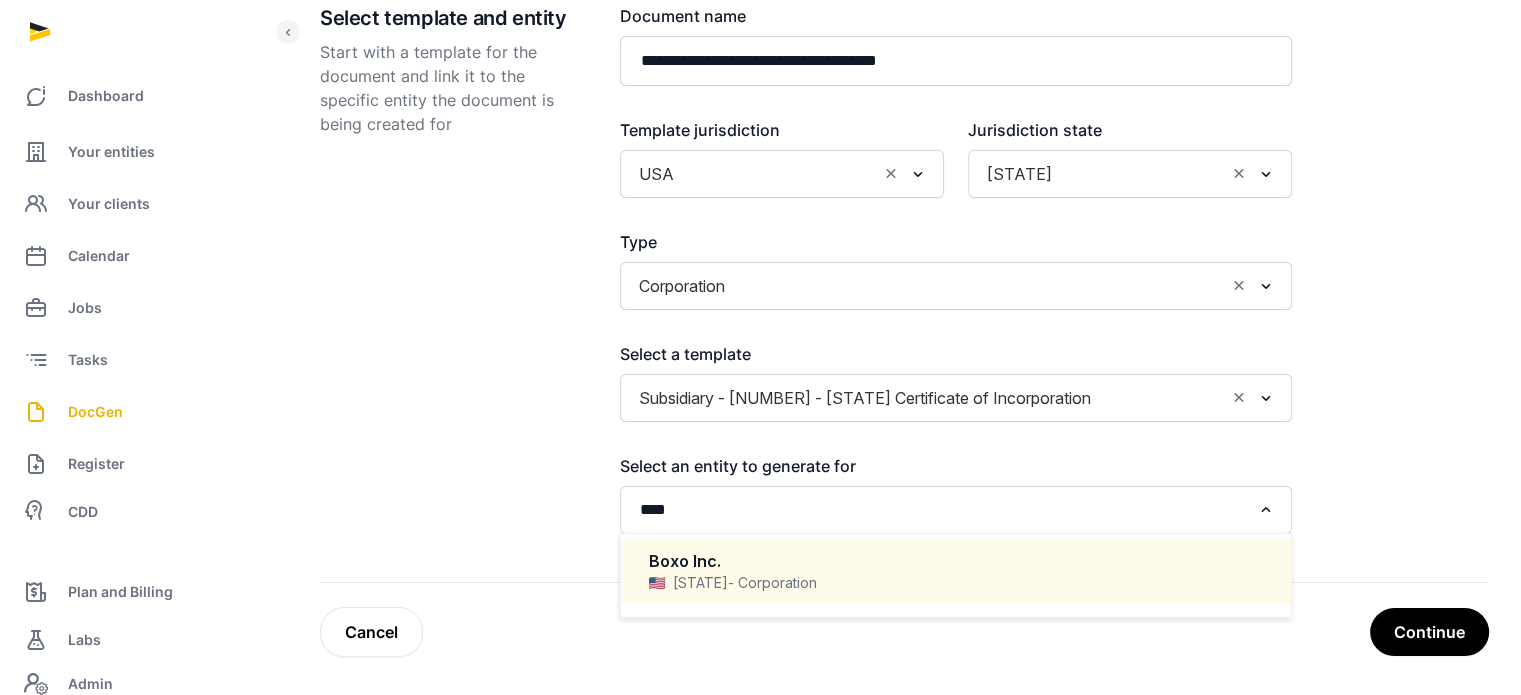 type 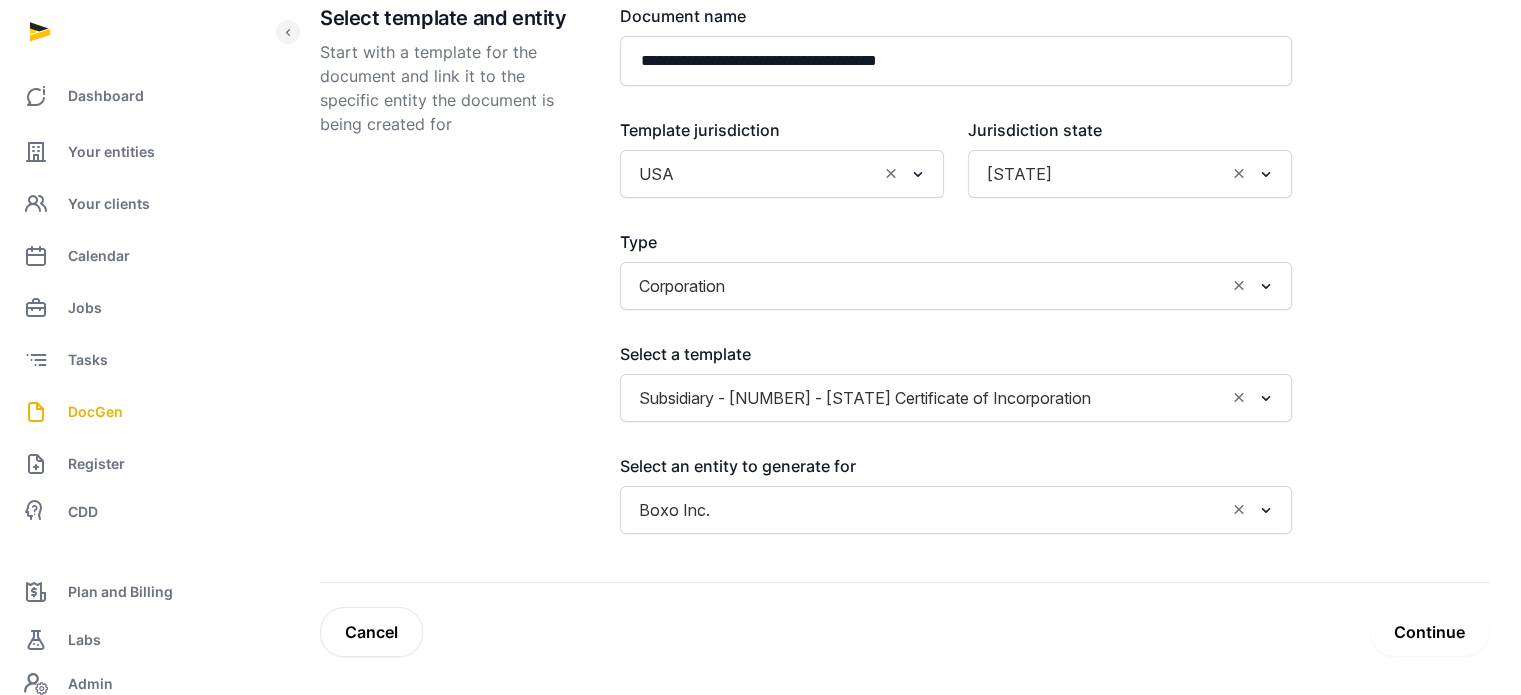 click on "Continue" at bounding box center (1429, 632) 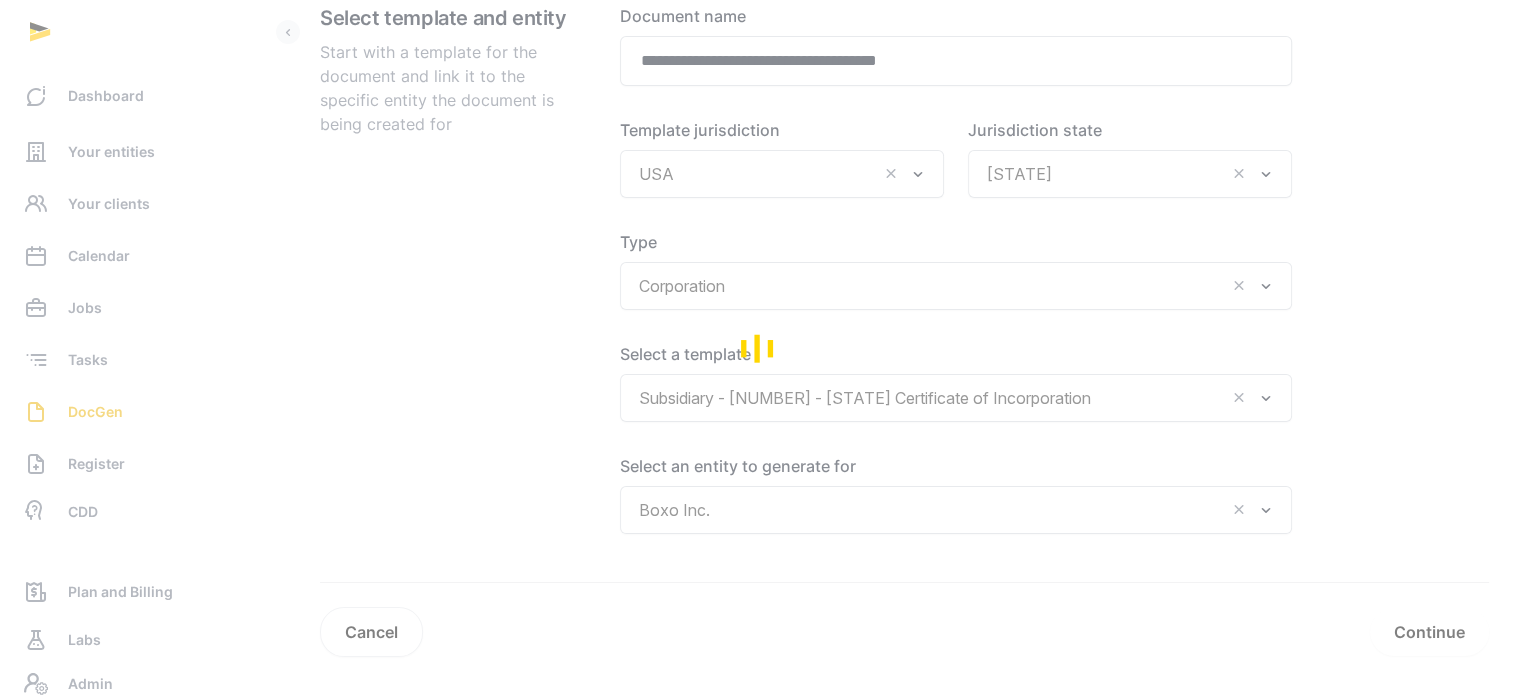 scroll, scrollTop: 157, scrollLeft: 0, axis: vertical 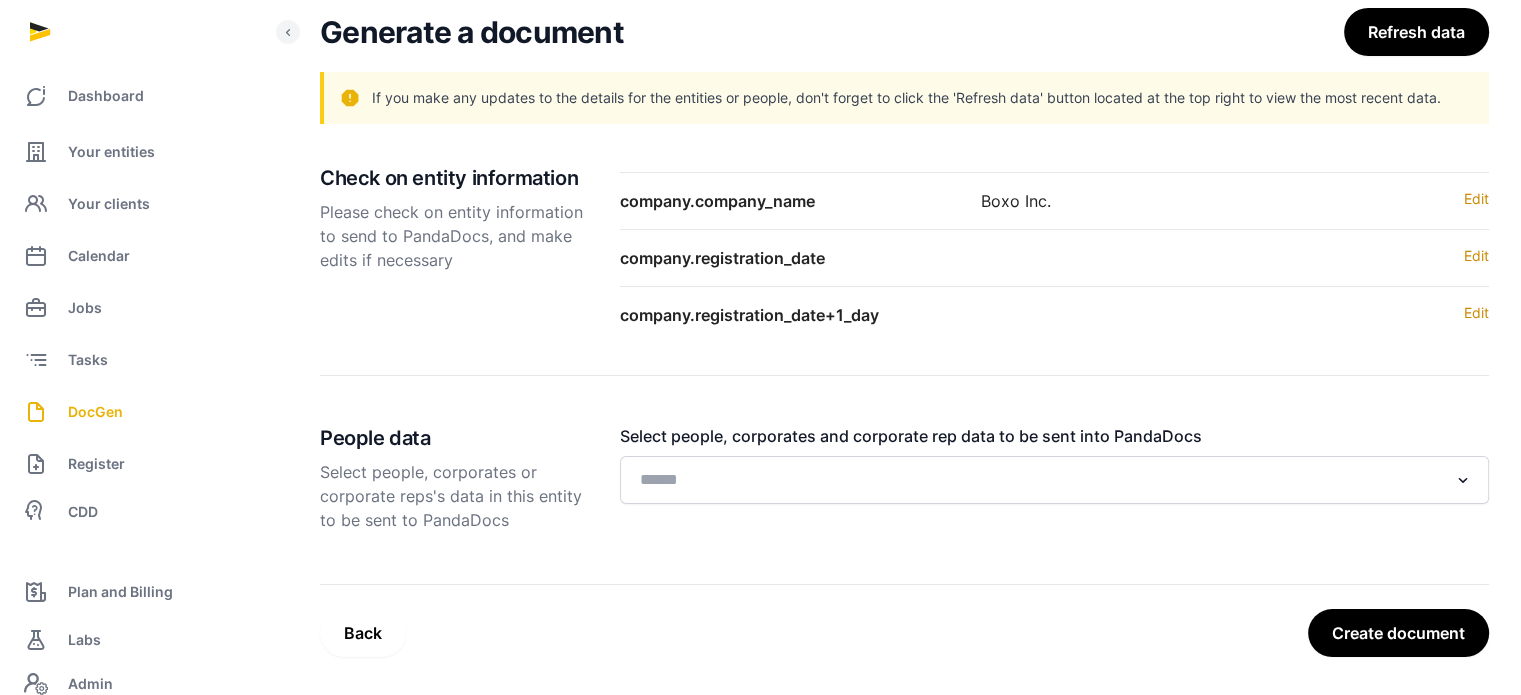 click on "Create document" at bounding box center (1398, 633) 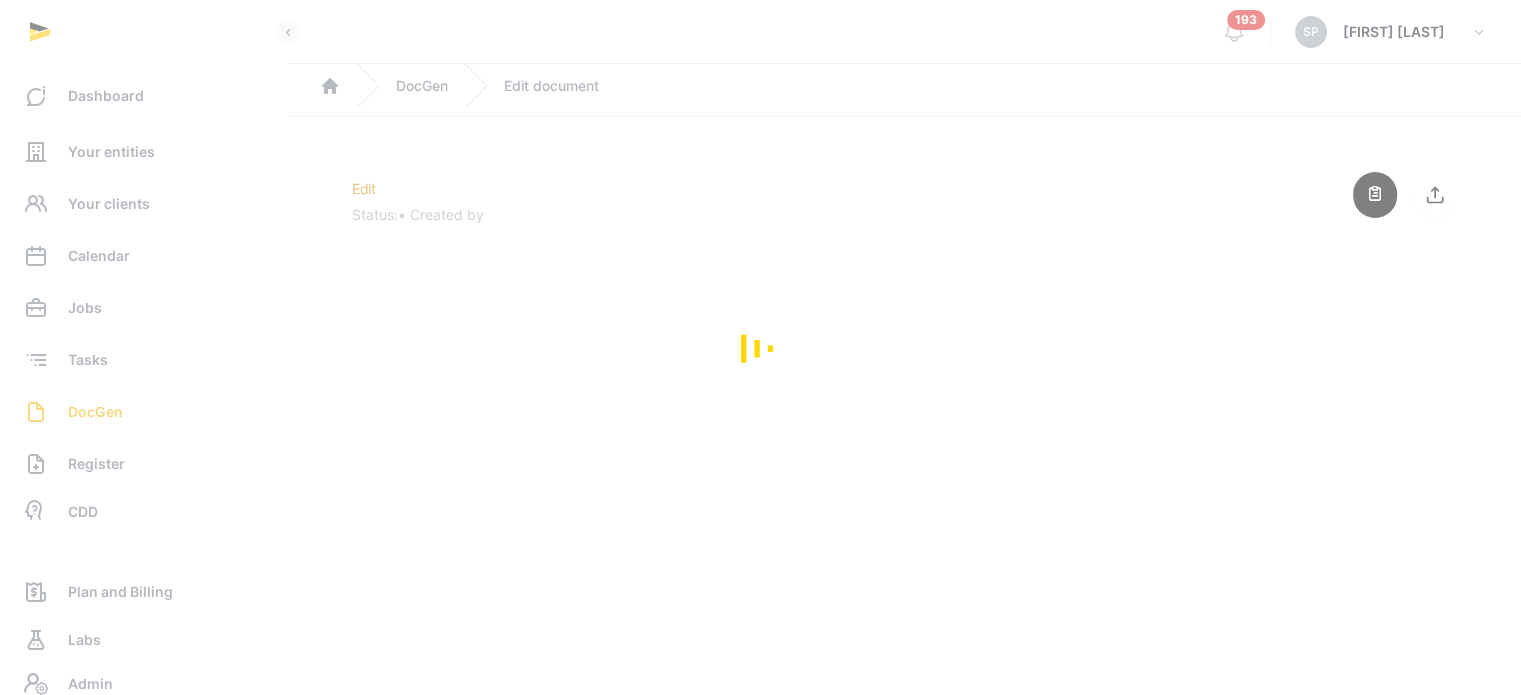 scroll, scrollTop: 0, scrollLeft: 0, axis: both 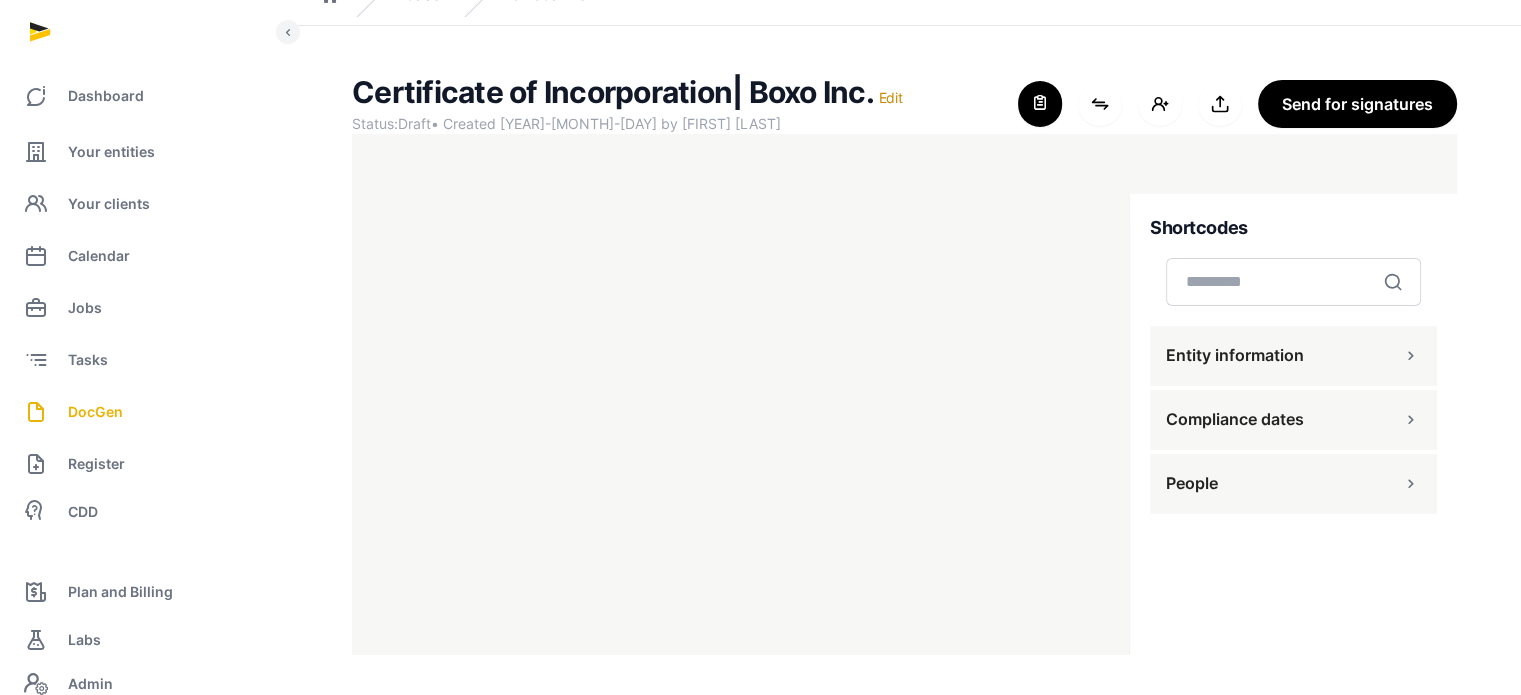 click on "People" at bounding box center (1293, 484) 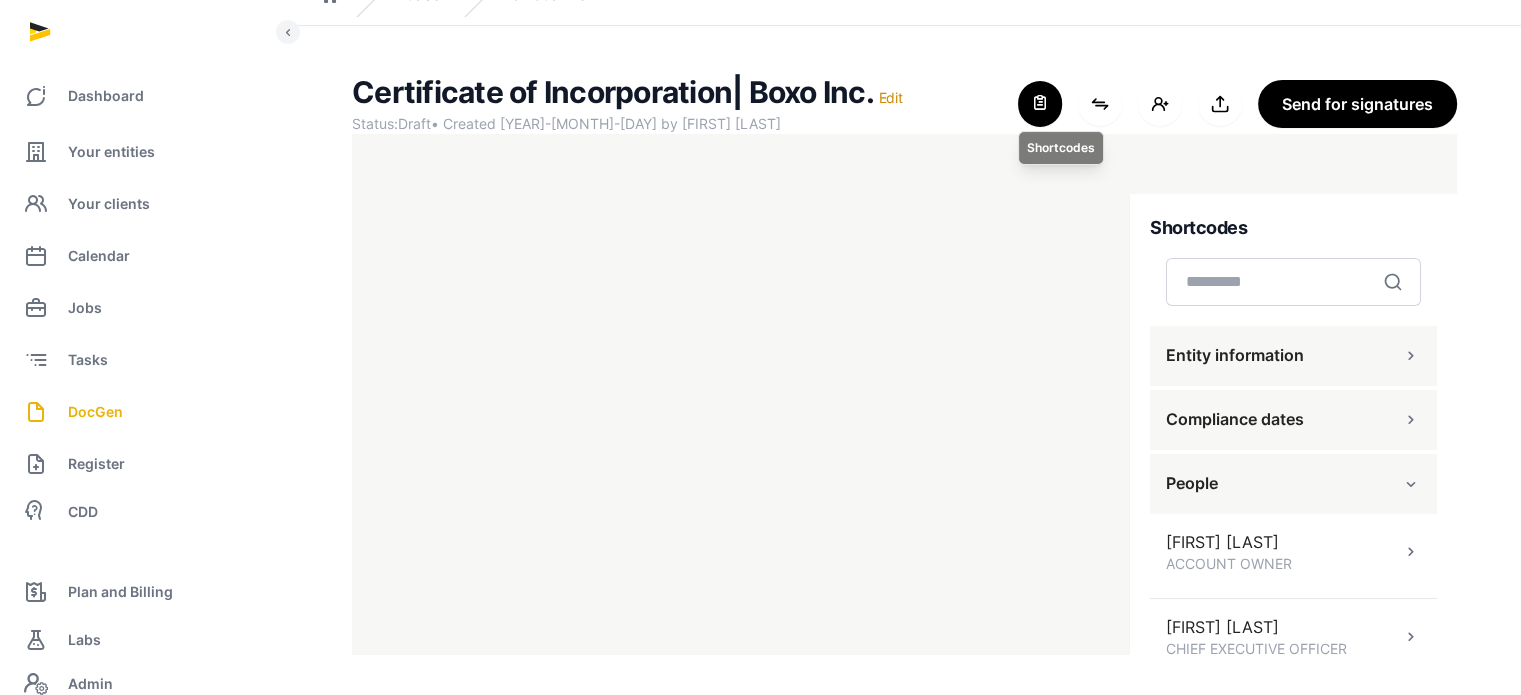 click at bounding box center (1040, 104) 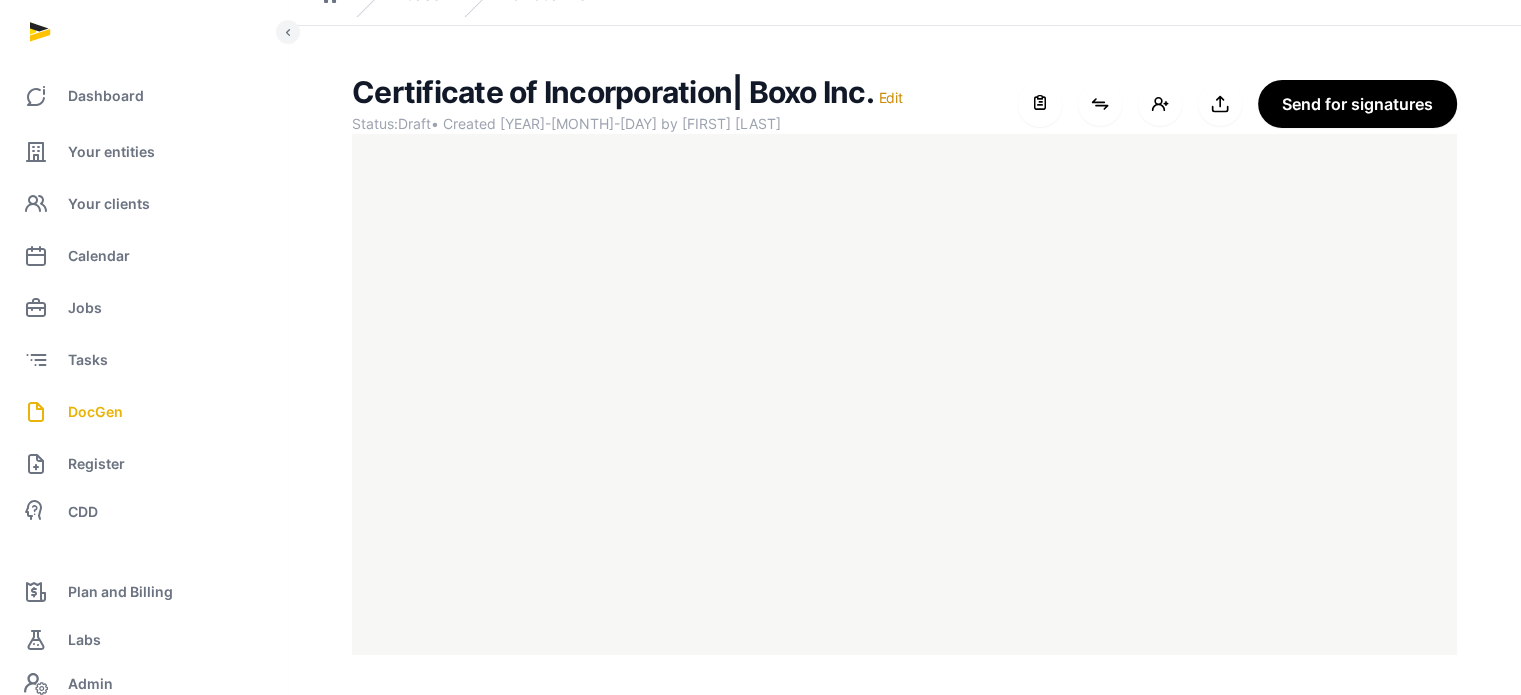 click on "Certificate of Incorporation| [COMPANY]   Edit Status:  Draft  • Created [YEAR]-[MONTH]-[DAY] by [FIRST] [LAST] For optimal experience, please use a desktop computer to generate documents for the best user experience. Open shortcodes Connect shortcodes Add people Export to Documents Send for signatures" 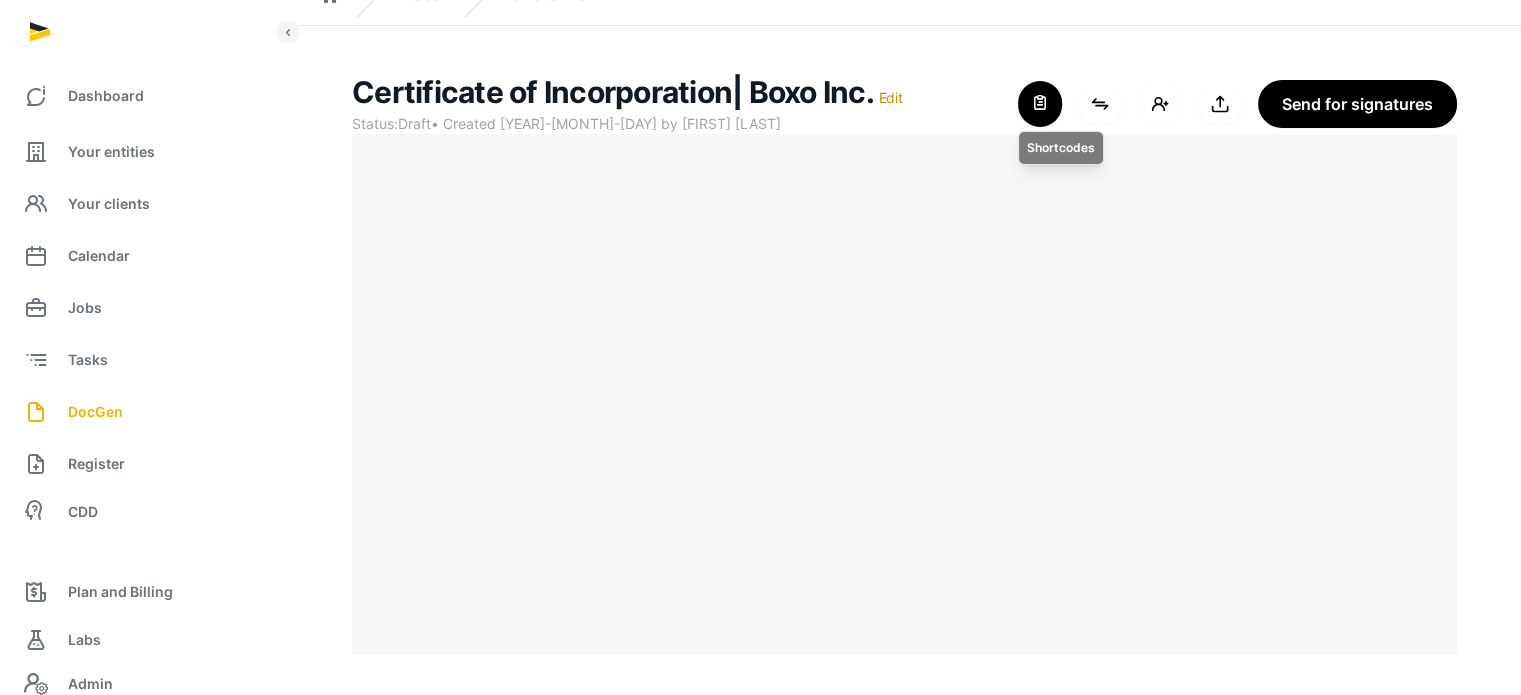 click at bounding box center (1040, 104) 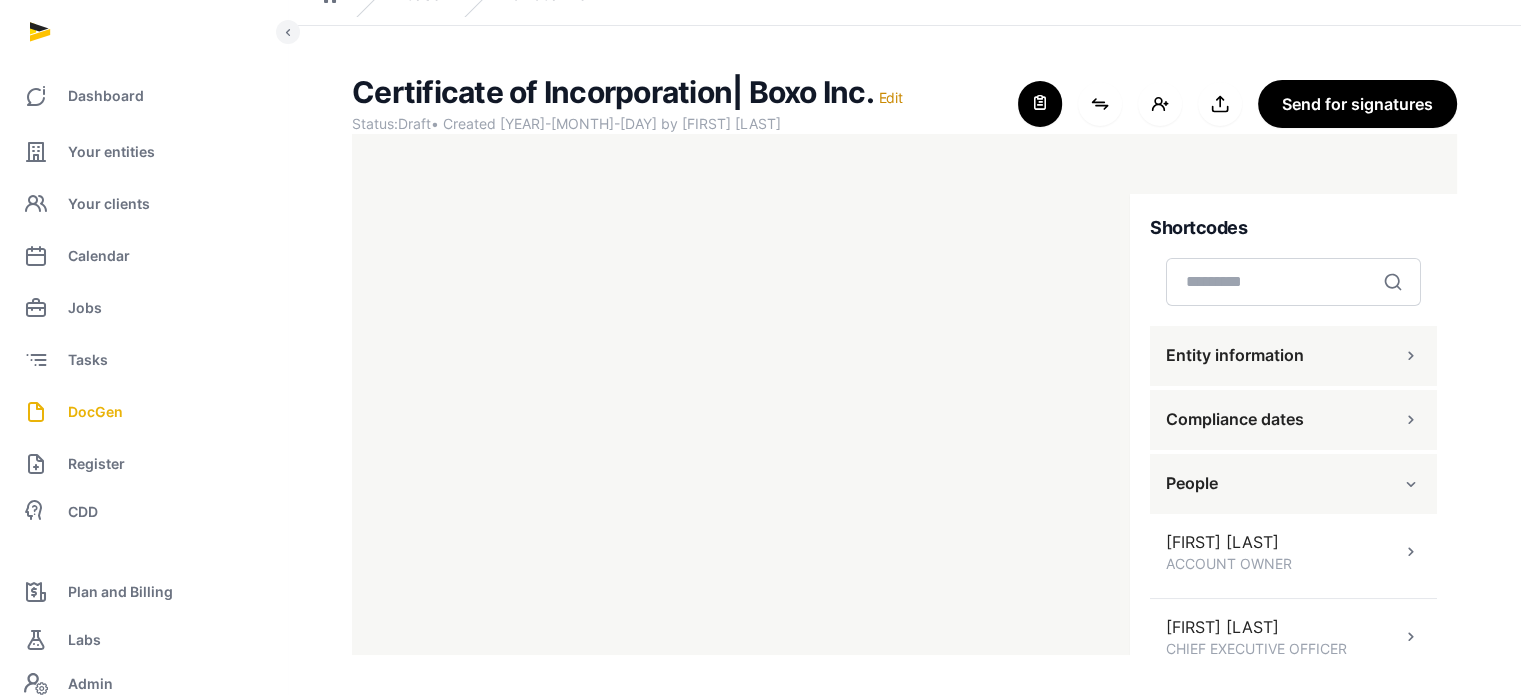 scroll, scrollTop: 115, scrollLeft: 0, axis: vertical 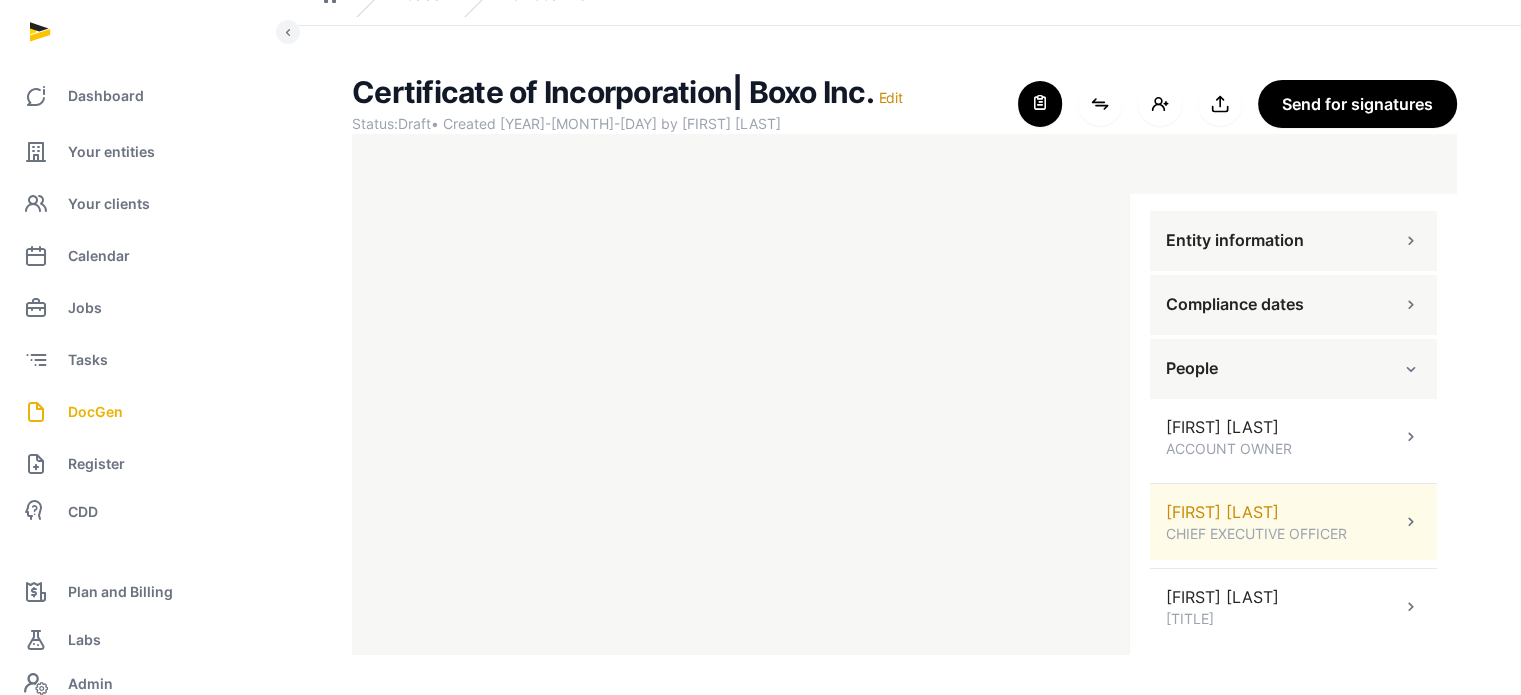click on "[FIRST] [LAST] [TITLE]" at bounding box center (1293, 522) 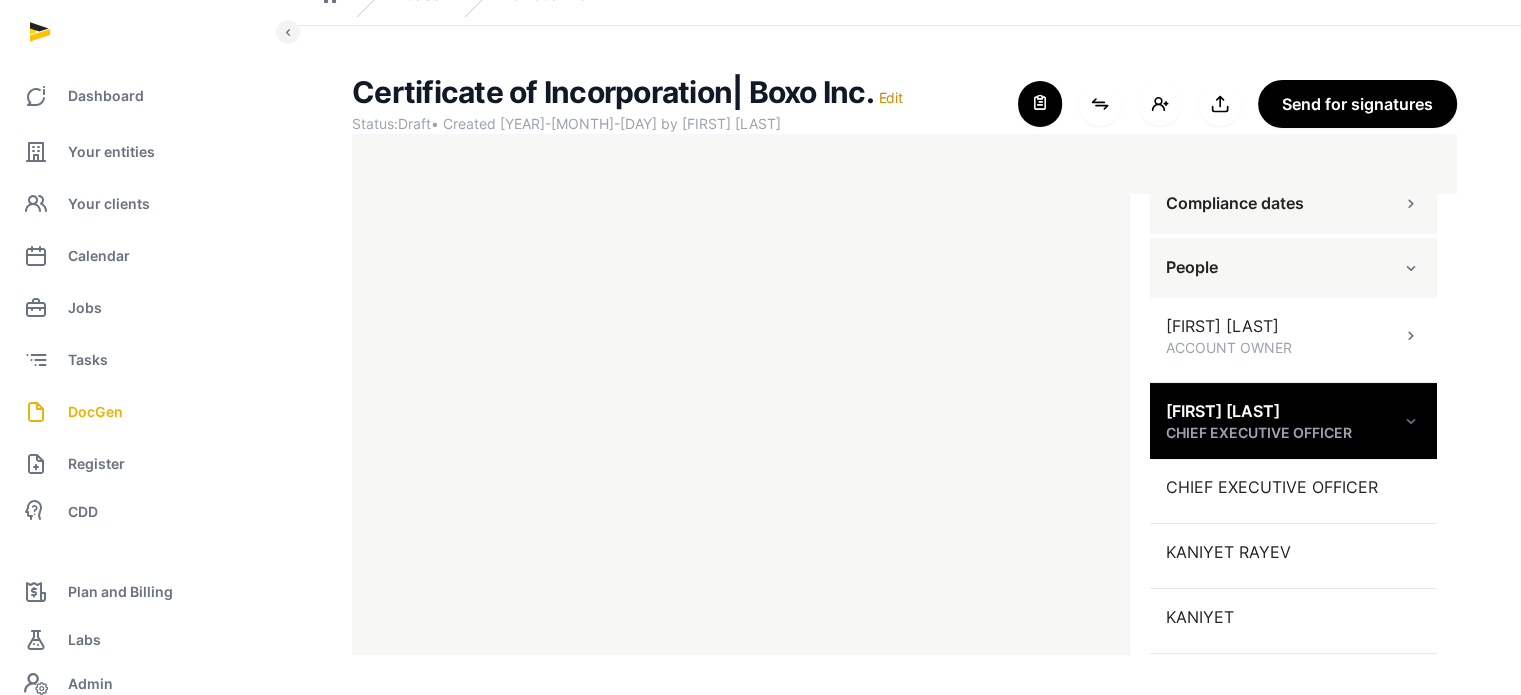 scroll, scrollTop: 236, scrollLeft: 0, axis: vertical 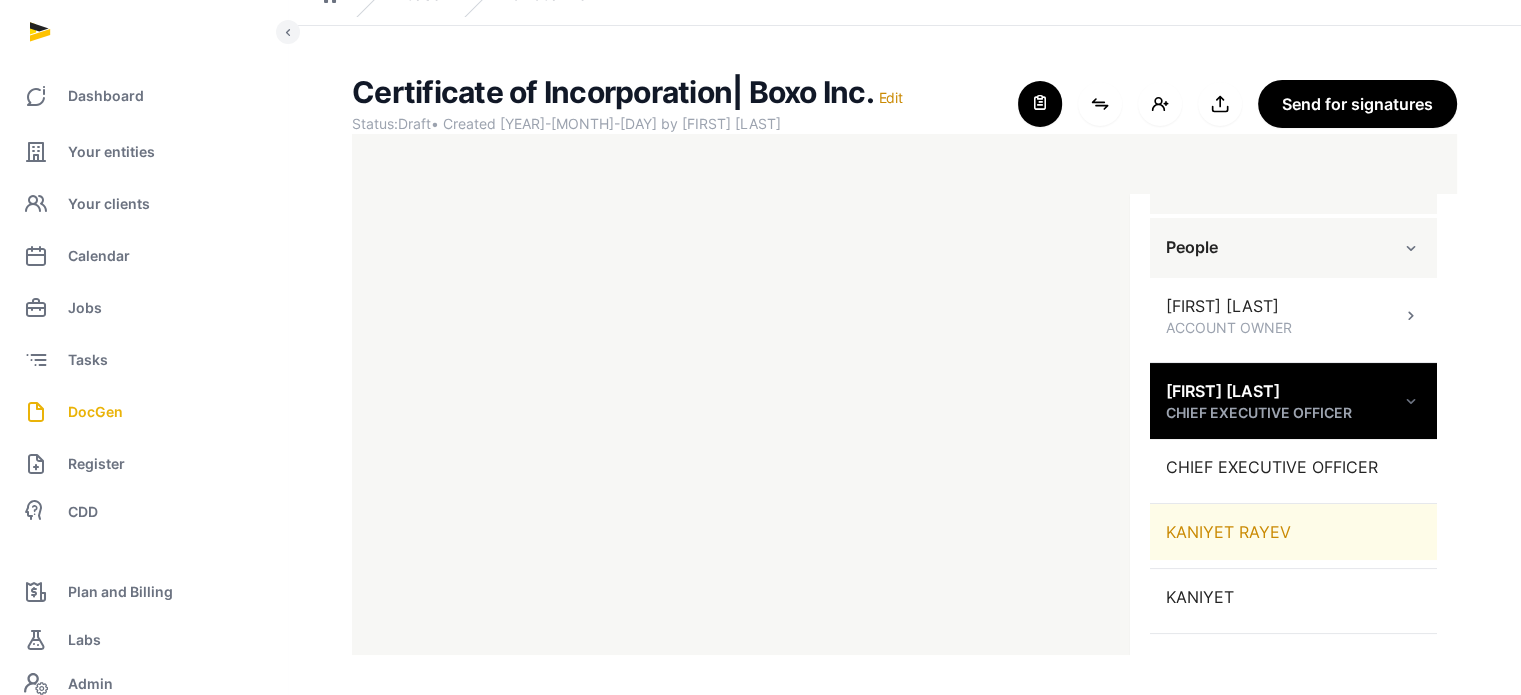 click on "KANIYET RAYEV" at bounding box center (1293, 532) 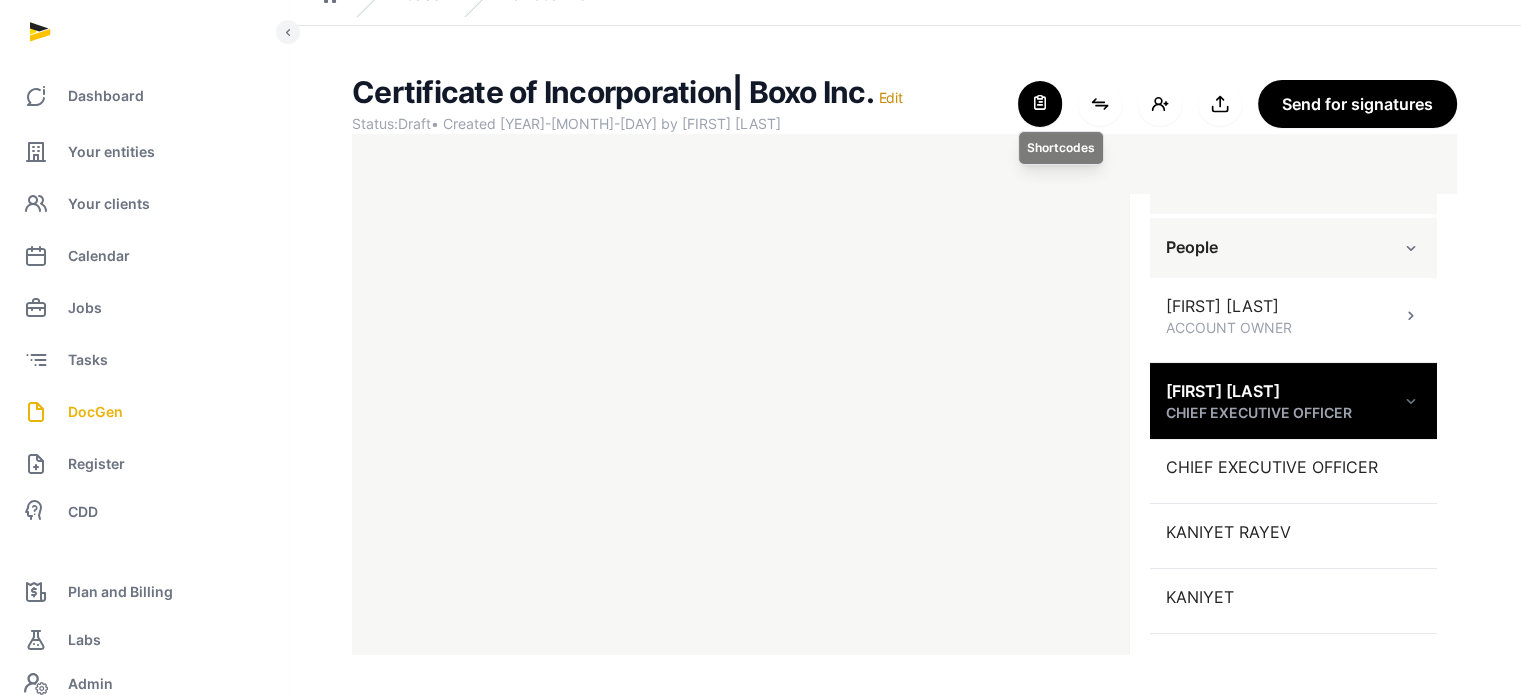 click at bounding box center [1040, 104] 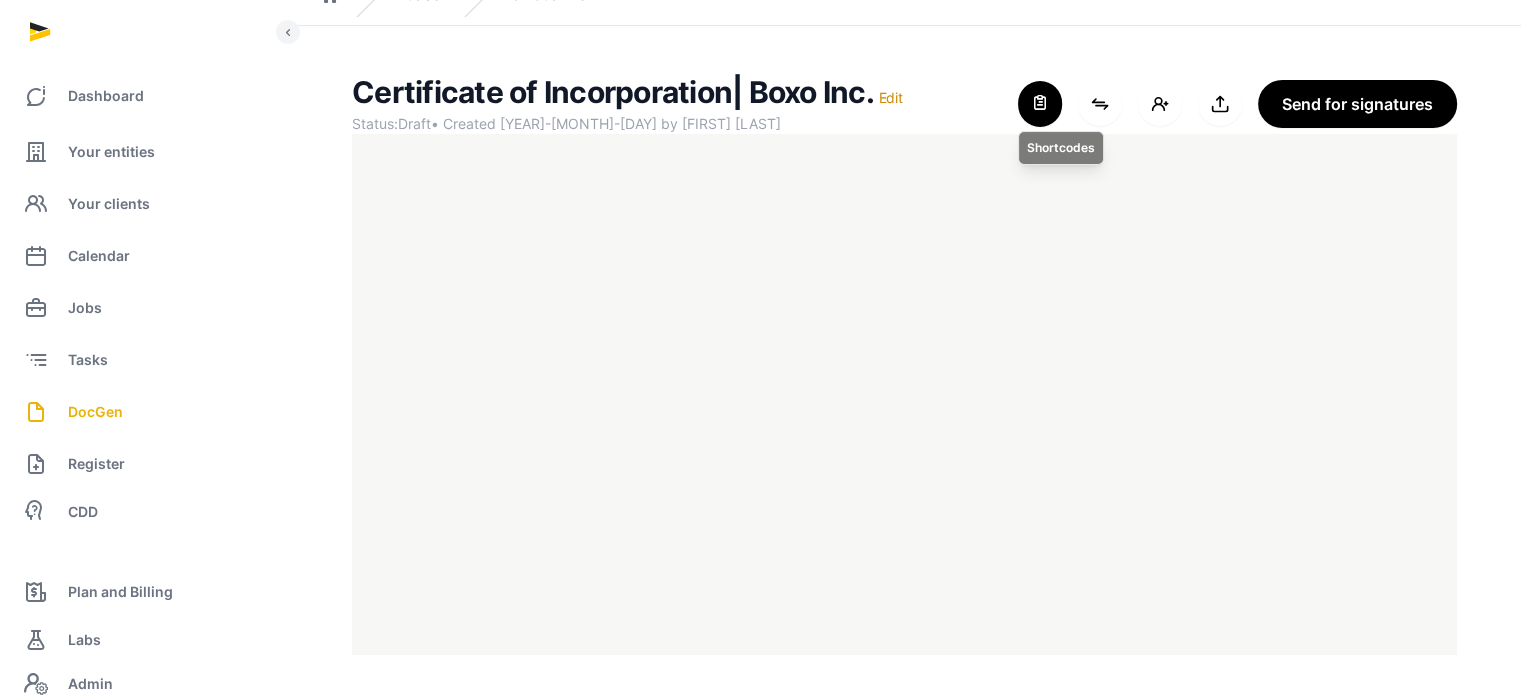 click at bounding box center [1040, 104] 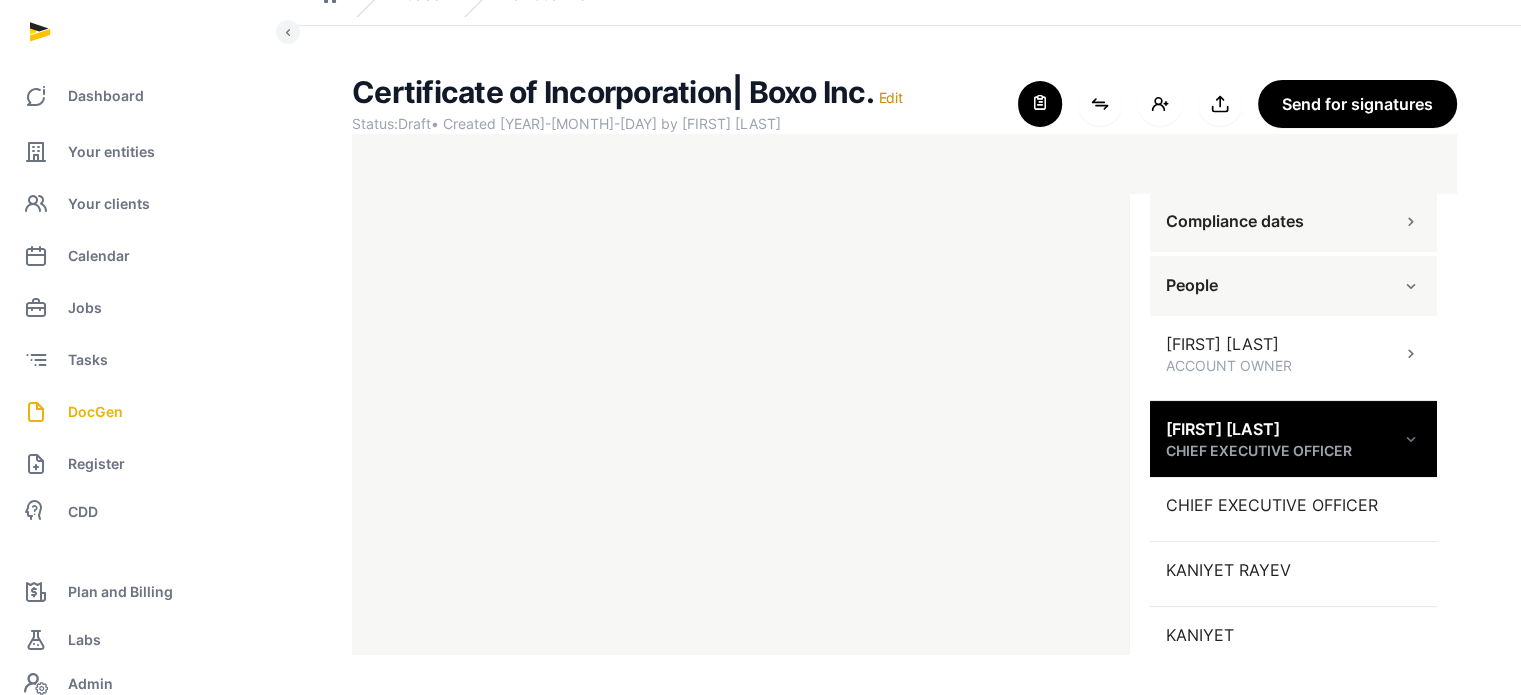 scroll, scrollTop: 202, scrollLeft: 0, axis: vertical 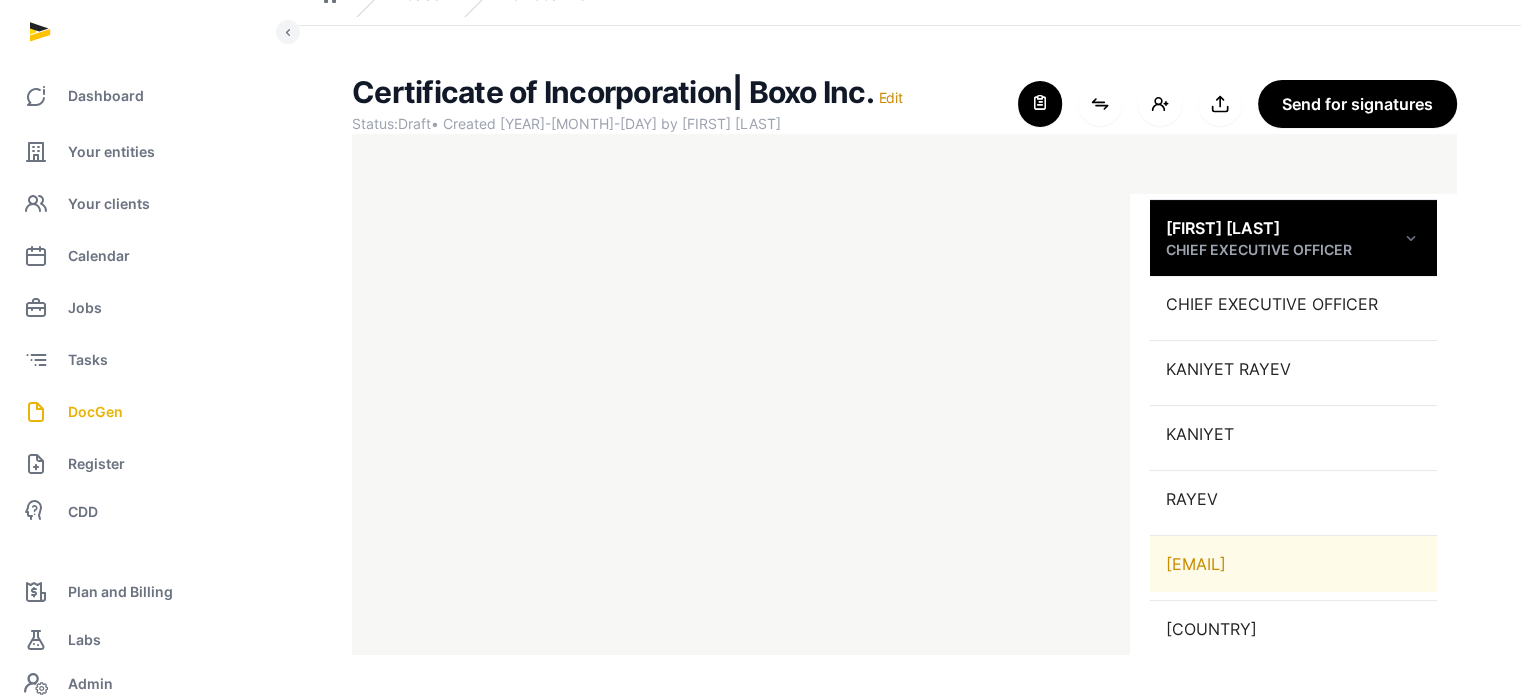 click on "[EMAIL]" at bounding box center (1293, 564) 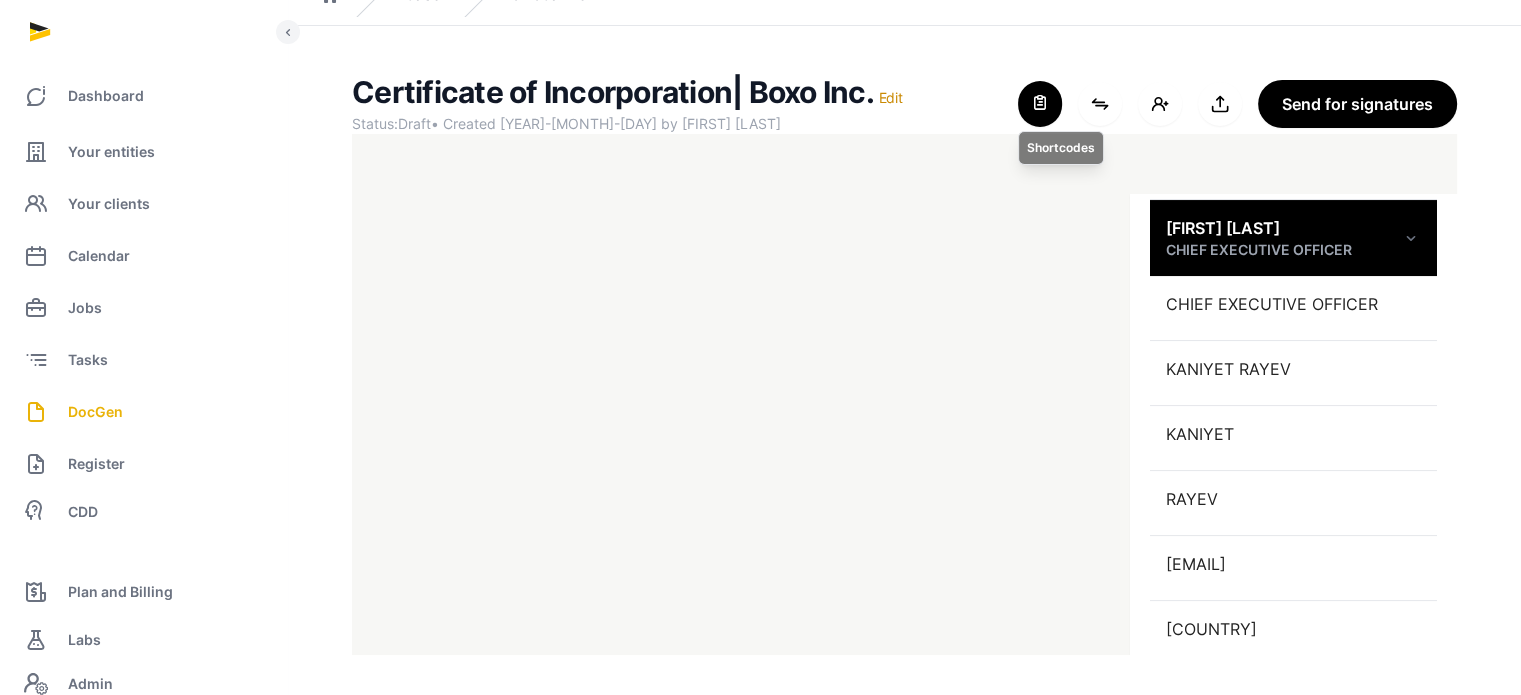 click at bounding box center (1040, 104) 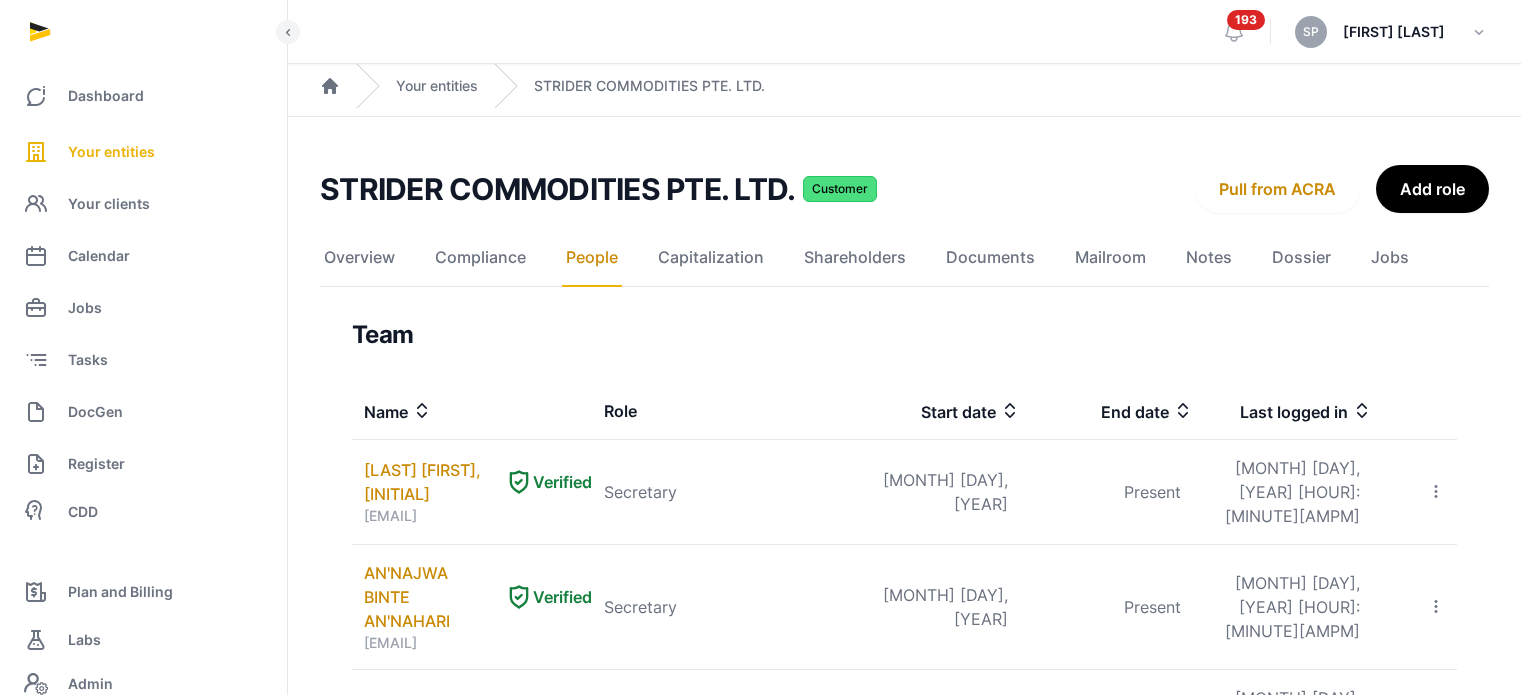 scroll, scrollTop: 1394, scrollLeft: 0, axis: vertical 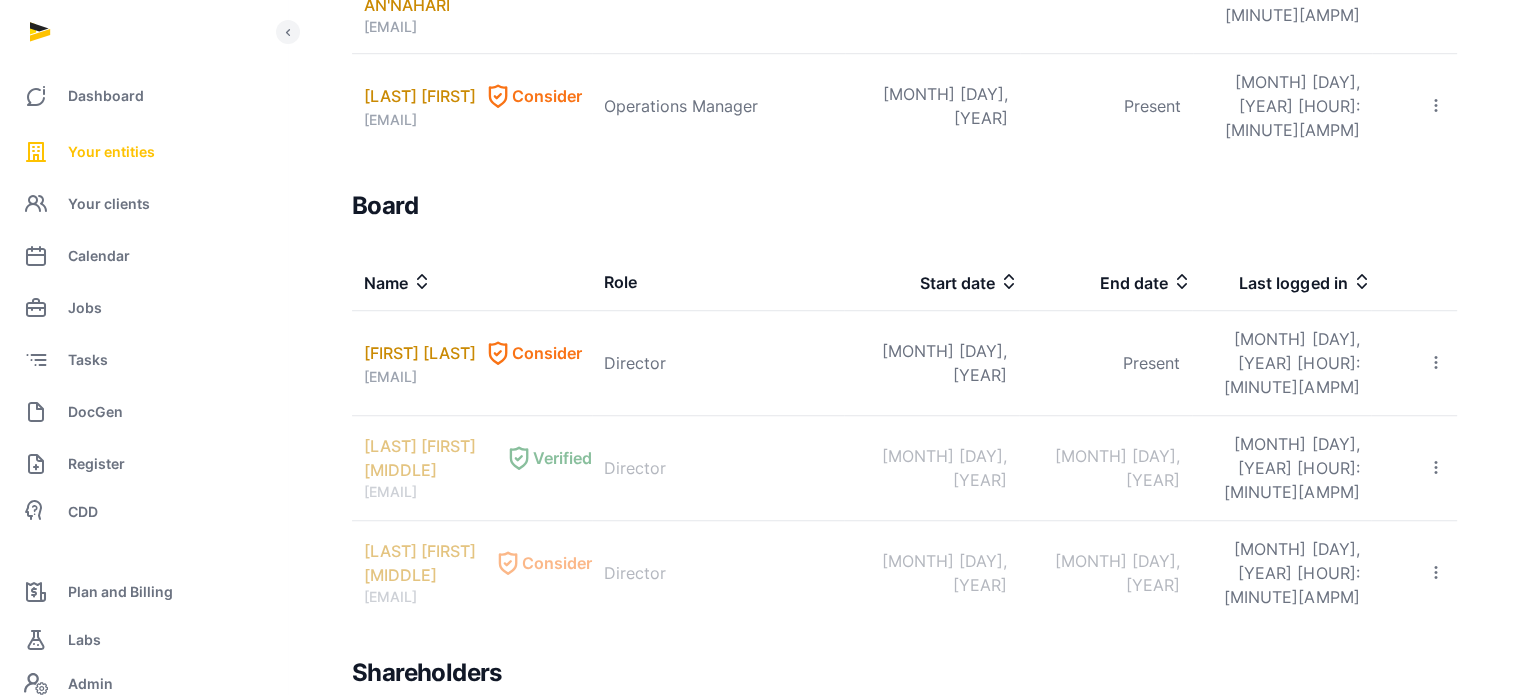 click on "Your entities" at bounding box center [111, 152] 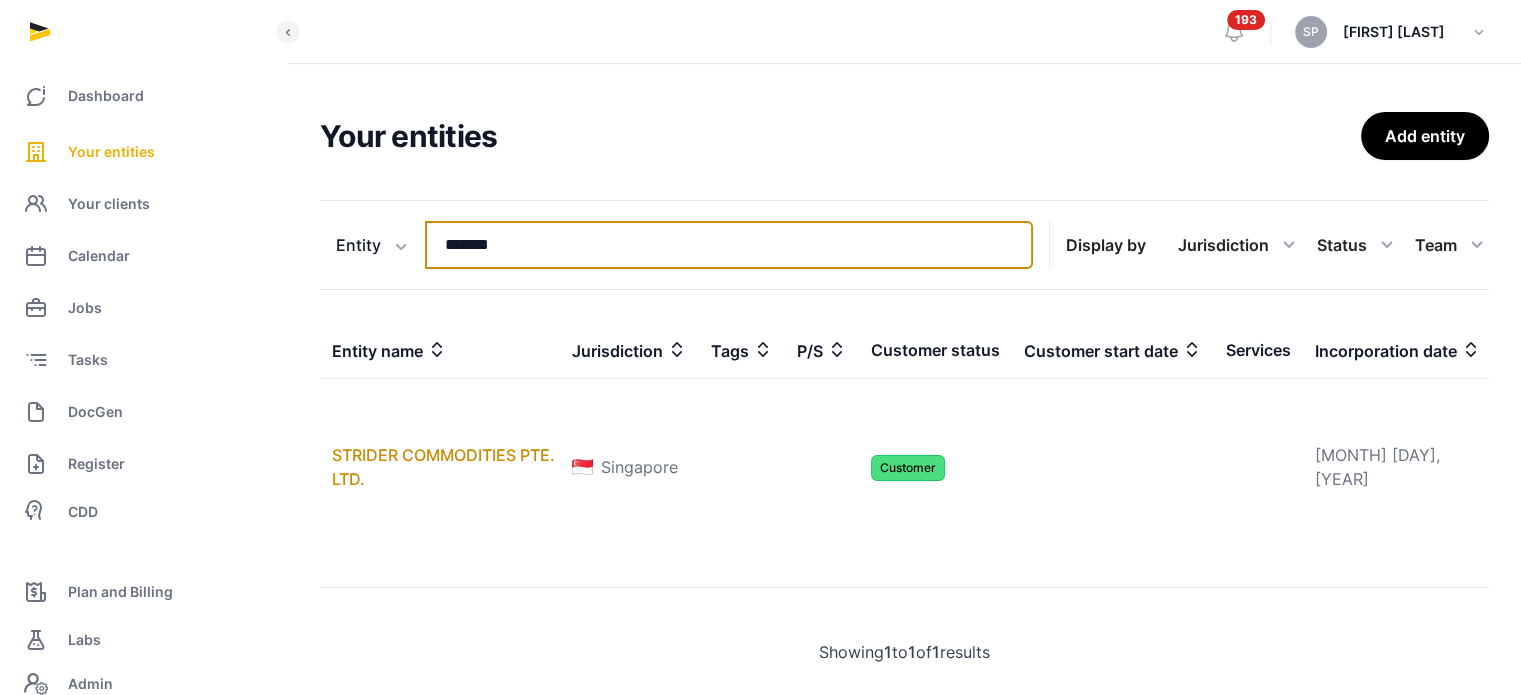 click on "*******" at bounding box center [729, 245] 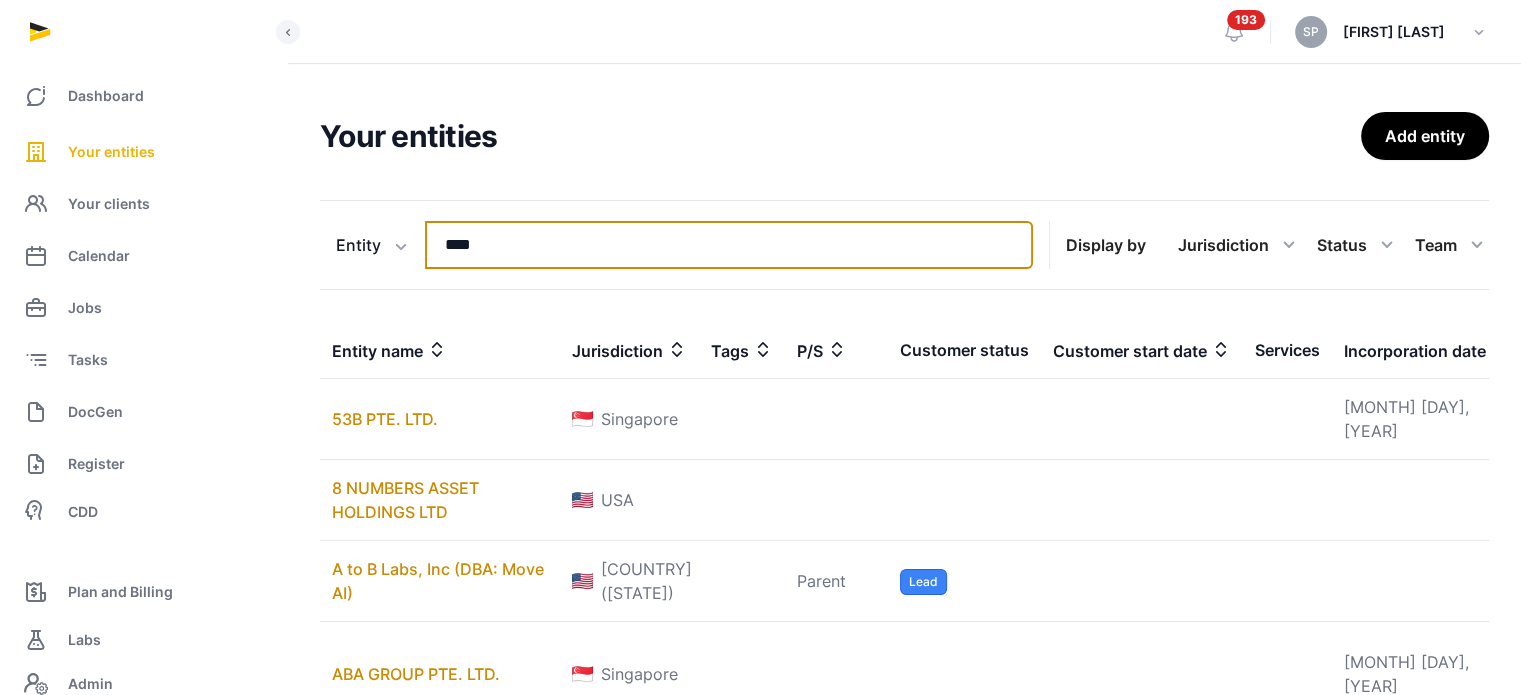 type on "****" 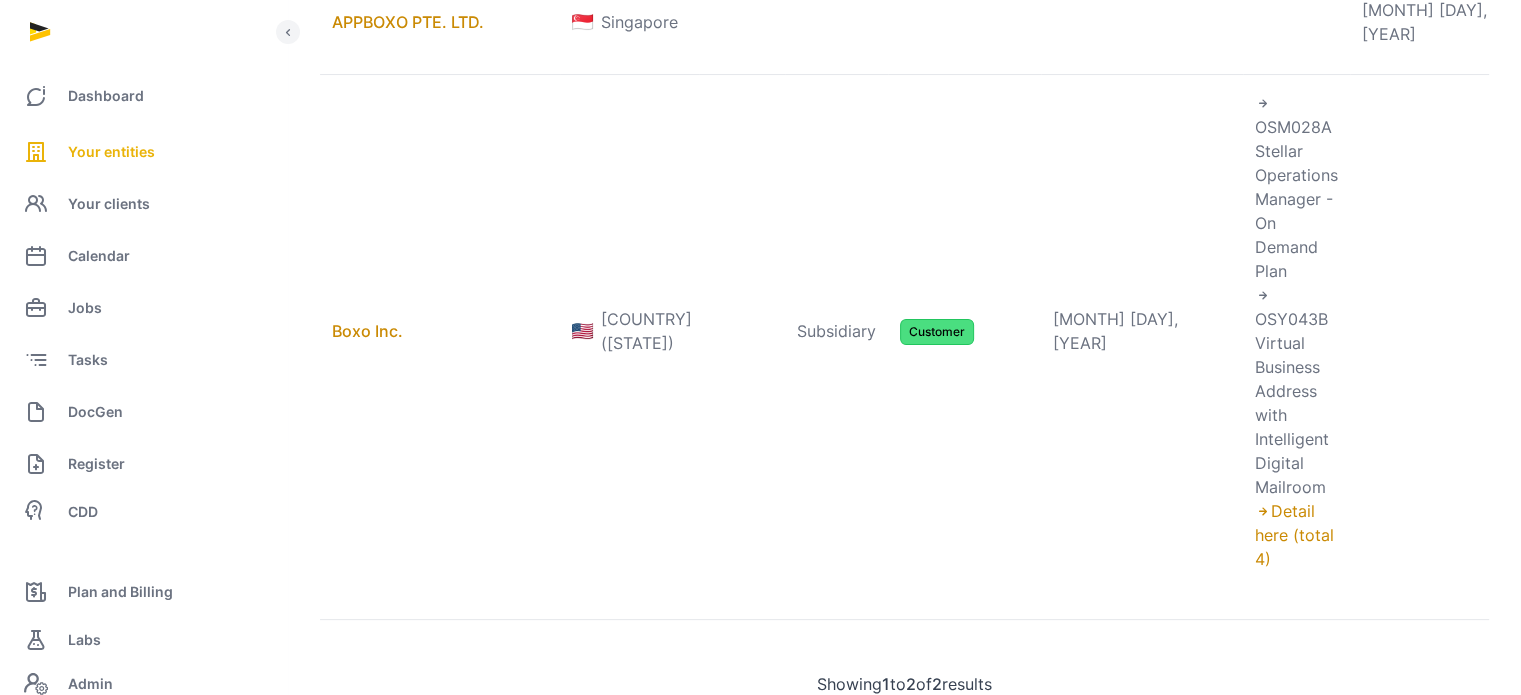 scroll, scrollTop: 540, scrollLeft: 0, axis: vertical 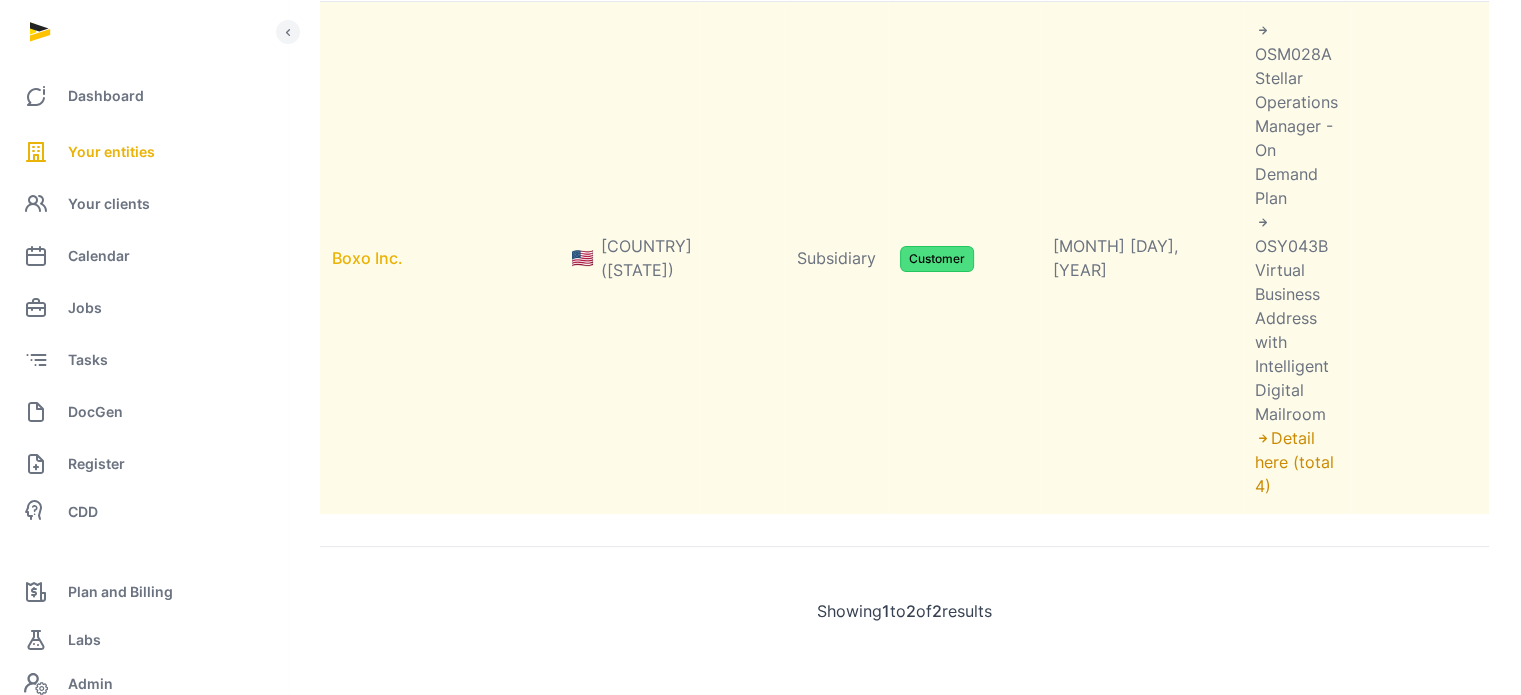 click on "Boxo Inc." at bounding box center (367, 258) 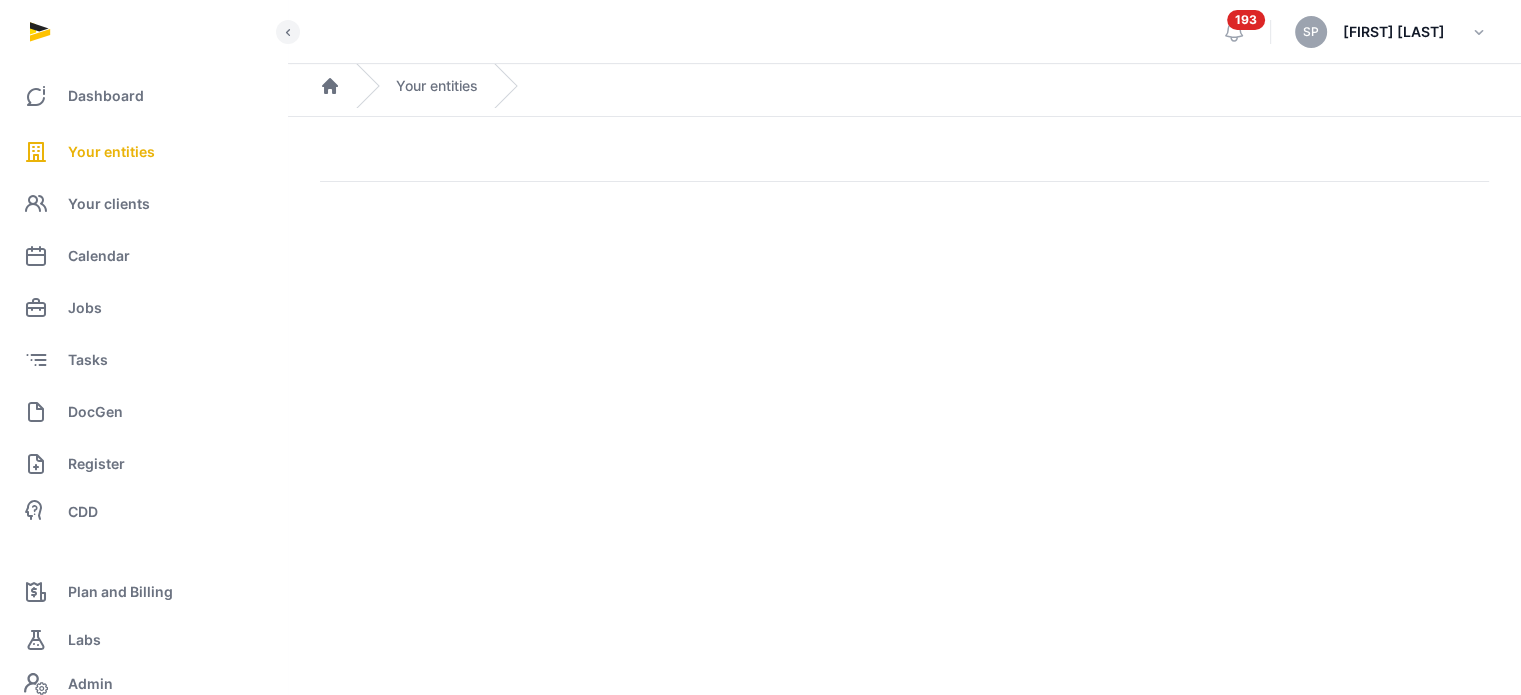 scroll, scrollTop: 0, scrollLeft: 0, axis: both 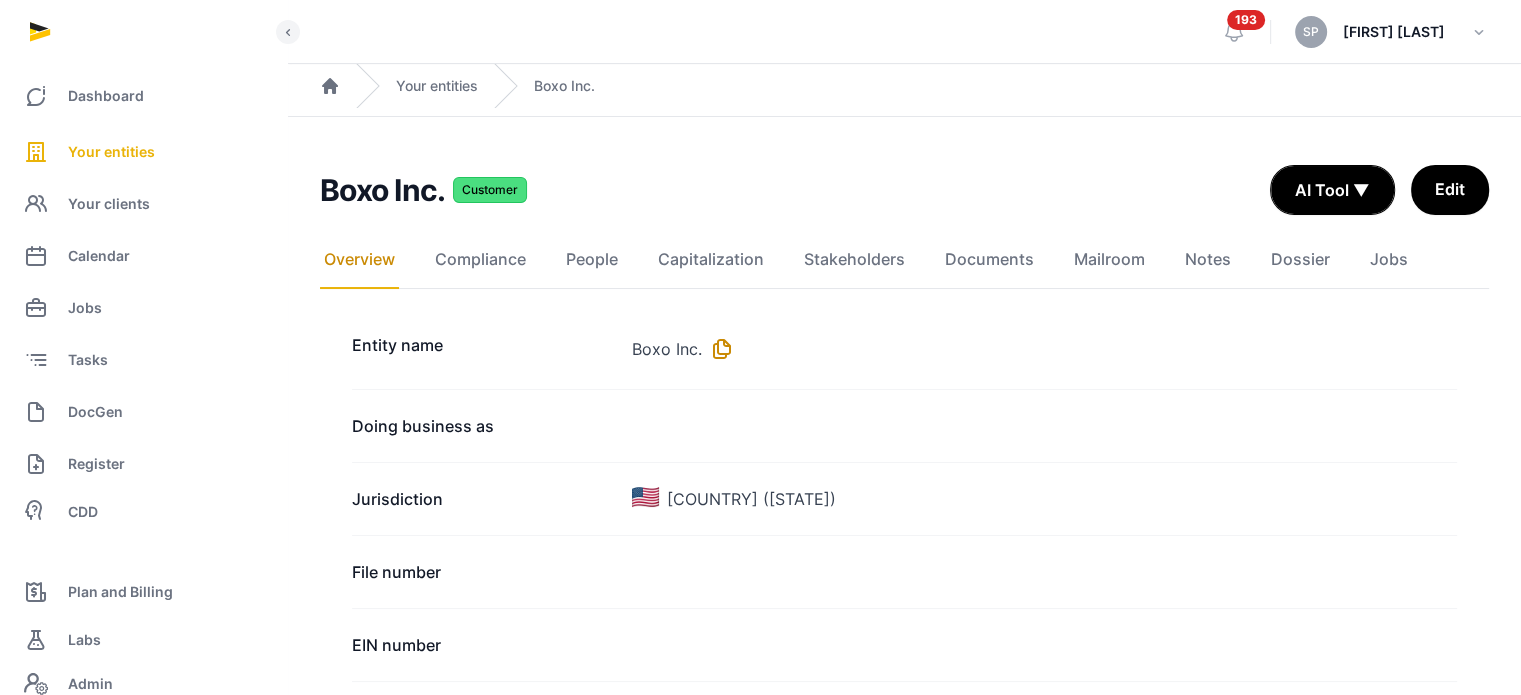 click at bounding box center (718, 349) 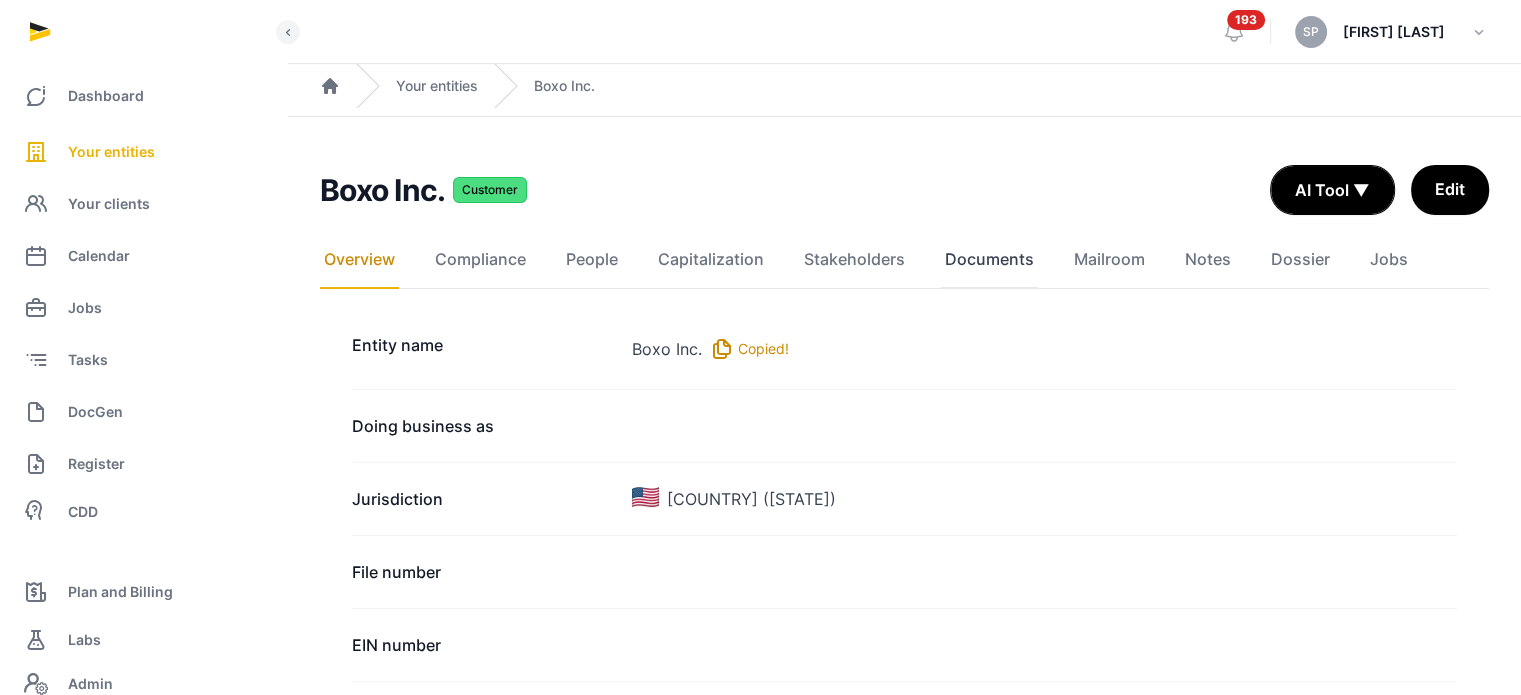 click on "Documents" 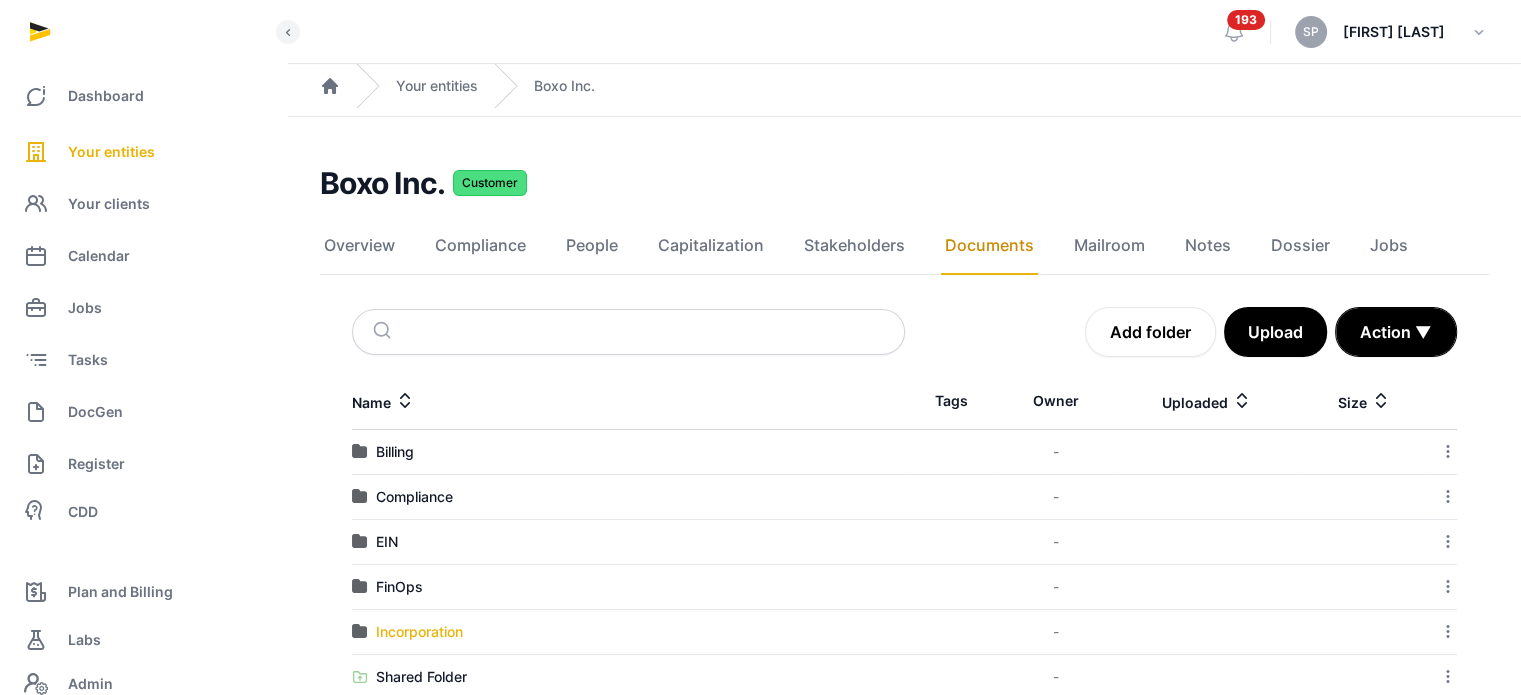 click on "Incorporation" at bounding box center [419, 632] 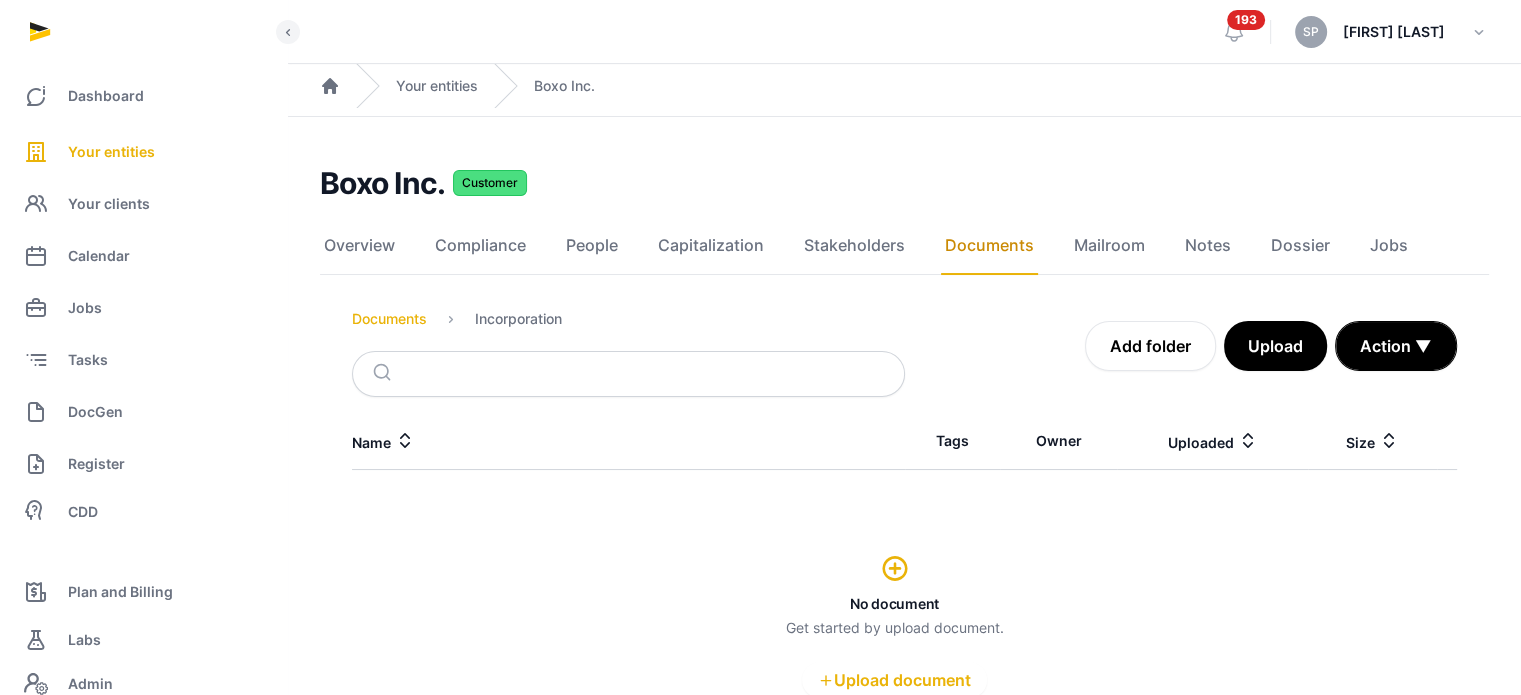 click on "Documents" at bounding box center (389, 319) 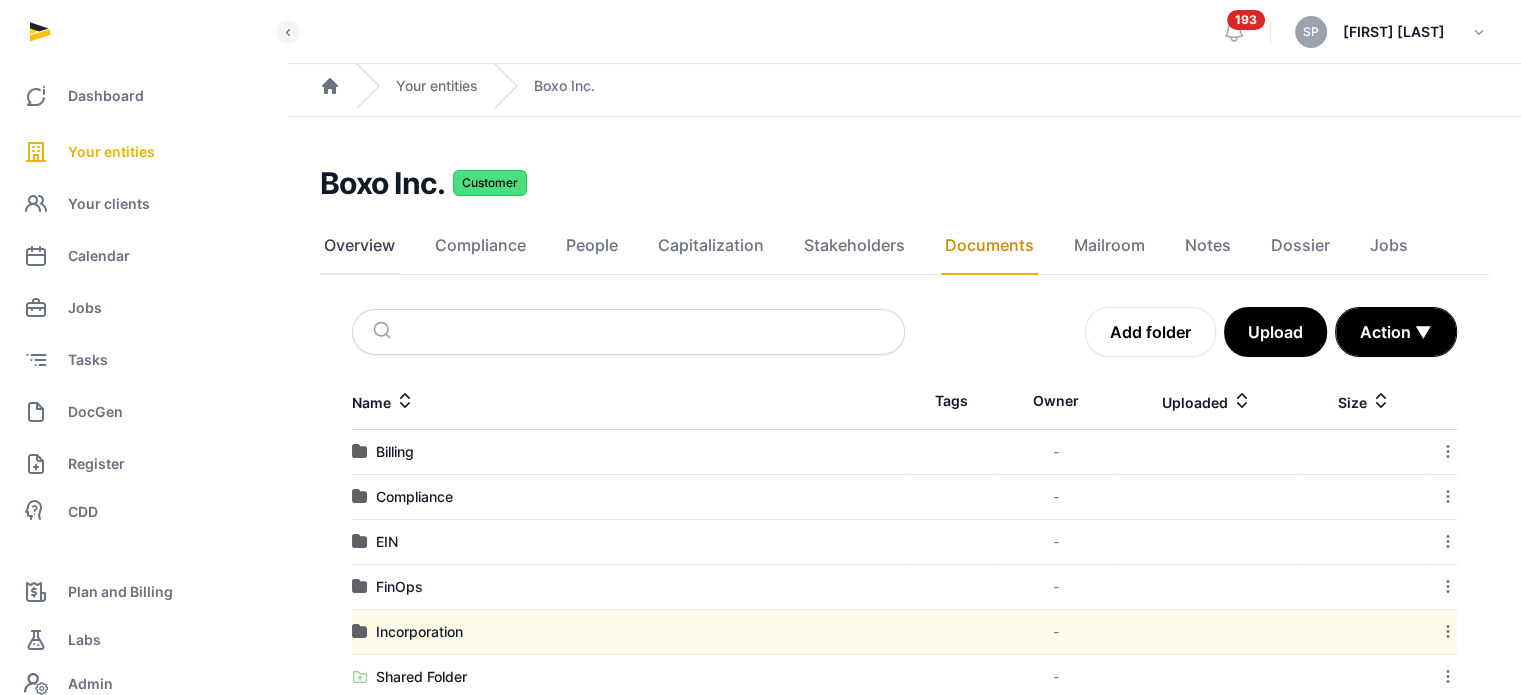 click on "Overview" 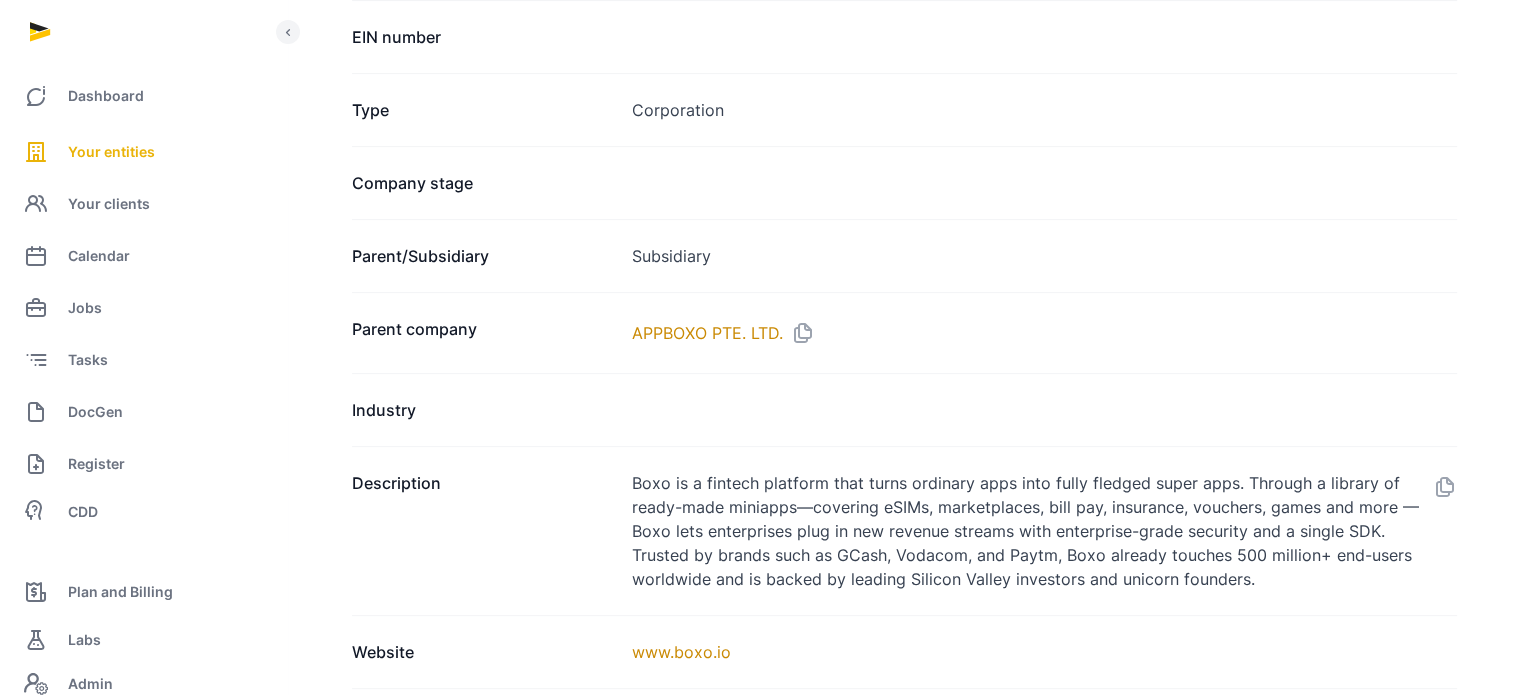 scroll, scrollTop: 1216, scrollLeft: 0, axis: vertical 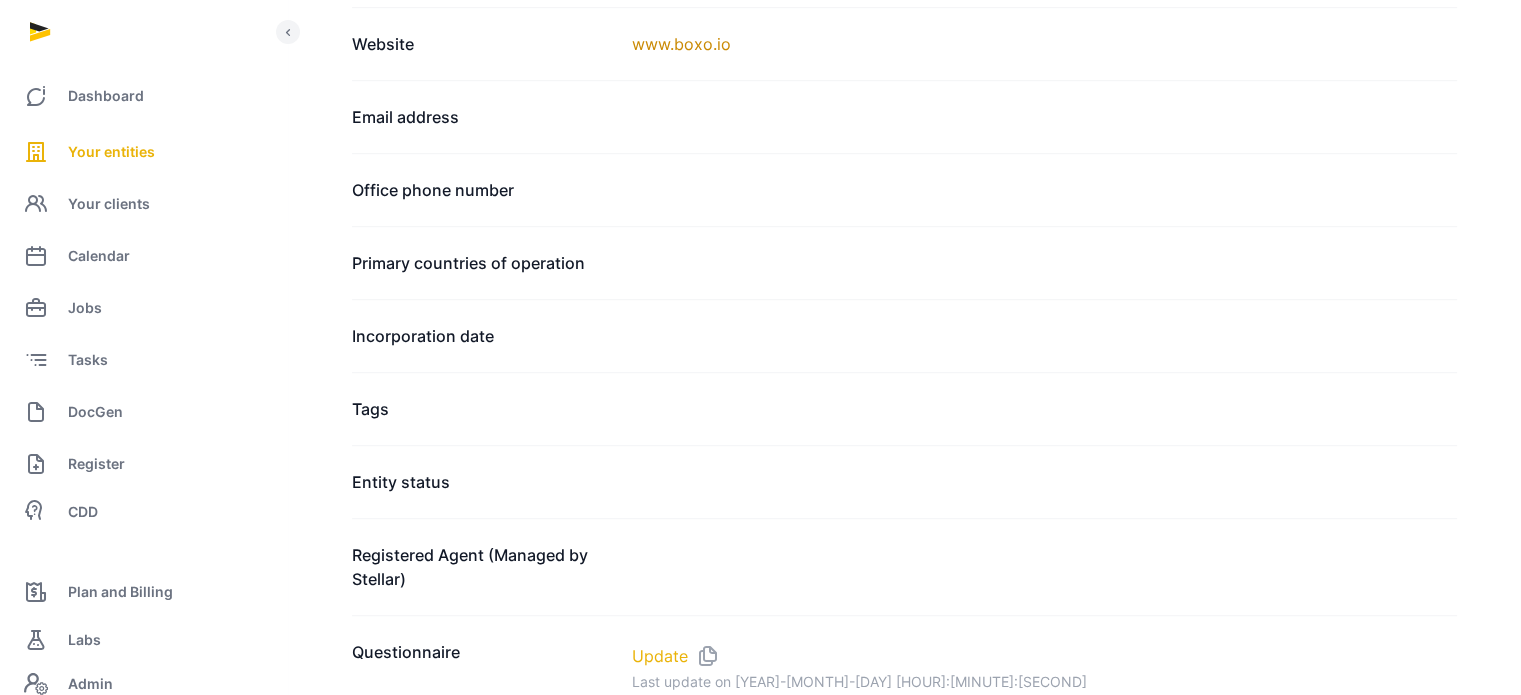 click on "Update" at bounding box center [660, 656] 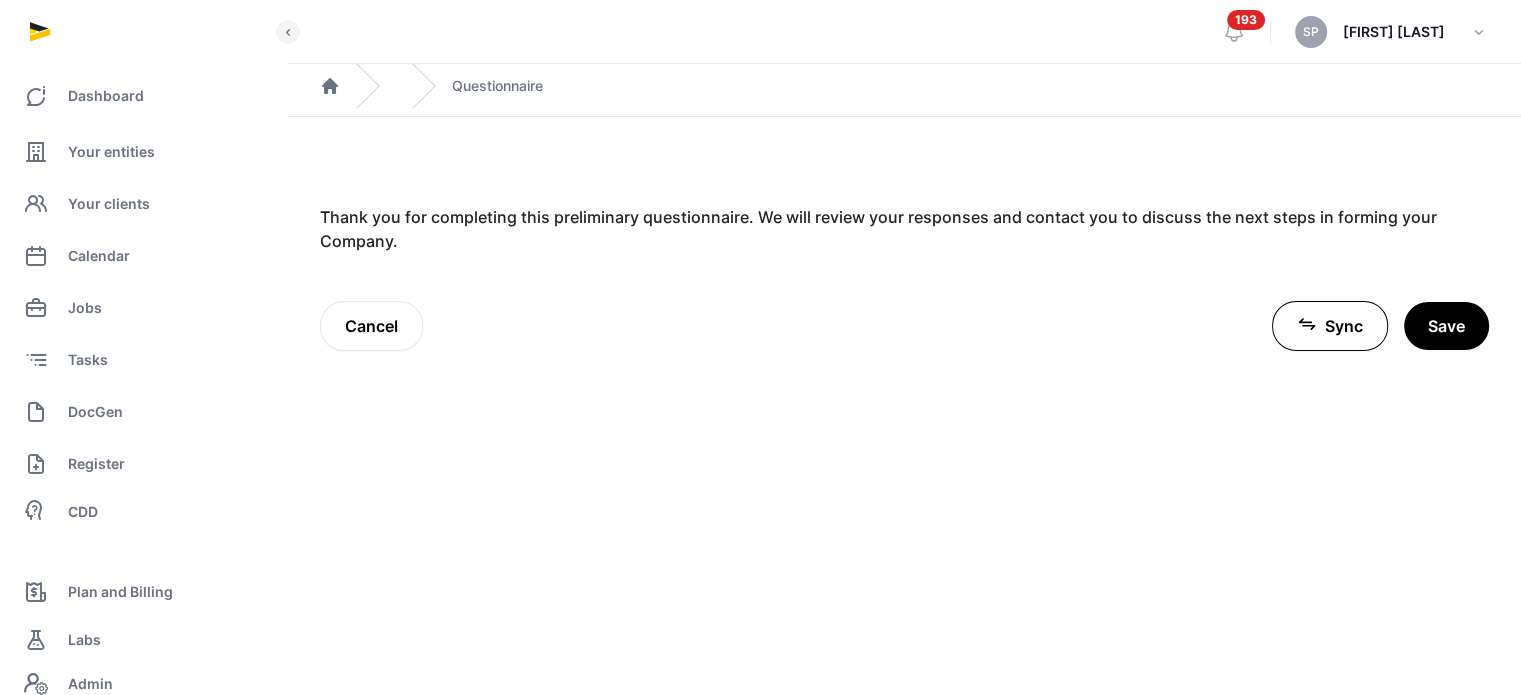 scroll, scrollTop: 0, scrollLeft: 0, axis: both 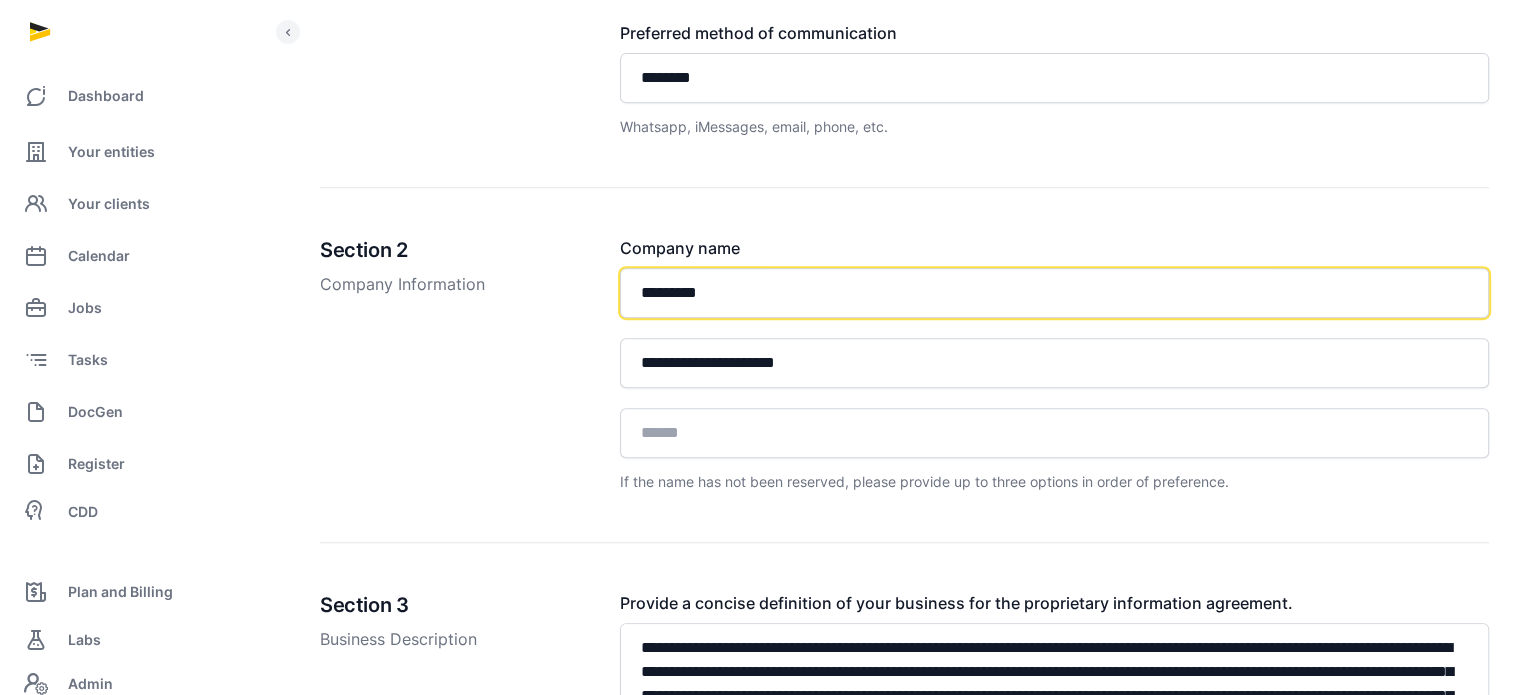 drag, startPoint x: 733, startPoint y: 303, endPoint x: 633, endPoint y: 298, distance: 100.12492 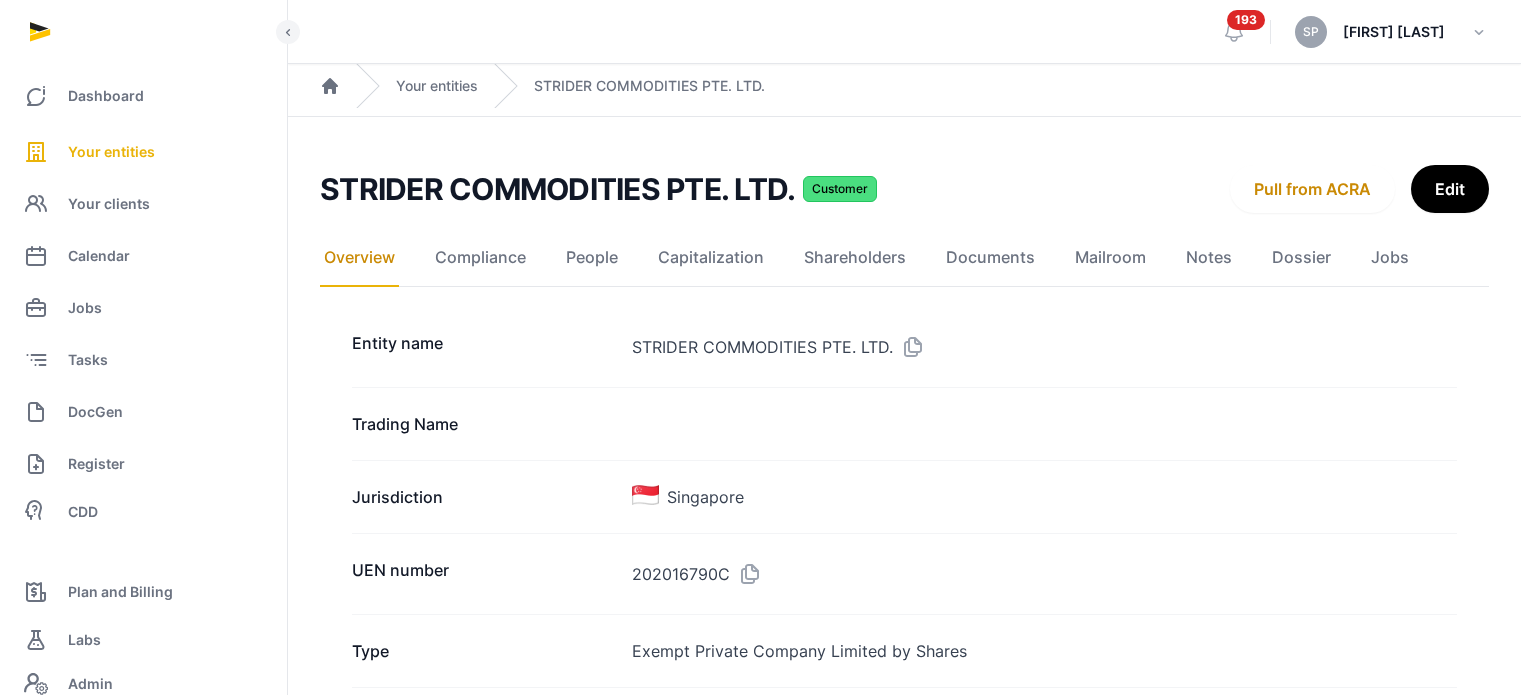 scroll, scrollTop: 0, scrollLeft: 0, axis: both 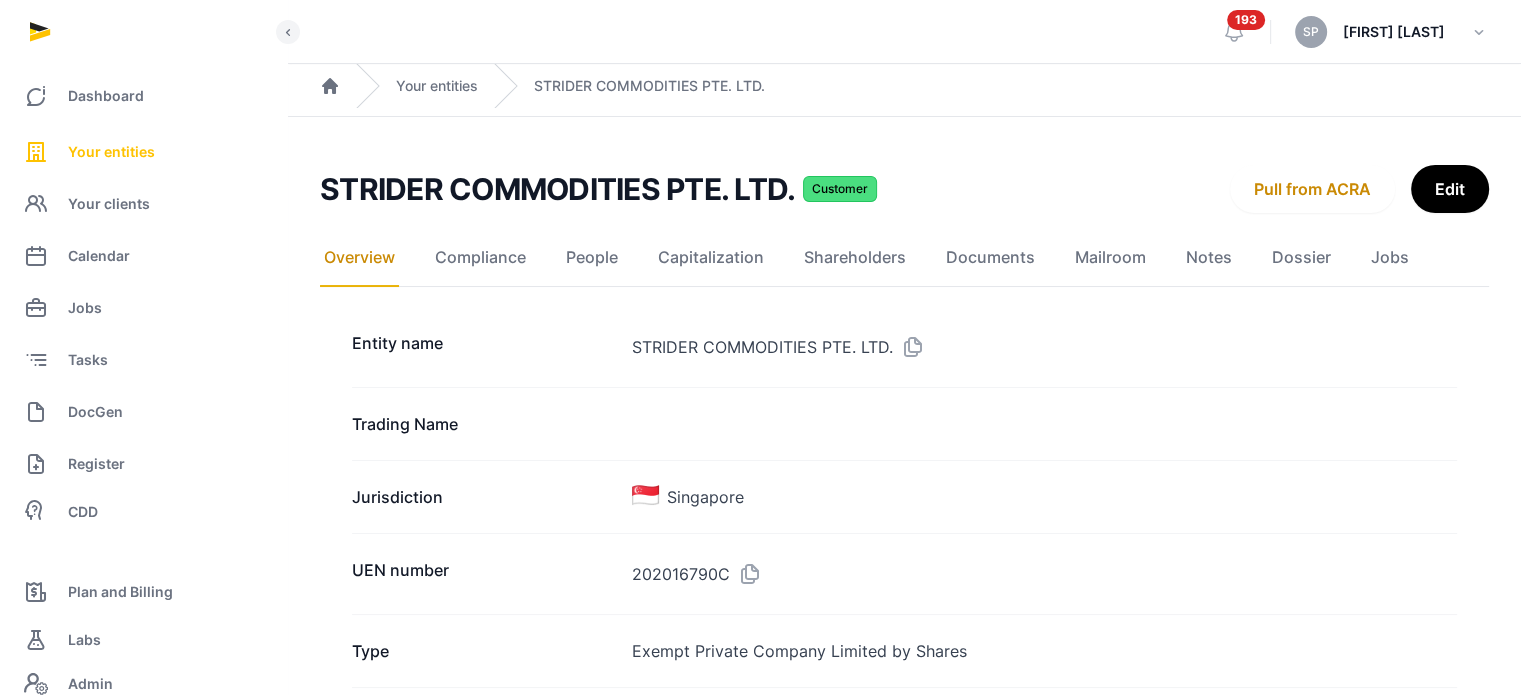click on "Your entities" at bounding box center [111, 152] 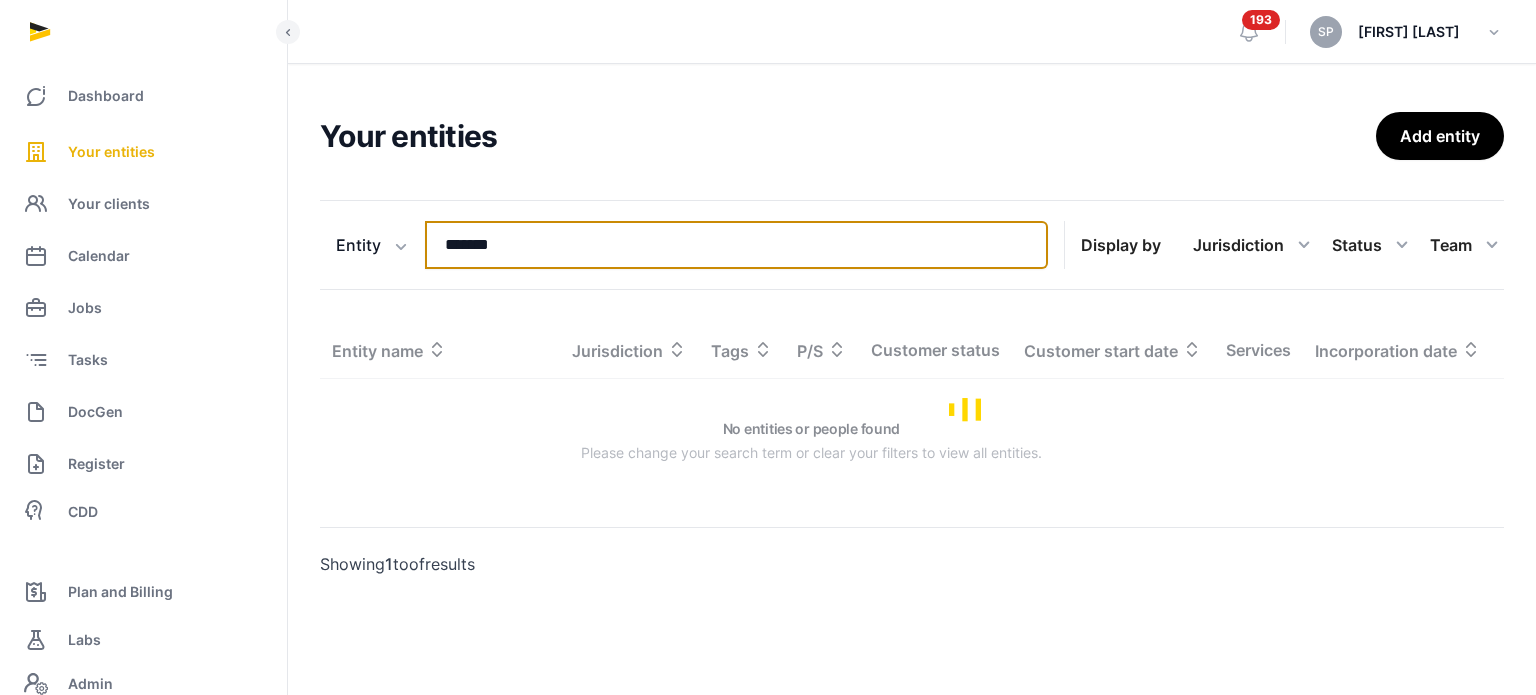 click on "*******" at bounding box center (736, 245) 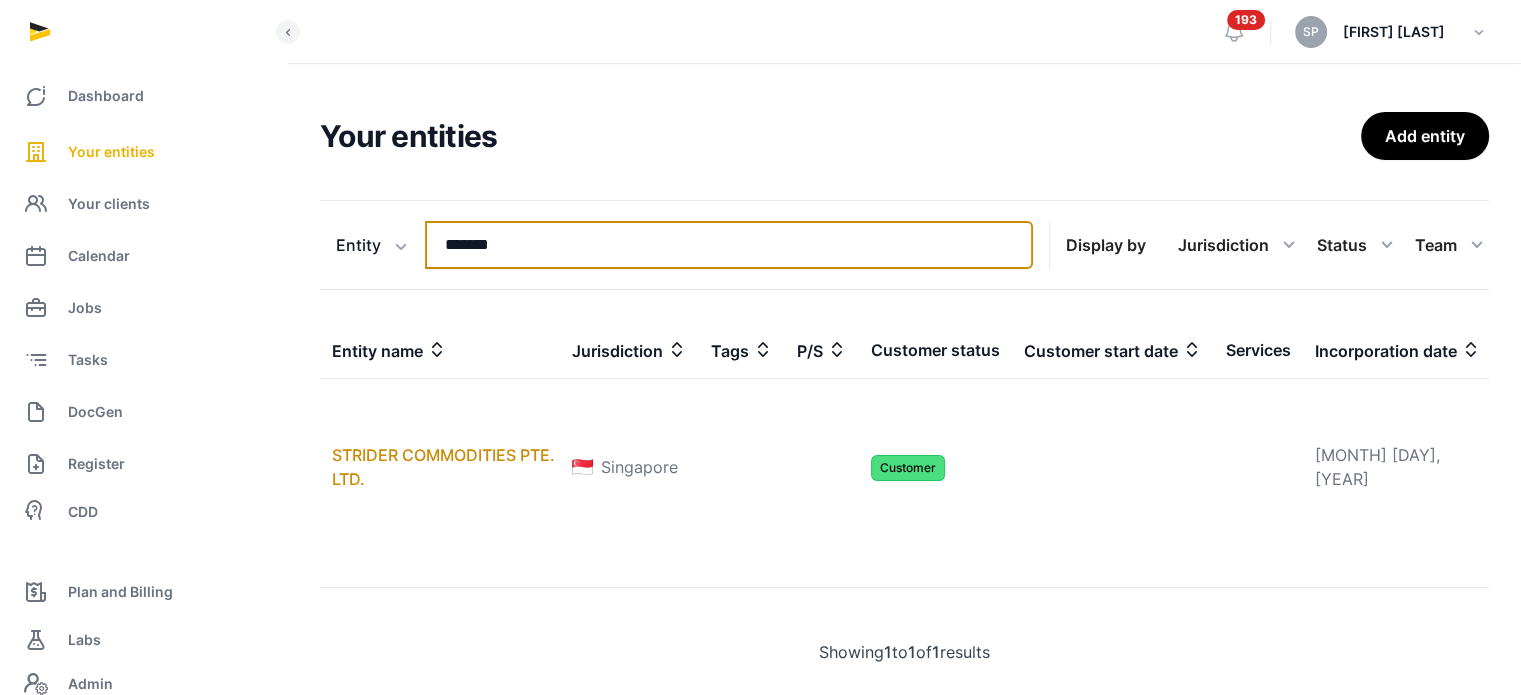 click on "*******" at bounding box center [729, 245] 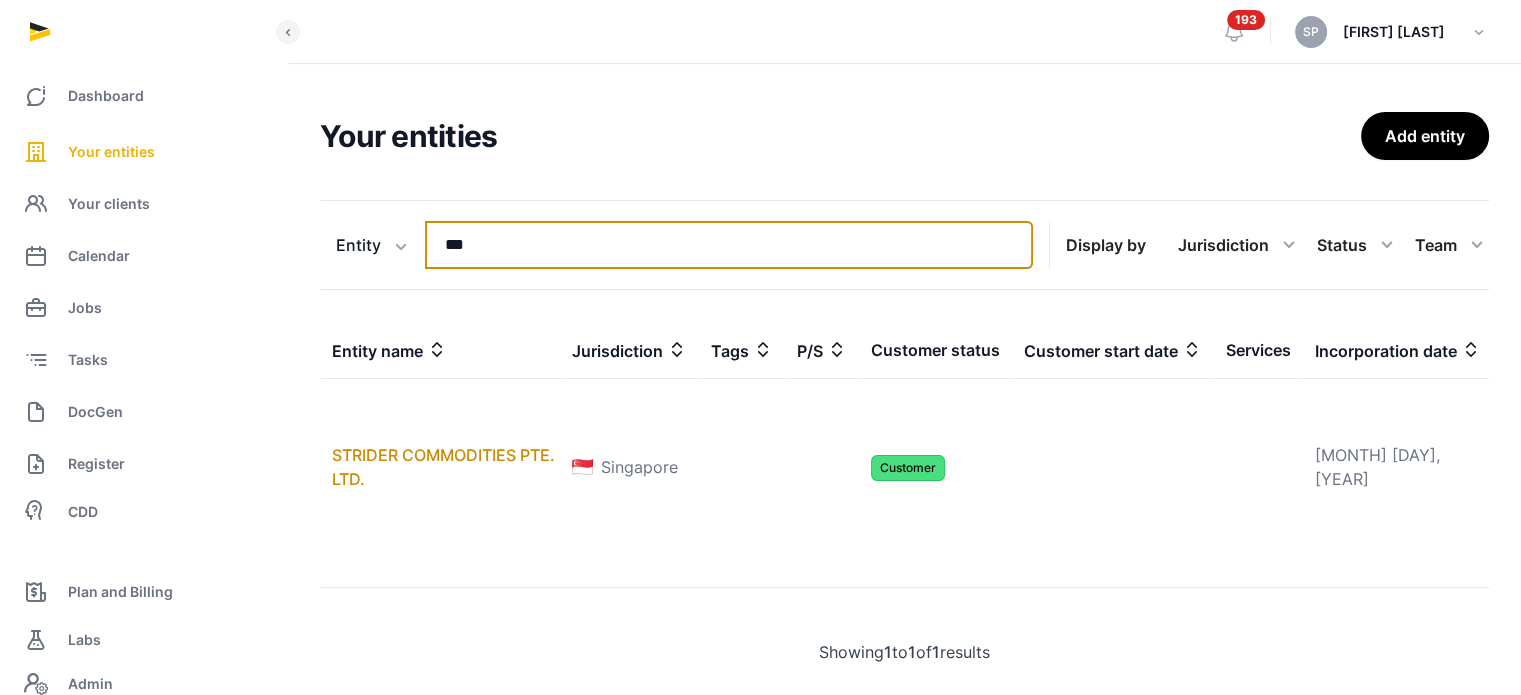 type on "***" 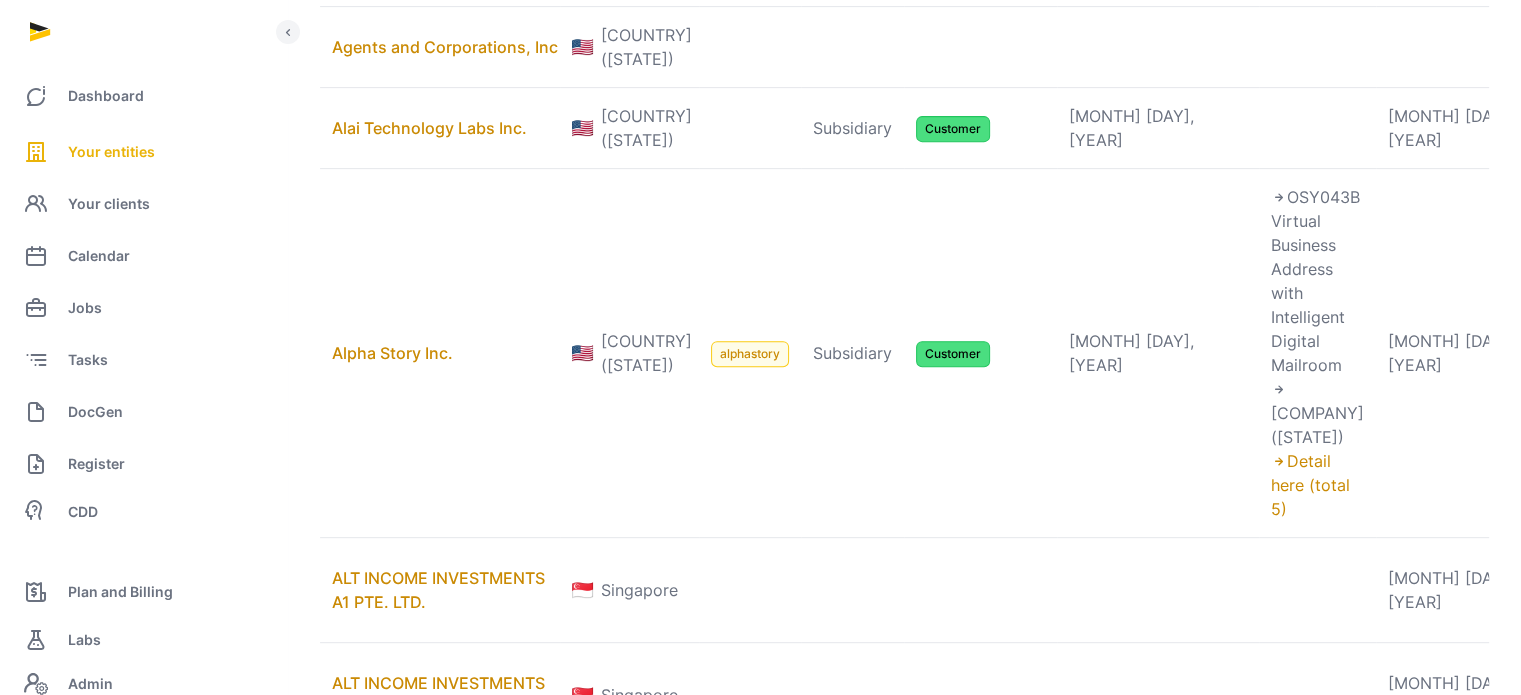 scroll, scrollTop: 848, scrollLeft: 0, axis: vertical 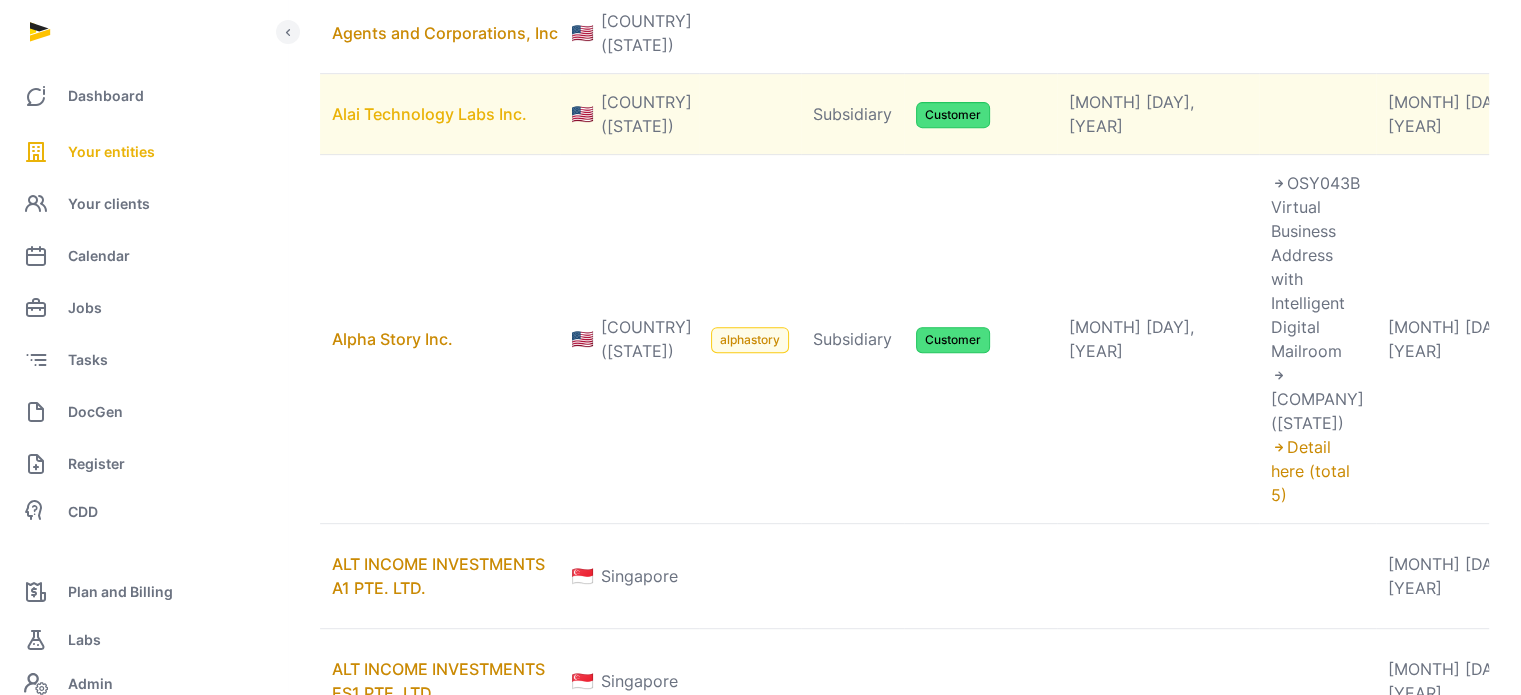 click on "[COMPANY]" at bounding box center [429, 114] 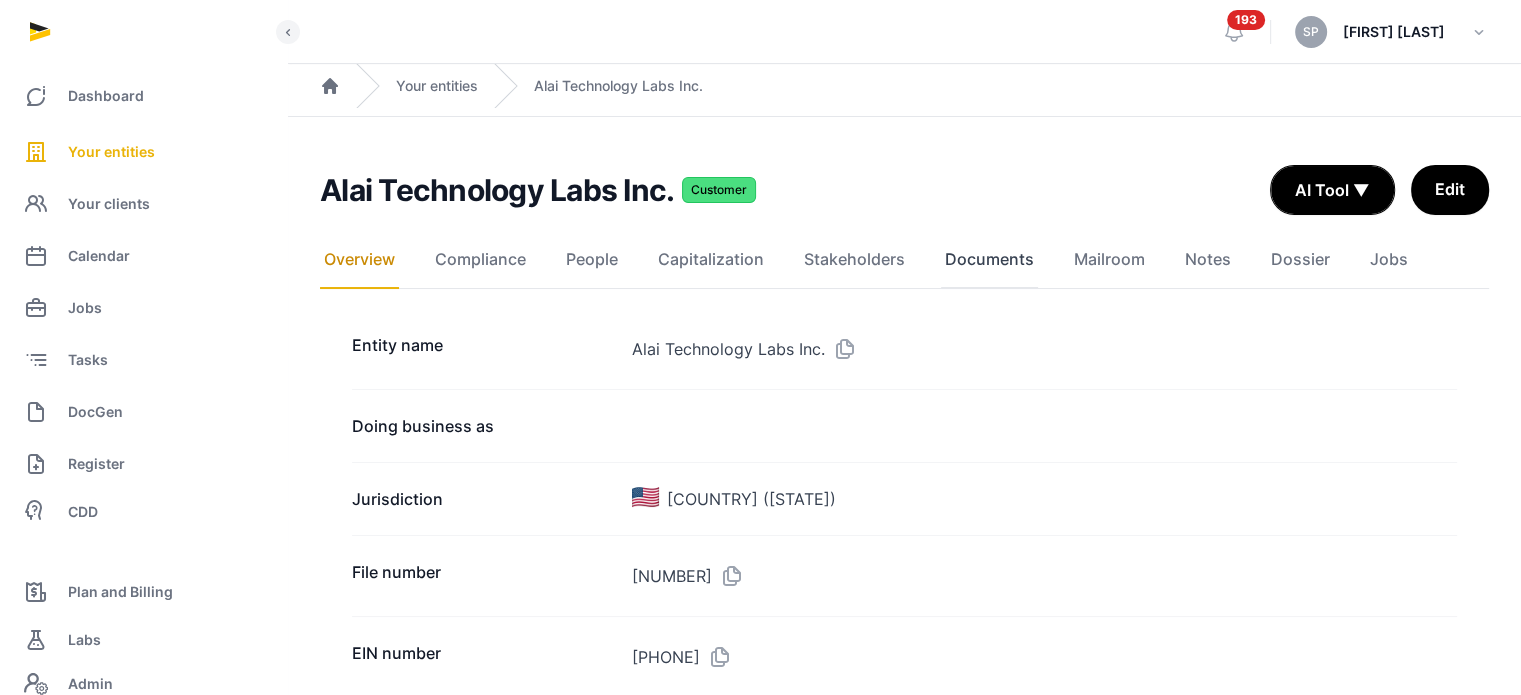 click on "Documents" 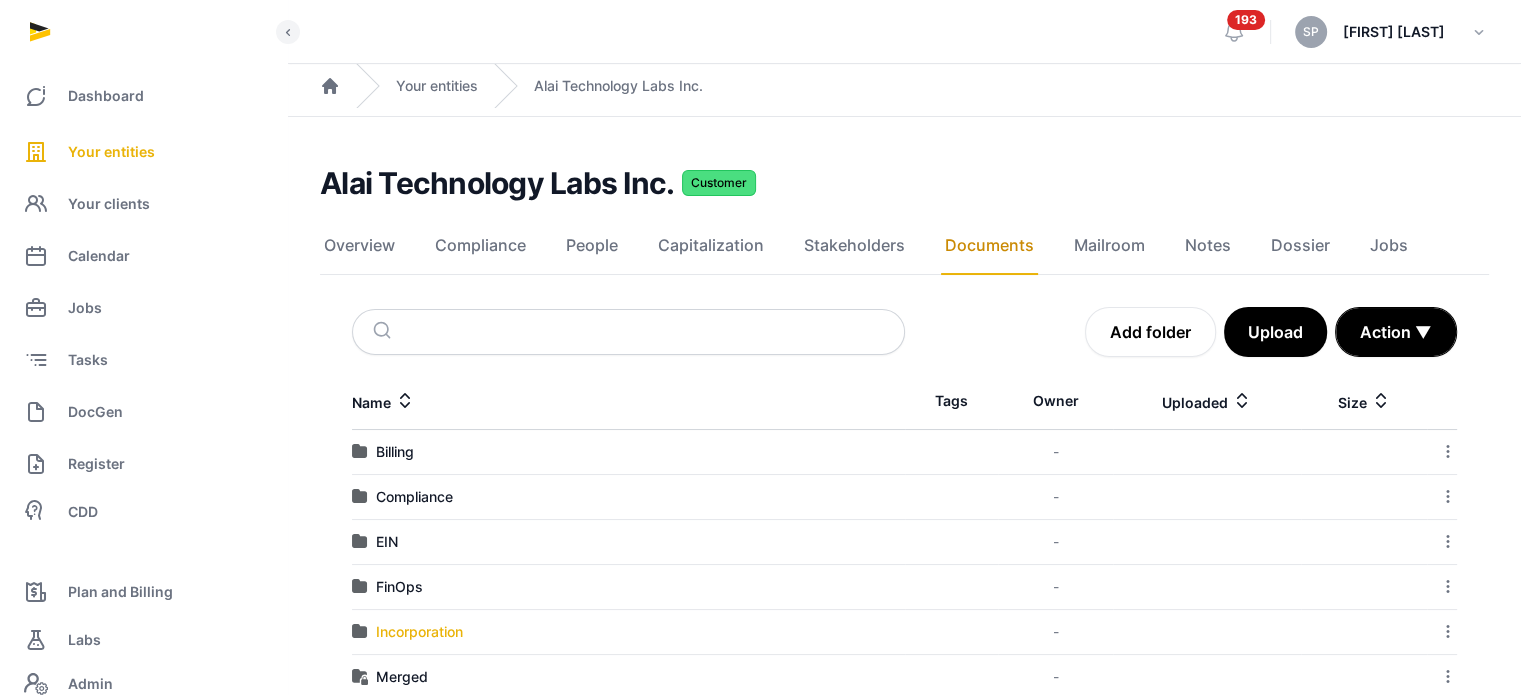 click on "Incorporation" at bounding box center [419, 632] 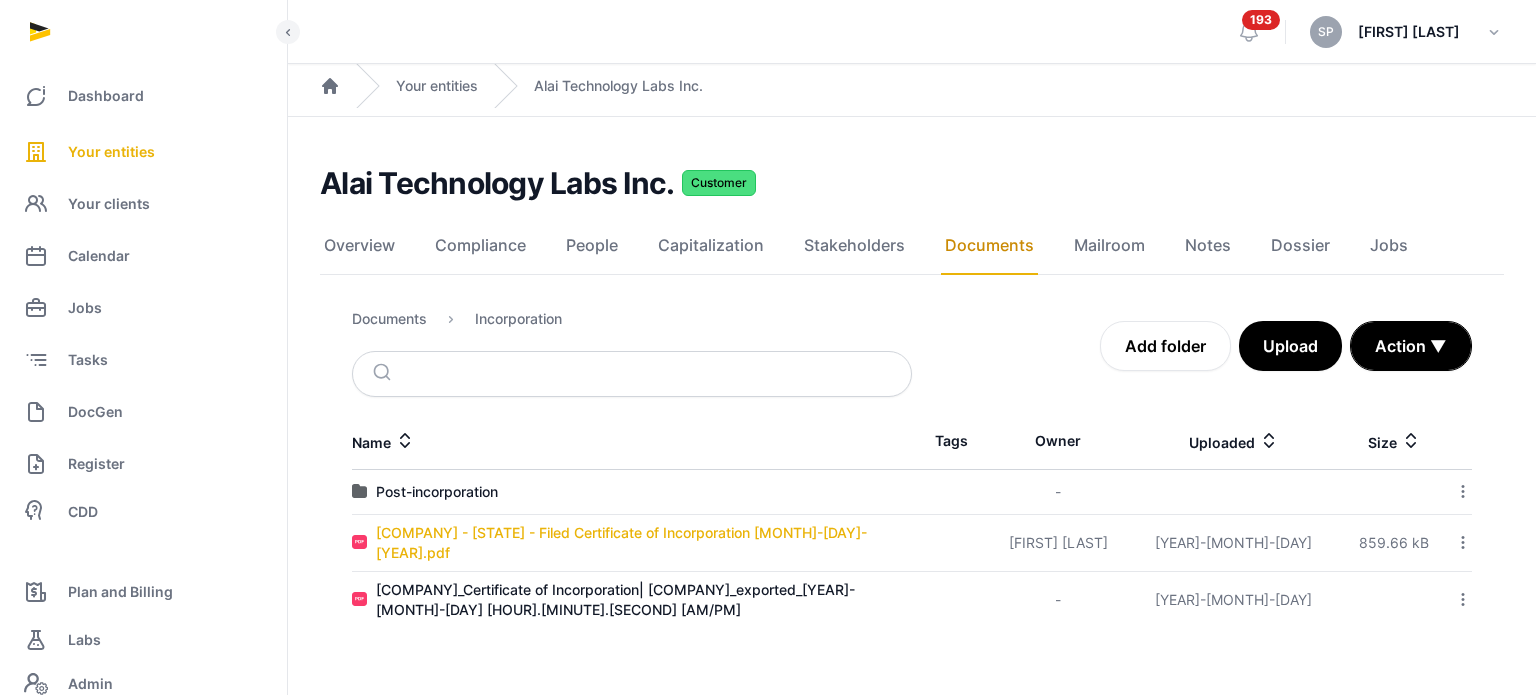 click on "ALAI TECHNOLOGY LABS INC. - DE - Filed Certificate of Incorporation 1-16-2025.pdf" at bounding box center [644, 543] 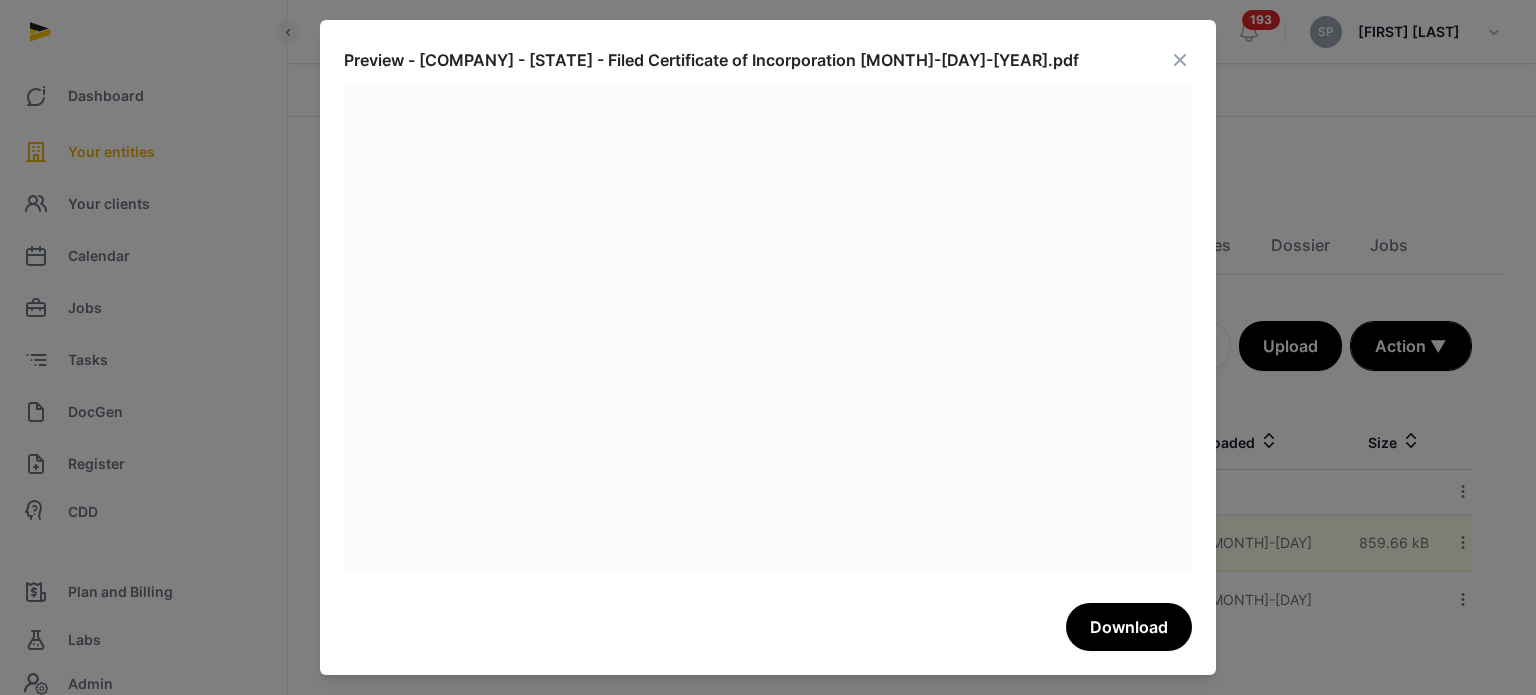 click at bounding box center (1180, 60) 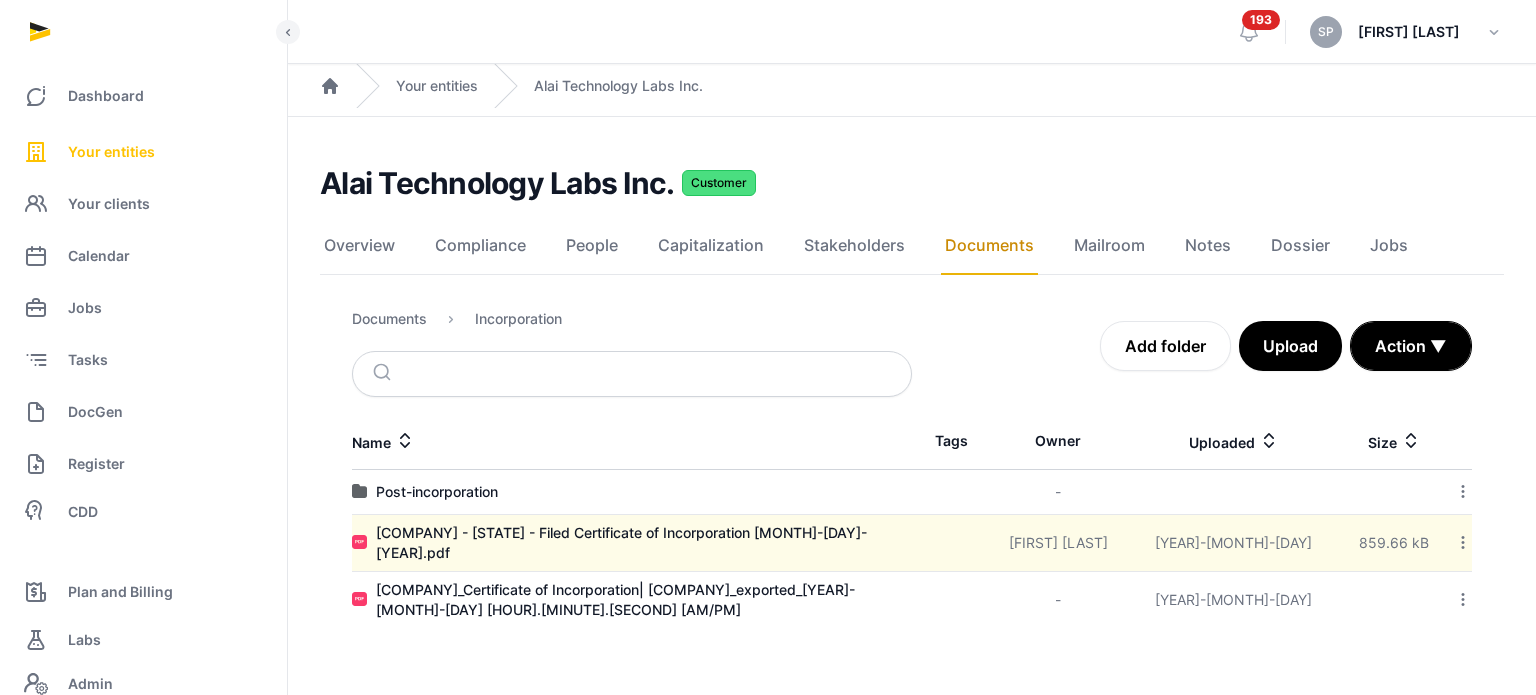 click on "Your entities" at bounding box center (111, 152) 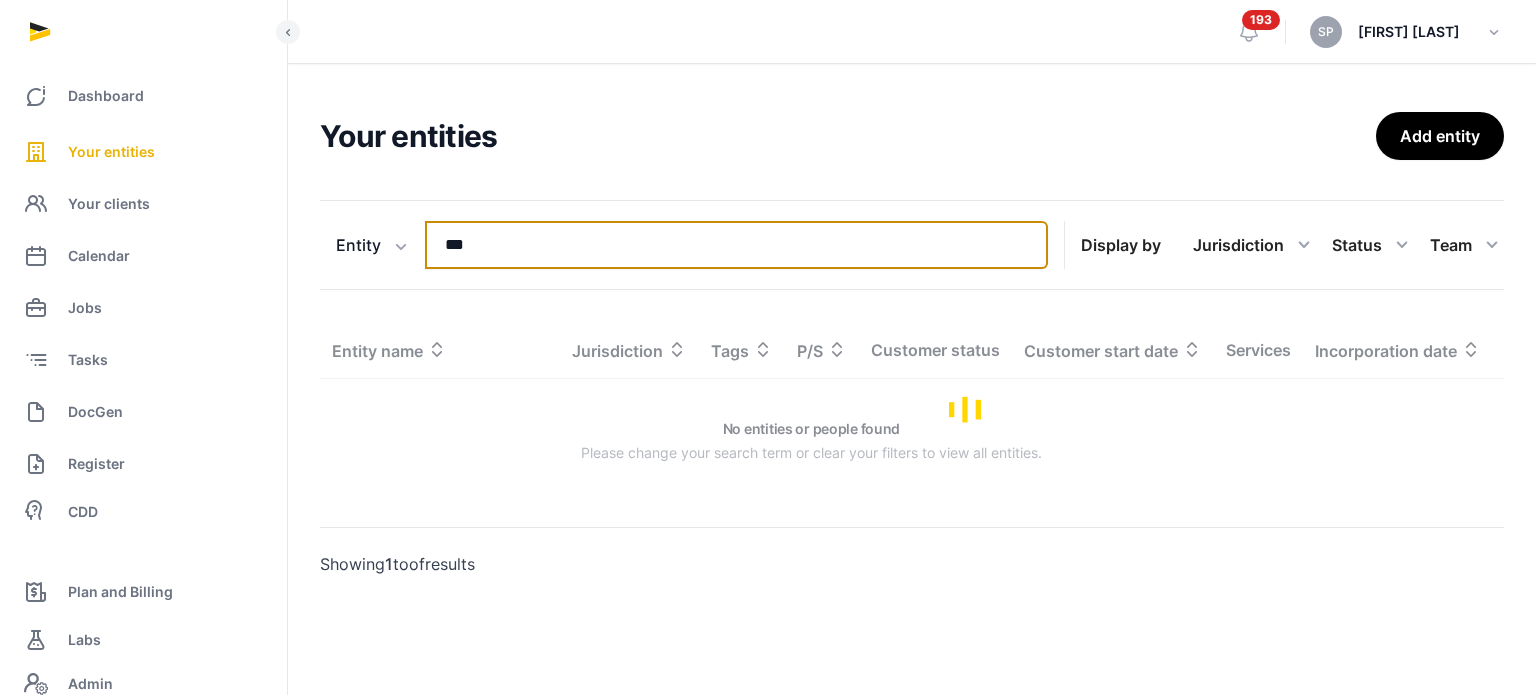 click on "***" at bounding box center [736, 245] 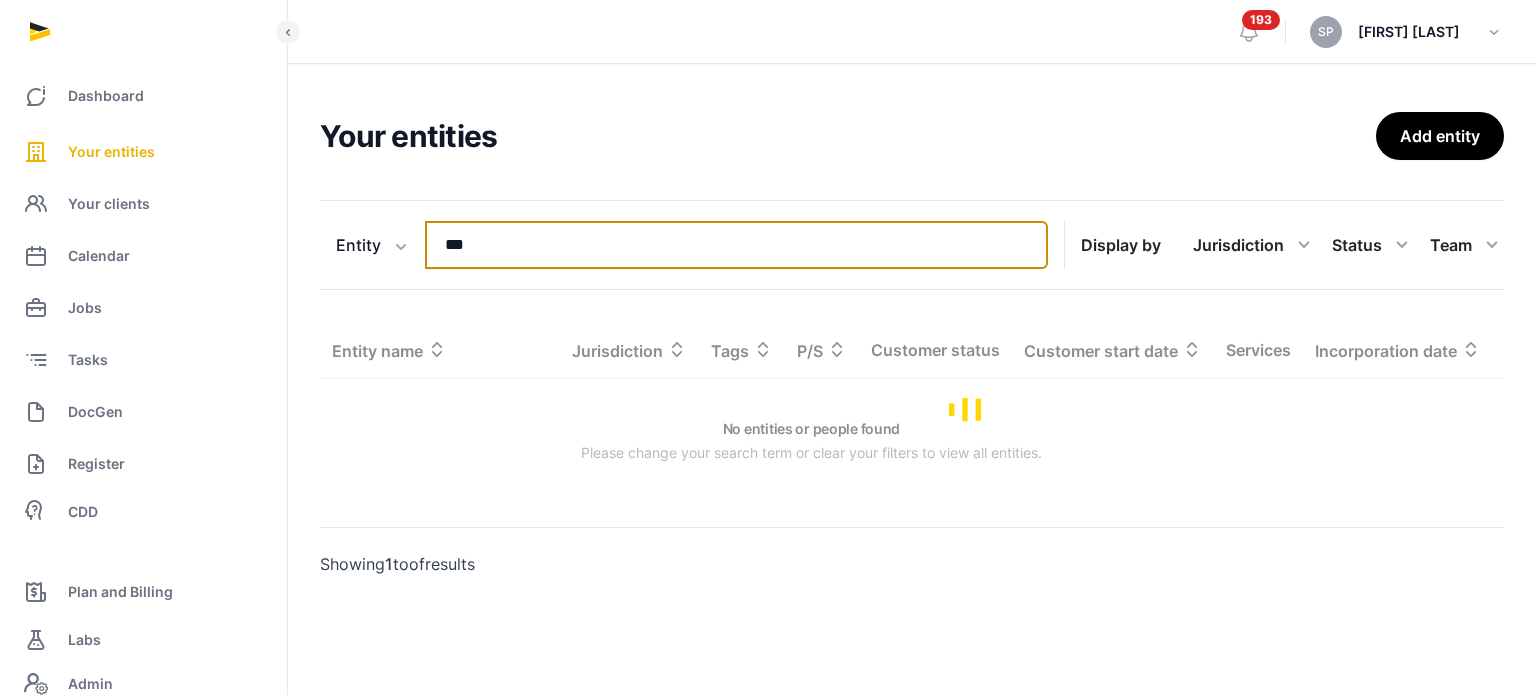 click on "***" at bounding box center (736, 245) 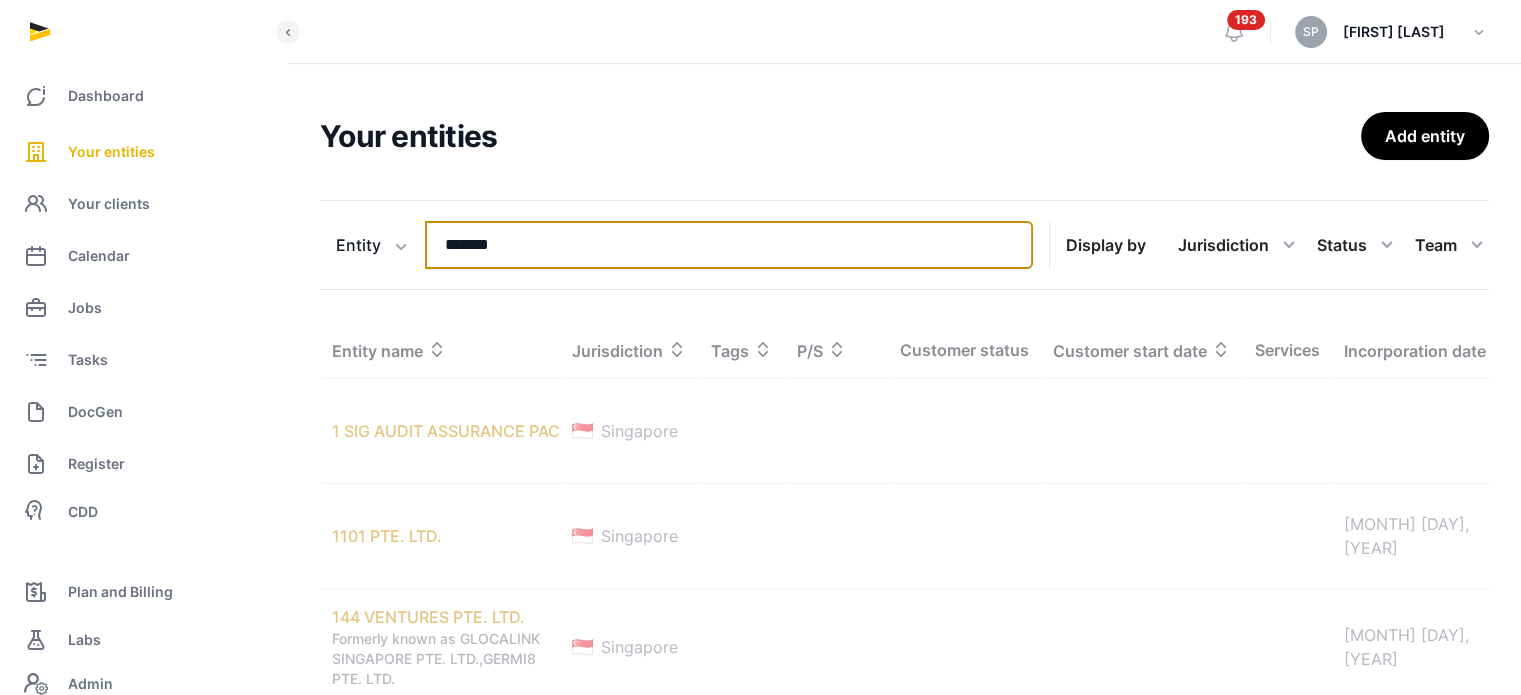 type on "*******" 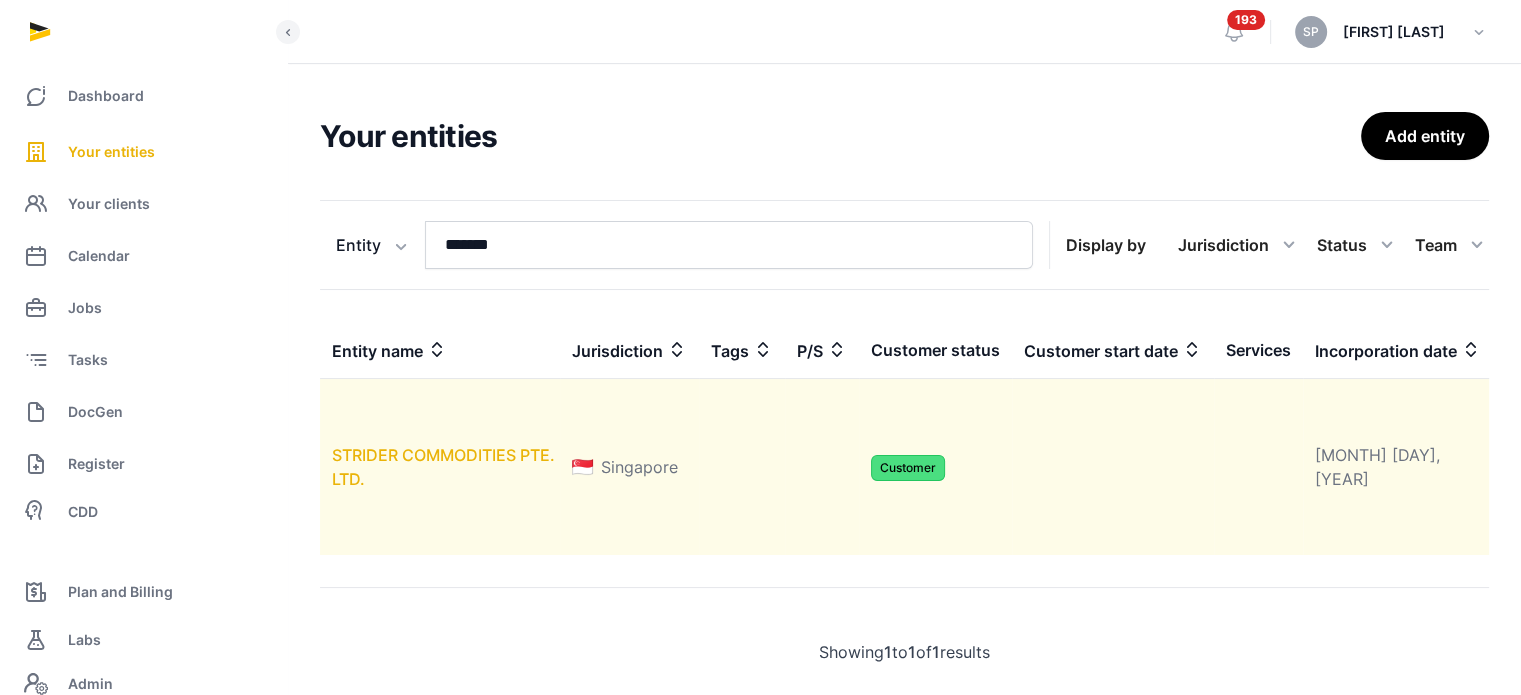 click on "STRIDER COMMODITIES PTE. LTD." at bounding box center (443, 467) 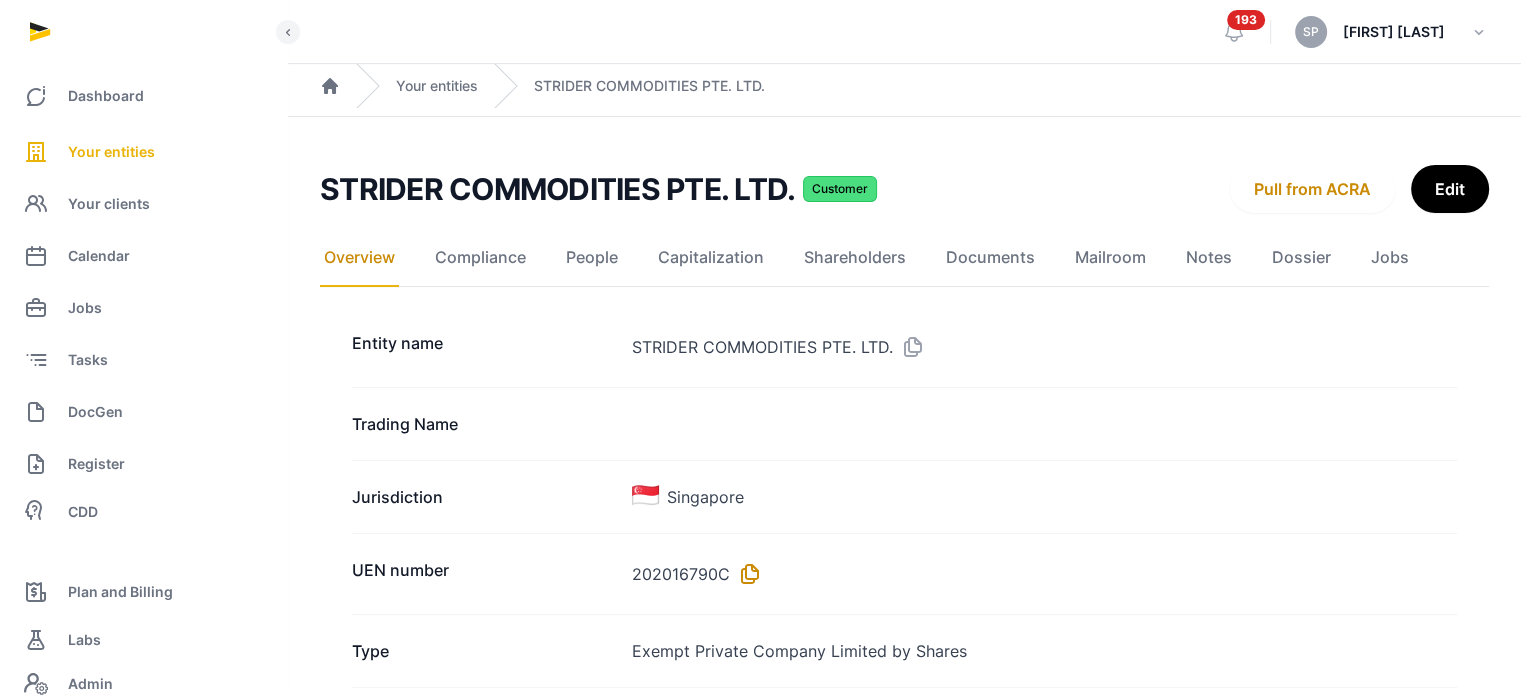 click at bounding box center (746, 574) 